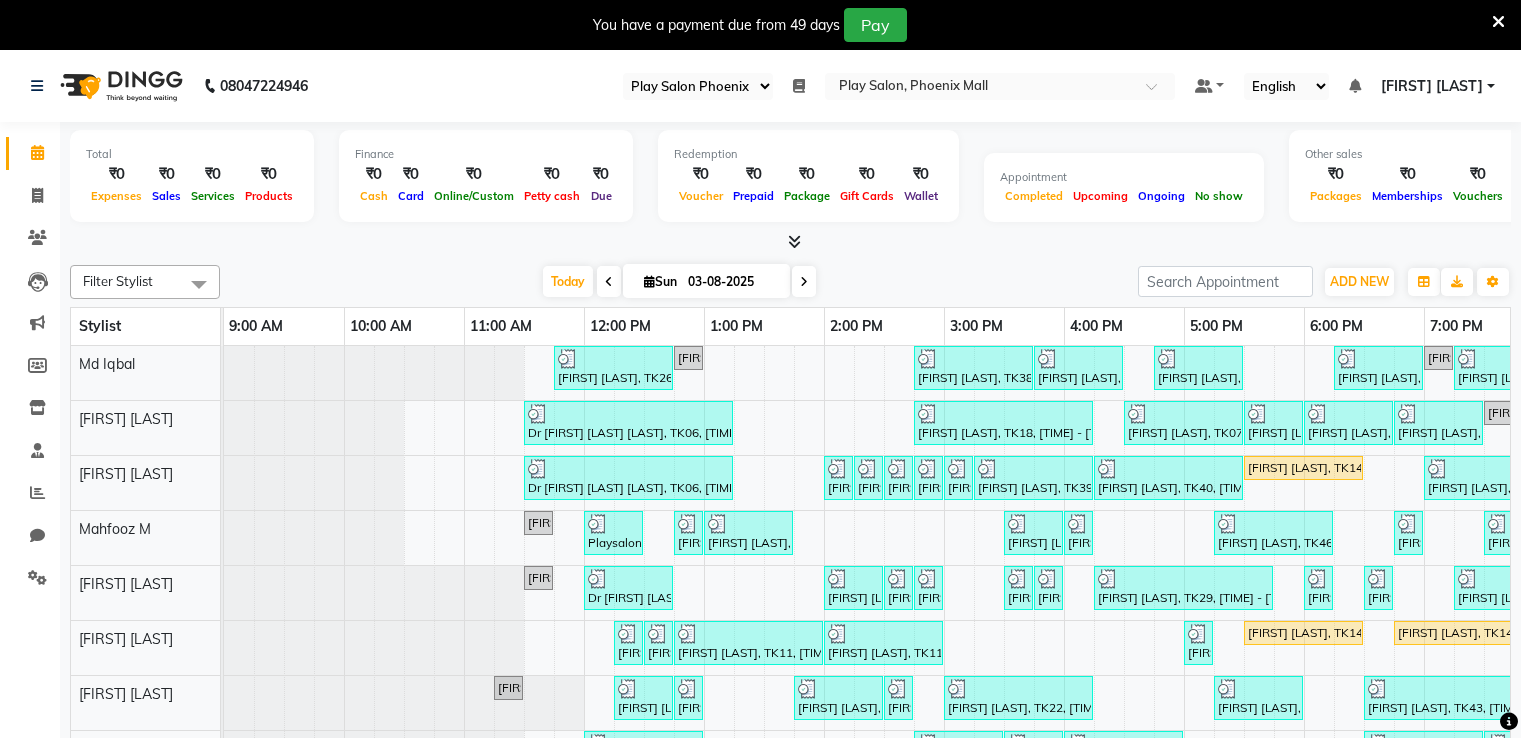 select on "90" 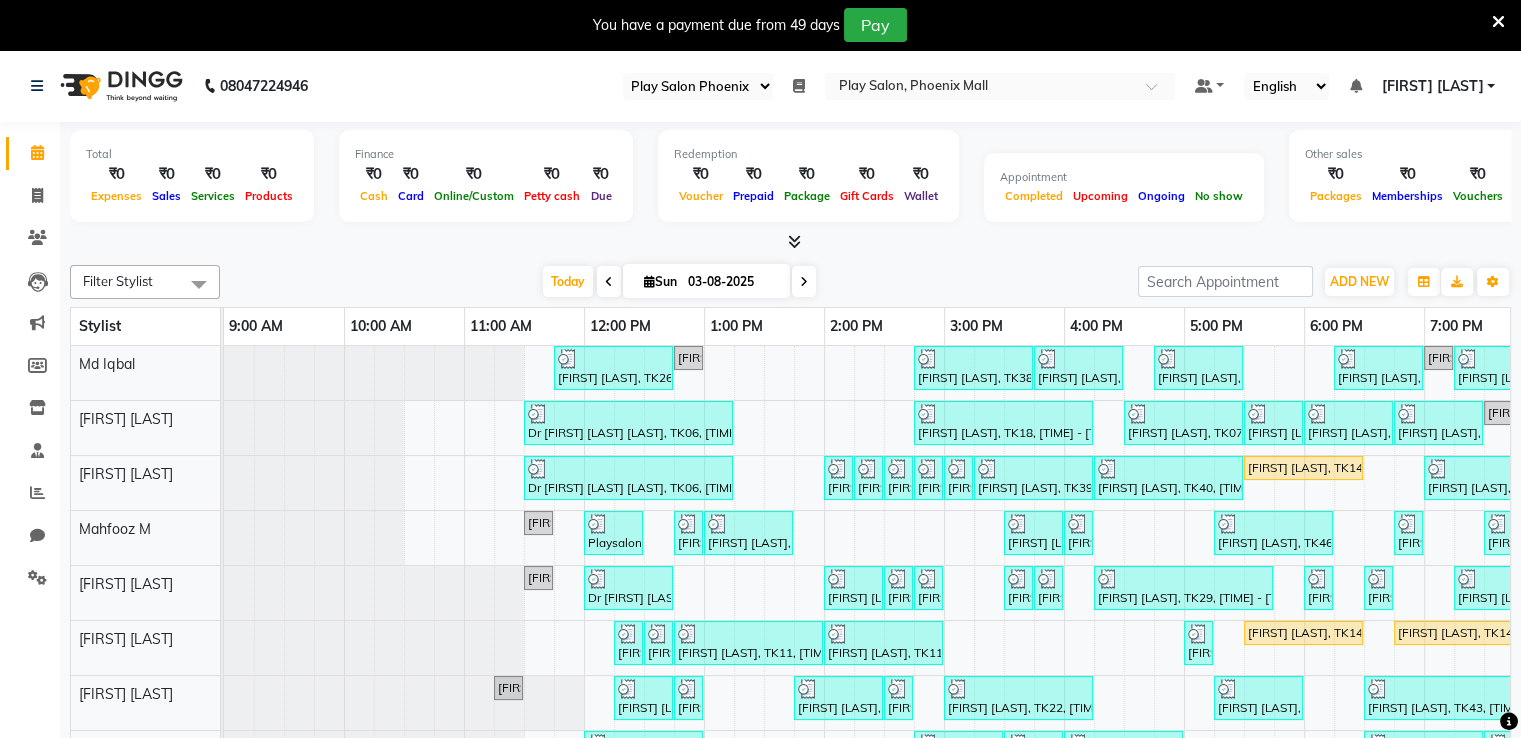 scroll, scrollTop: 0, scrollLeft: 0, axis: both 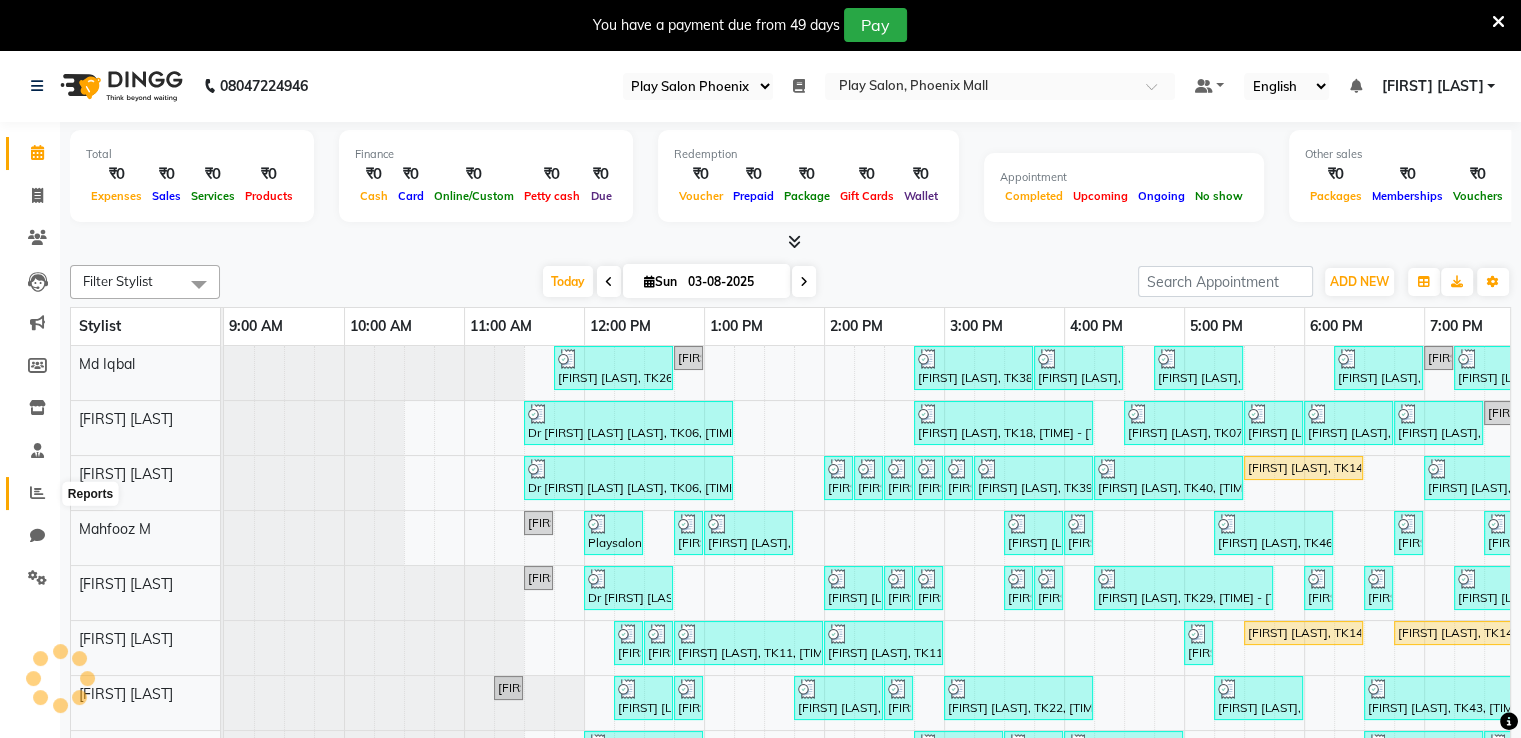 click 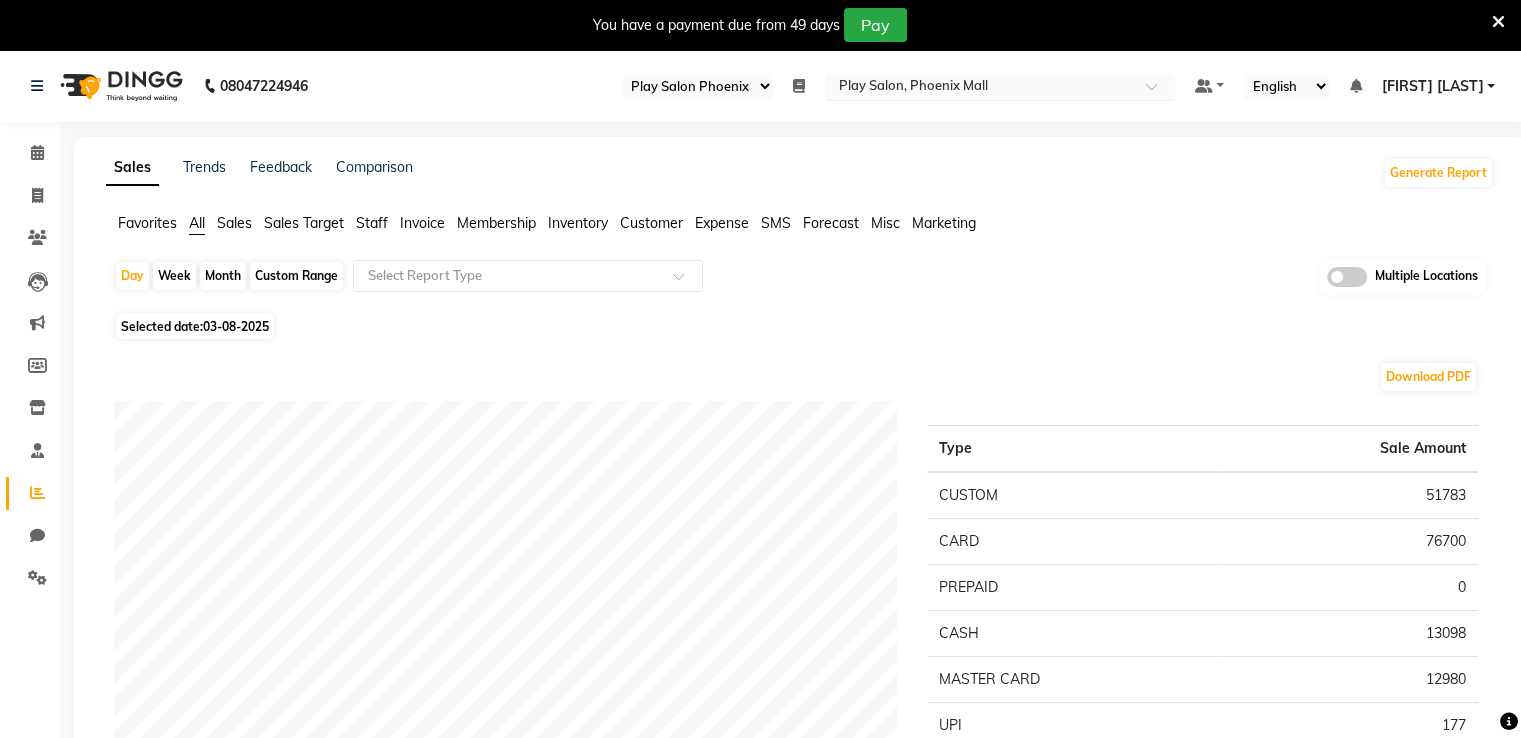 click at bounding box center [980, 88] 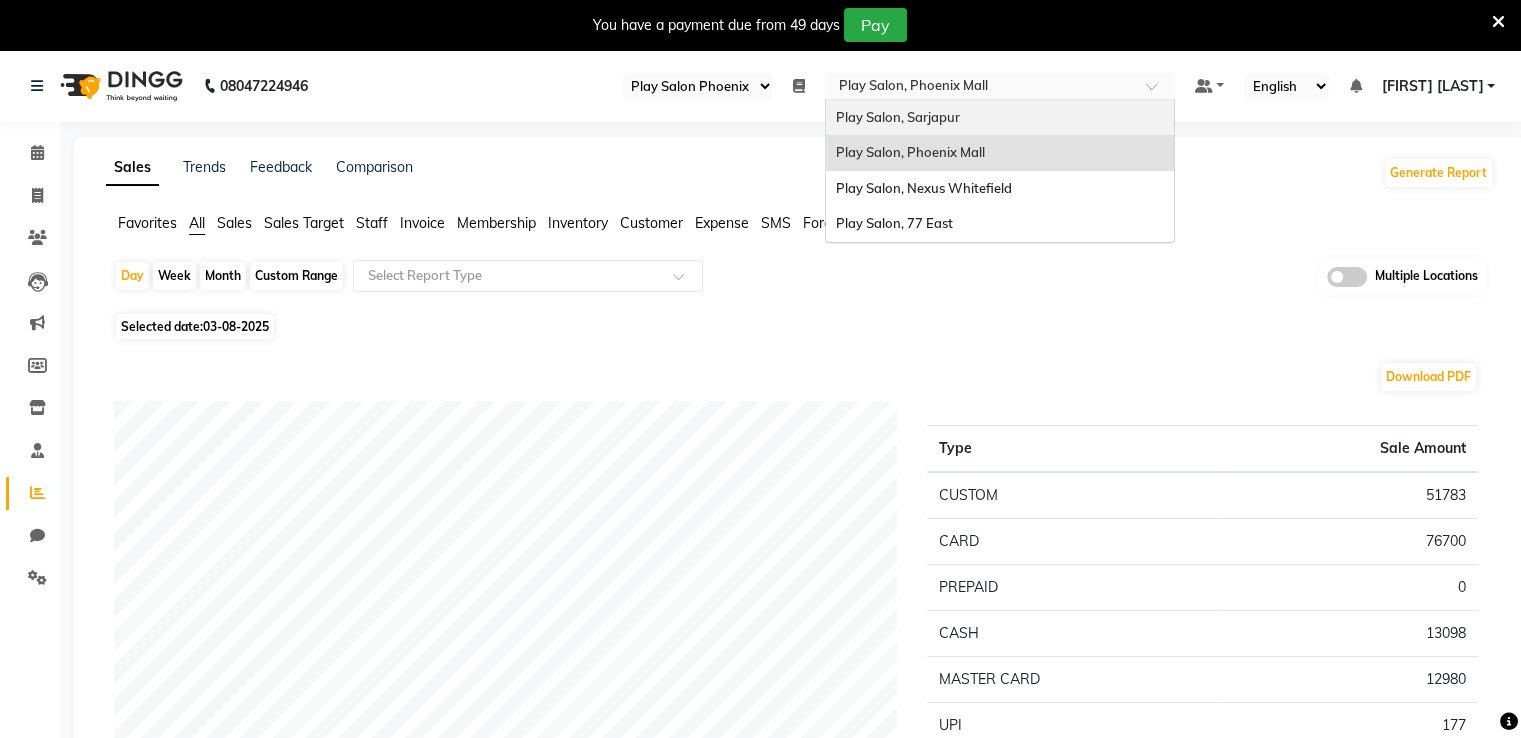 click on "Play Salon, Sarjapur" at bounding box center [1000, 118] 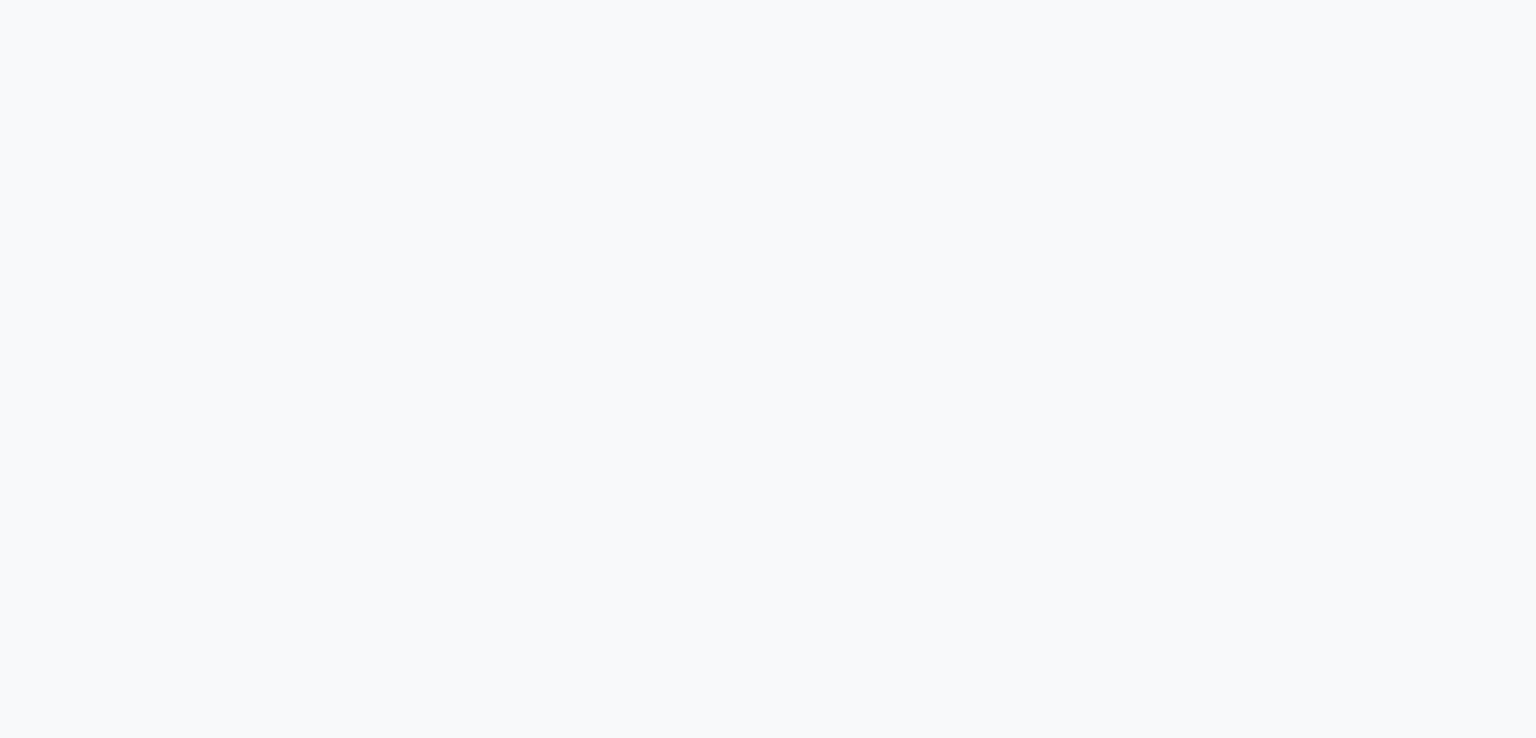 scroll, scrollTop: 0, scrollLeft: 0, axis: both 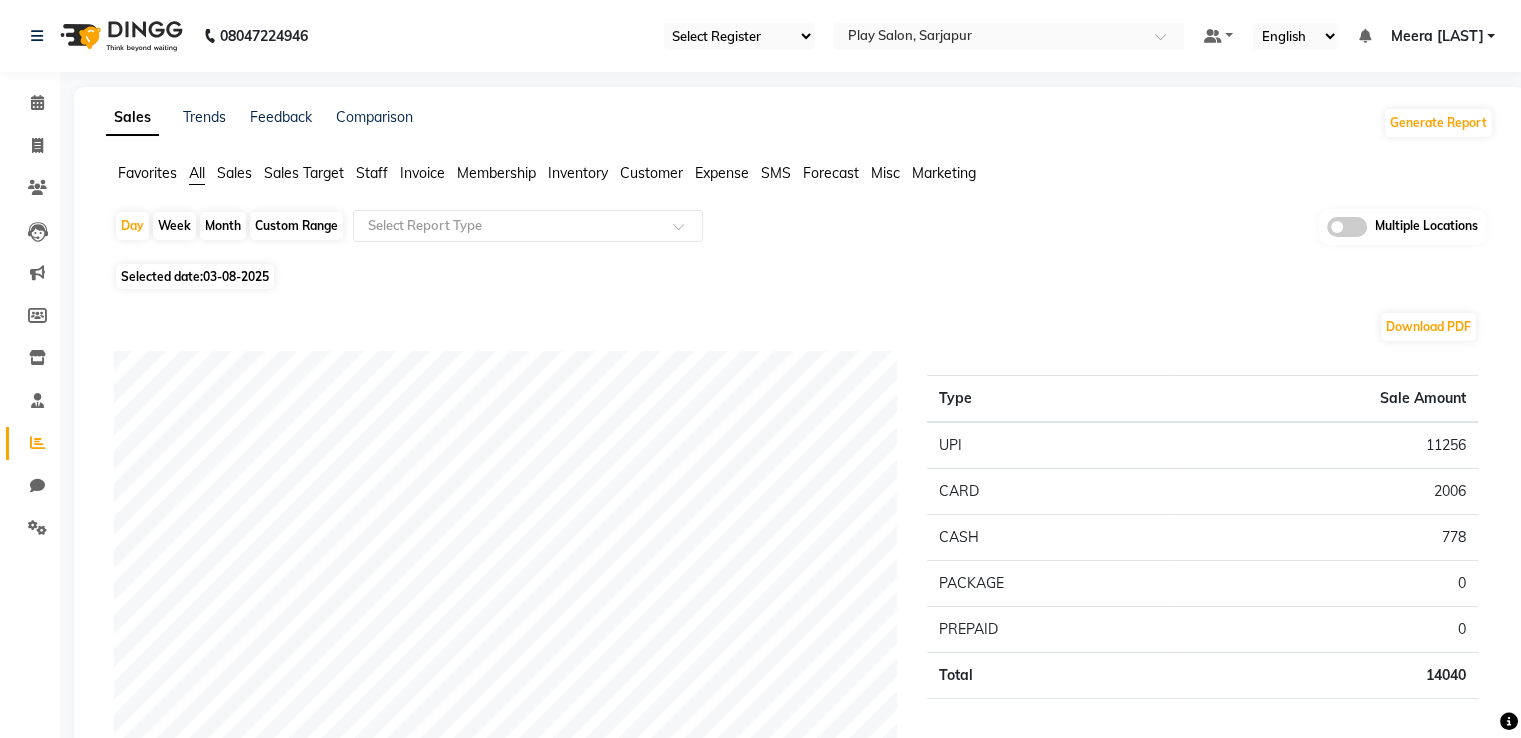 click on "Month" 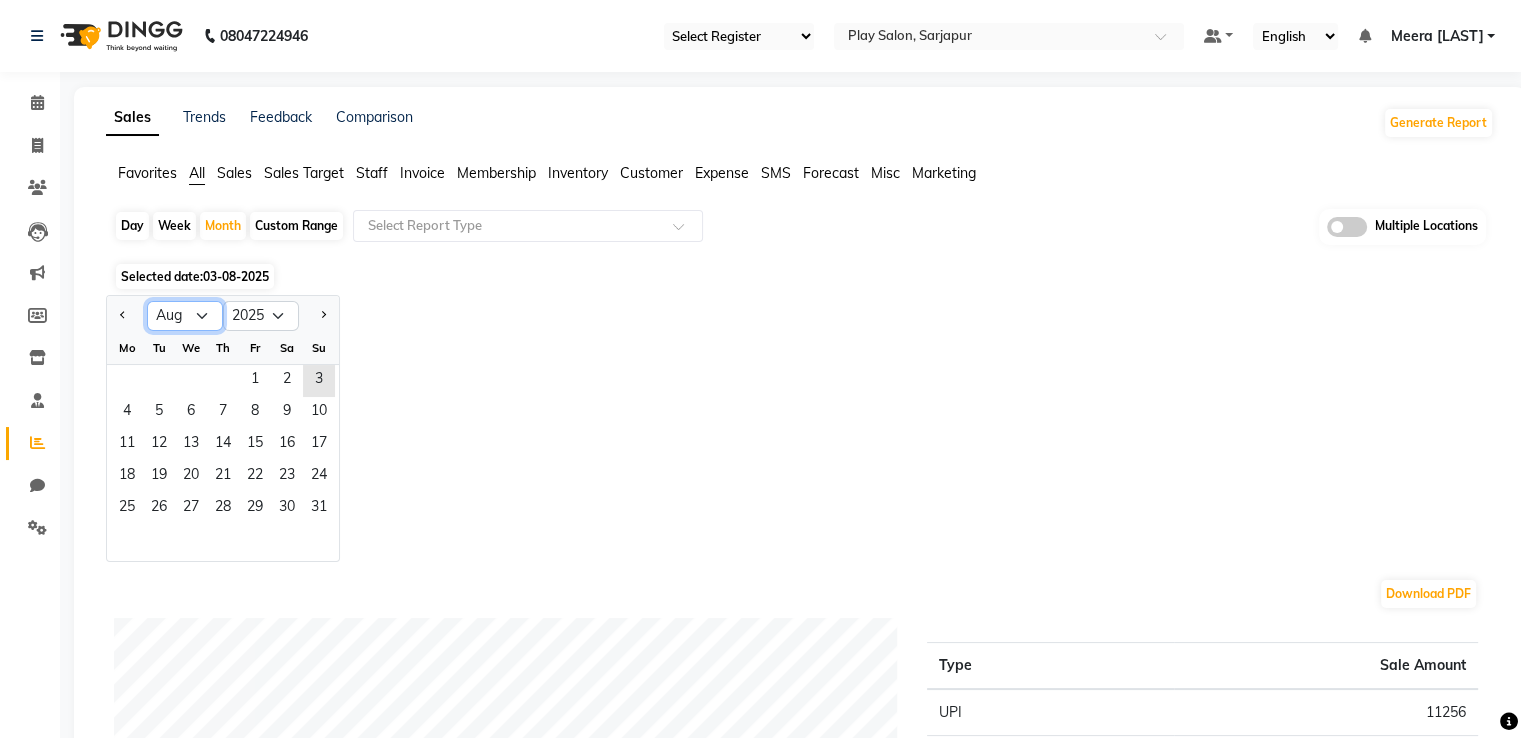 click on "Jan Feb Mar Apr May Jun Jul Aug Sep Oct Nov Dec" 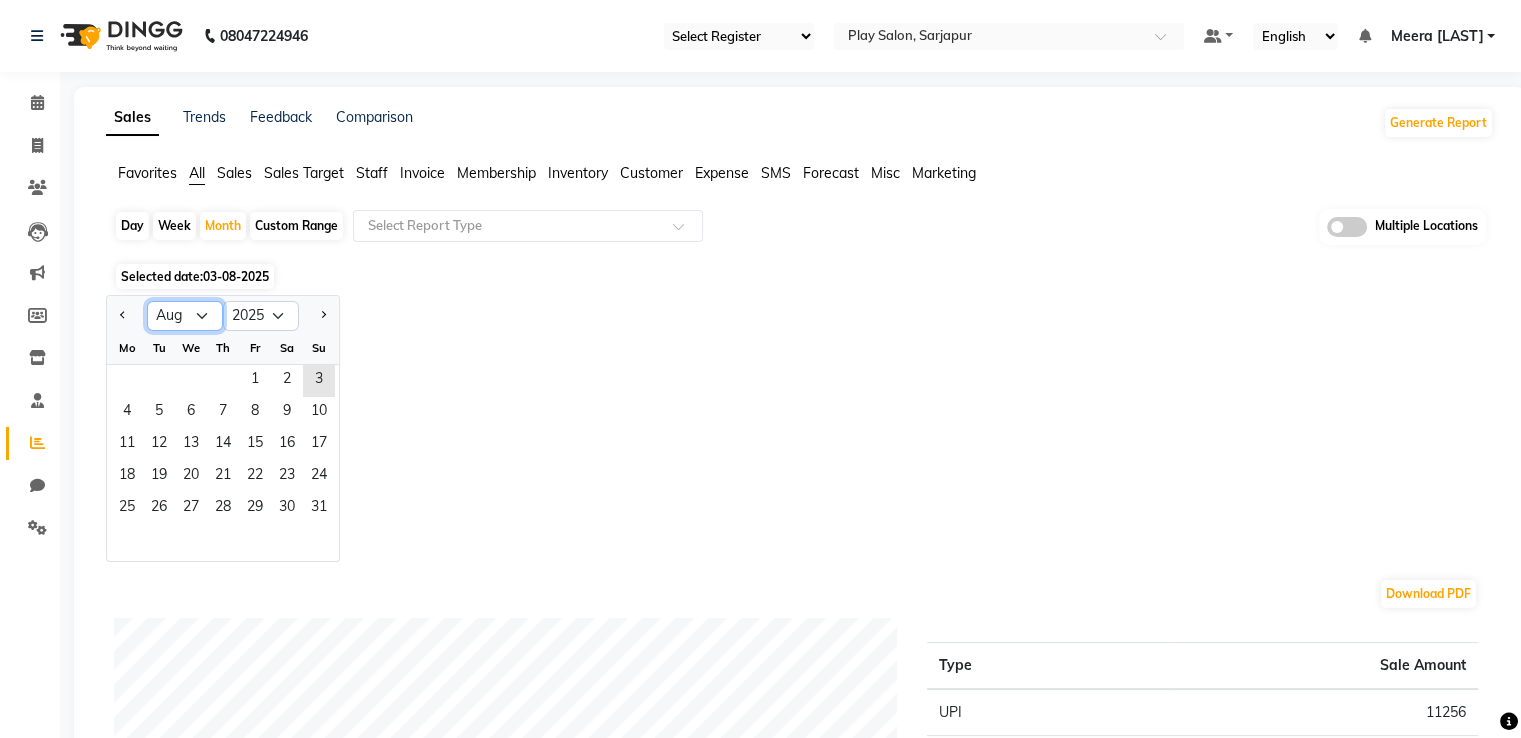select on "7" 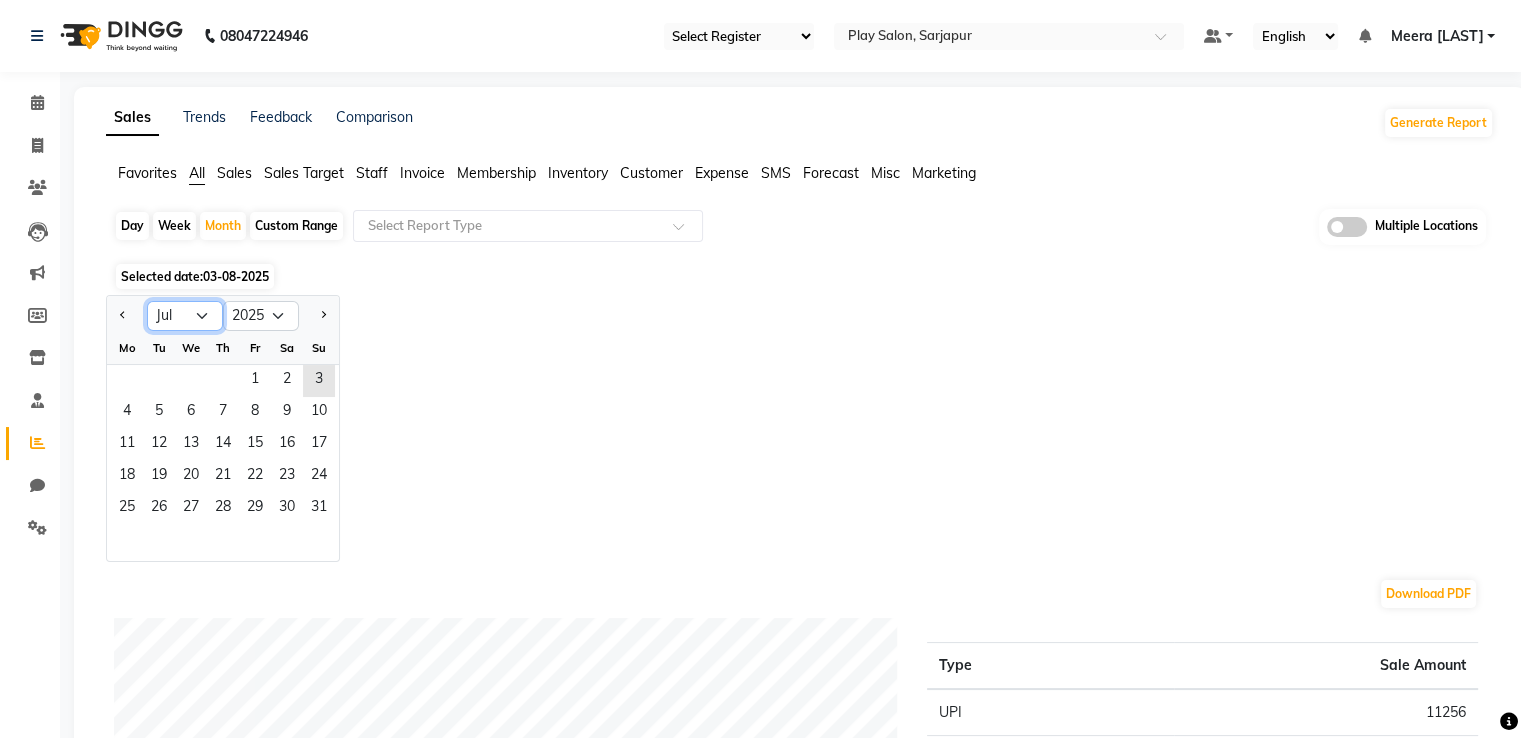 click on "Jan Feb Mar Apr May Jun Jul Aug Sep Oct Nov Dec" 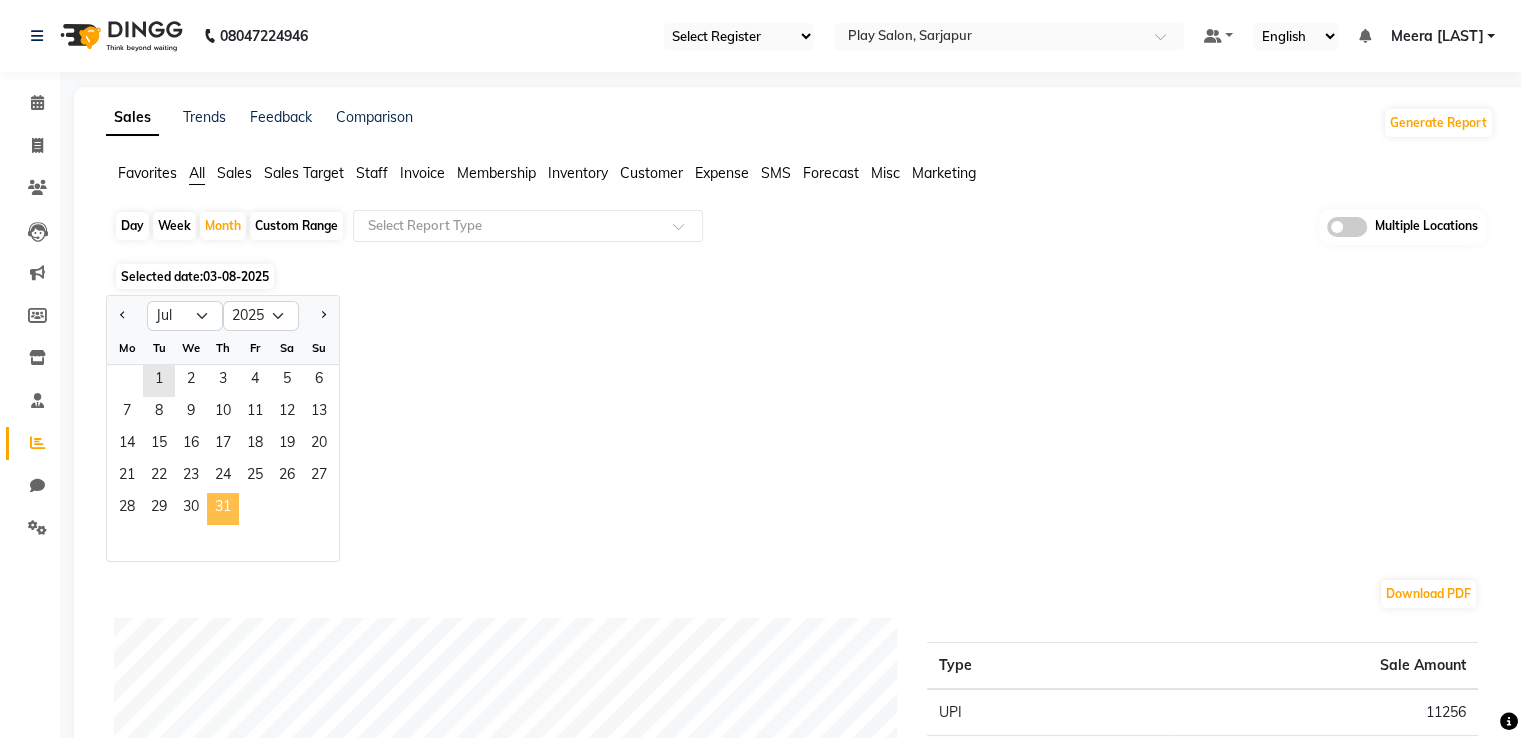 click on "31" 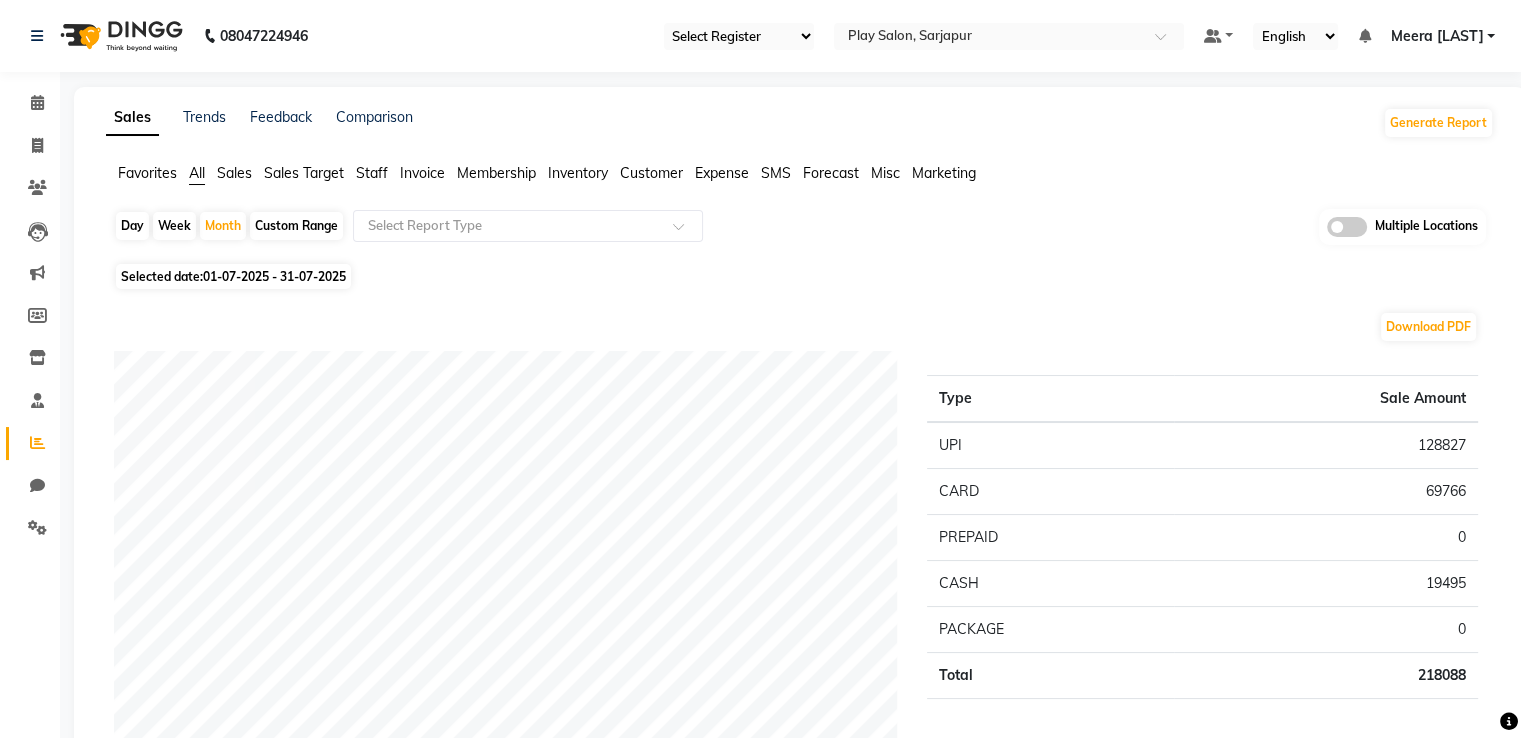 click on "Sales" 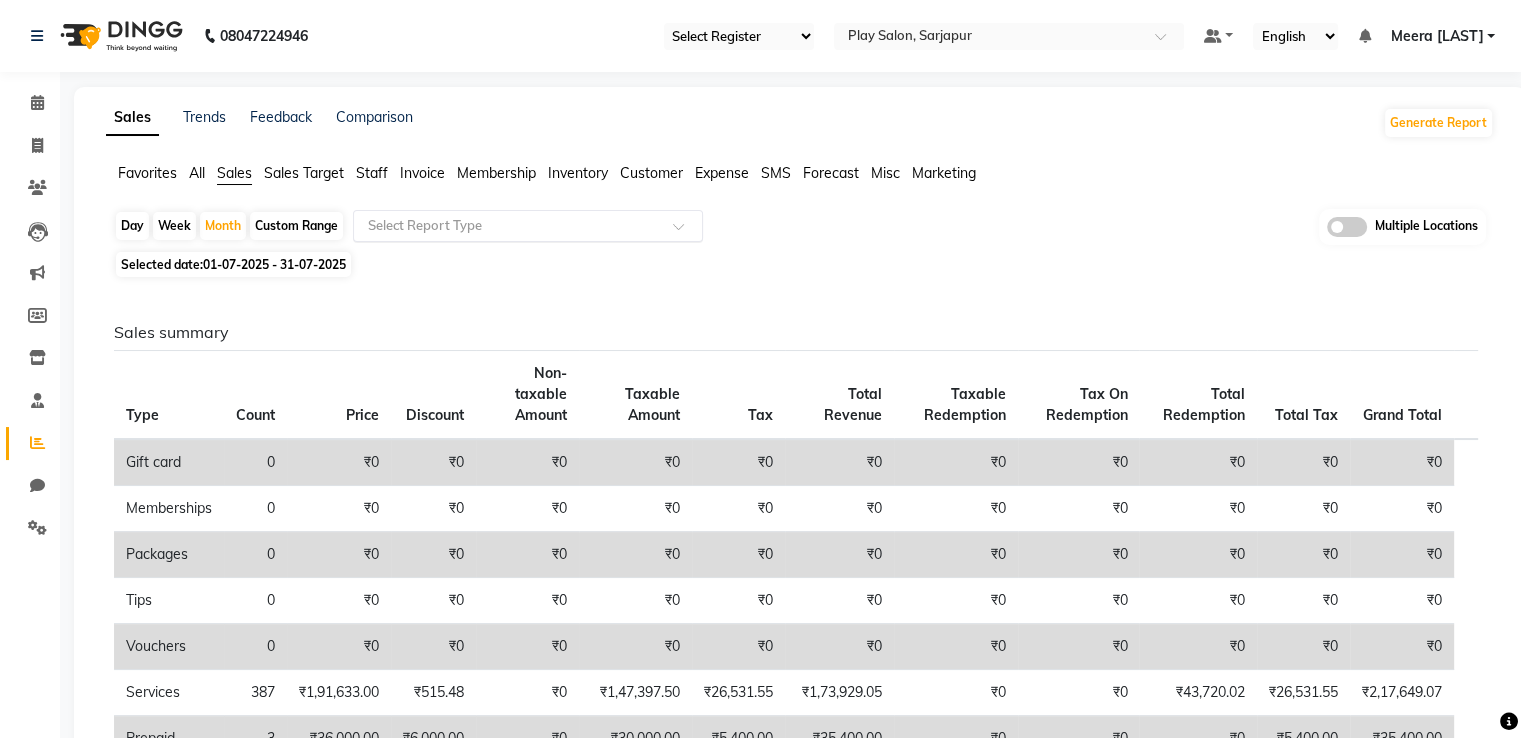 click 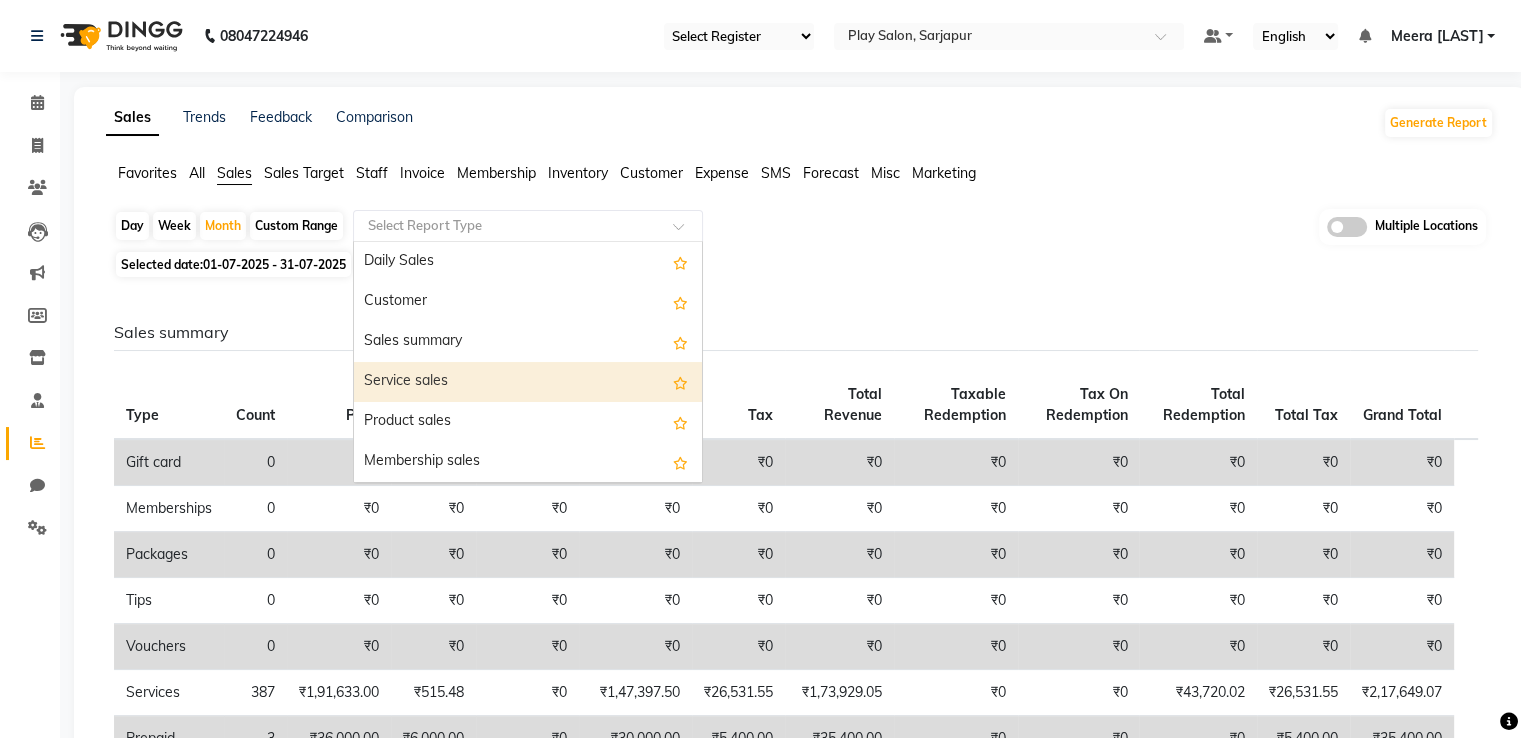 click on "Service sales" at bounding box center (528, 382) 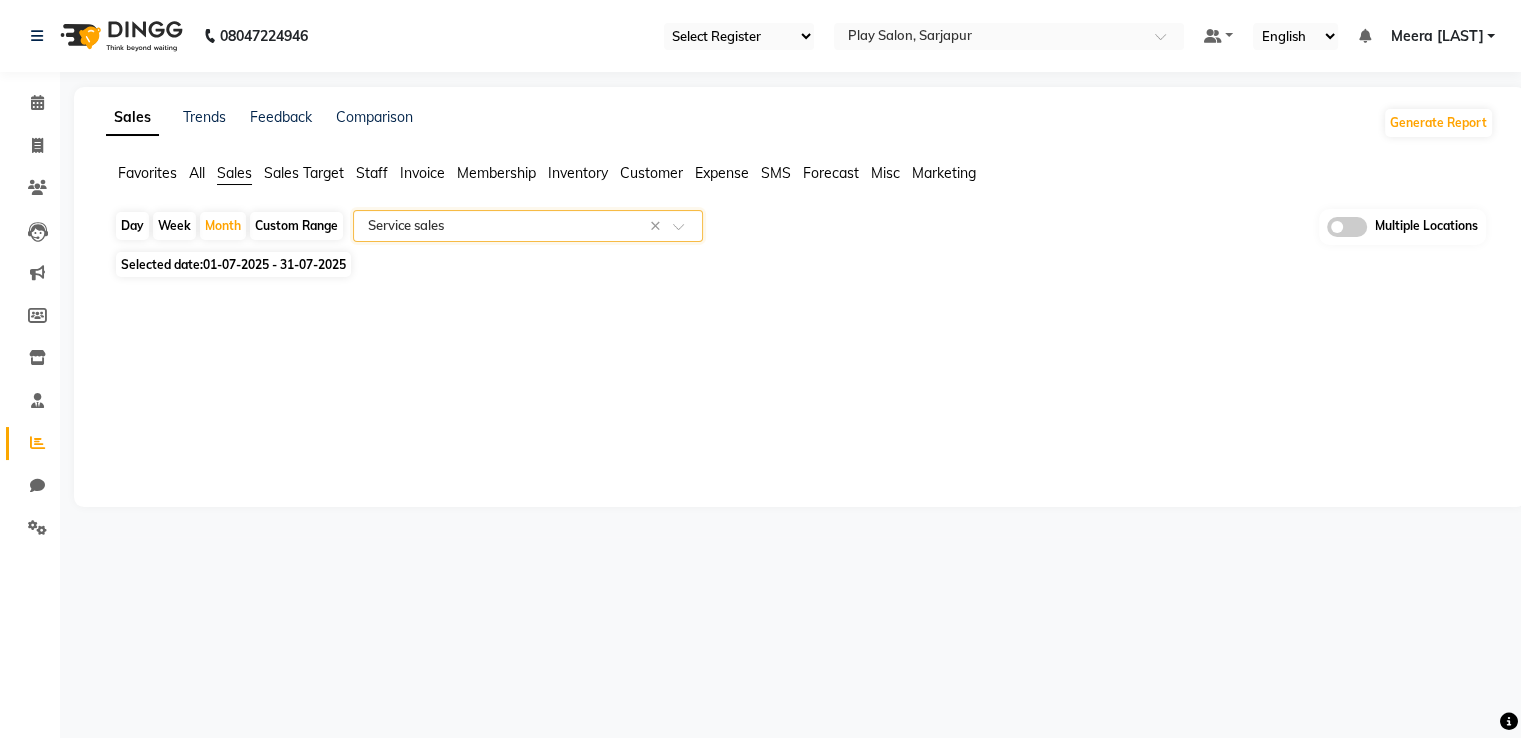 select on "full_report" 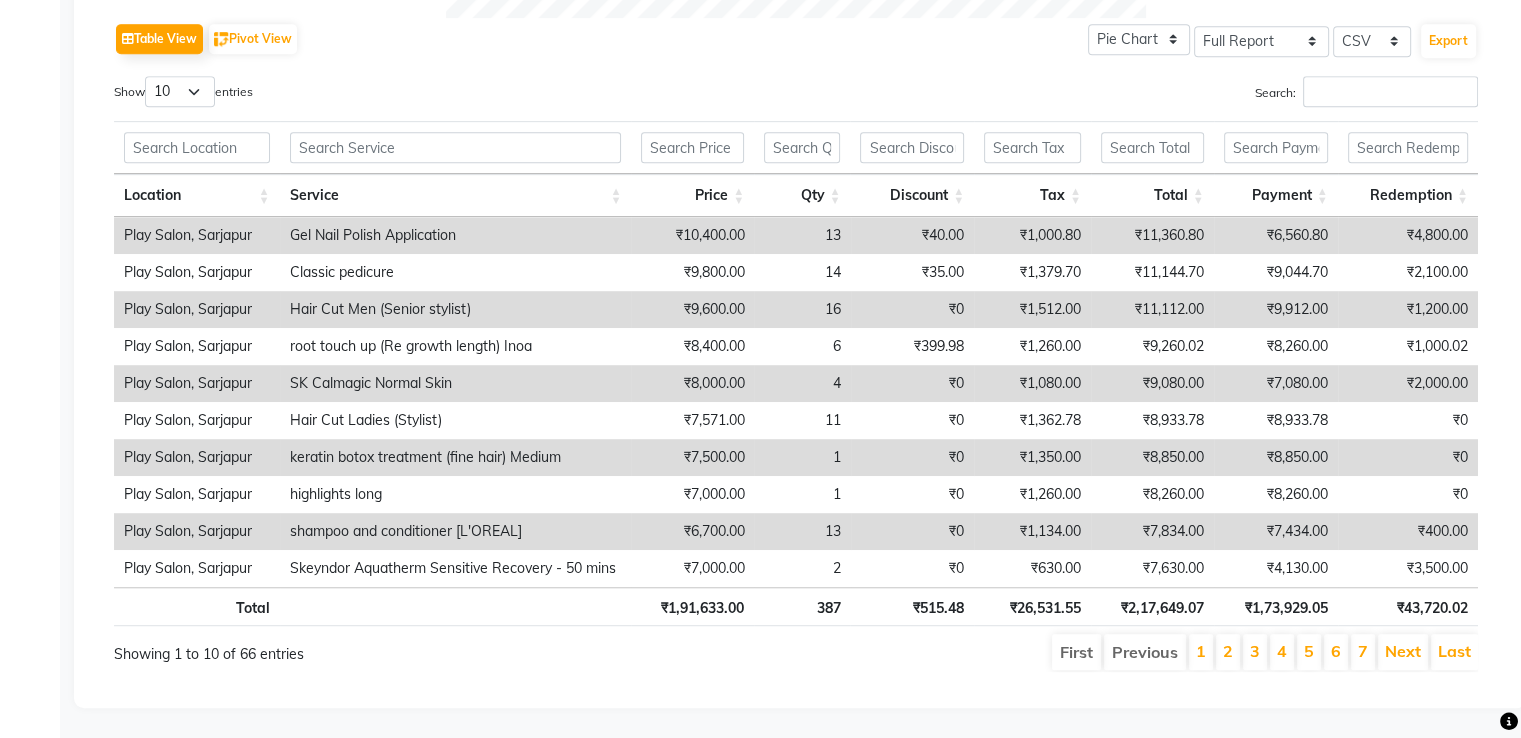 scroll, scrollTop: 1018, scrollLeft: 0, axis: vertical 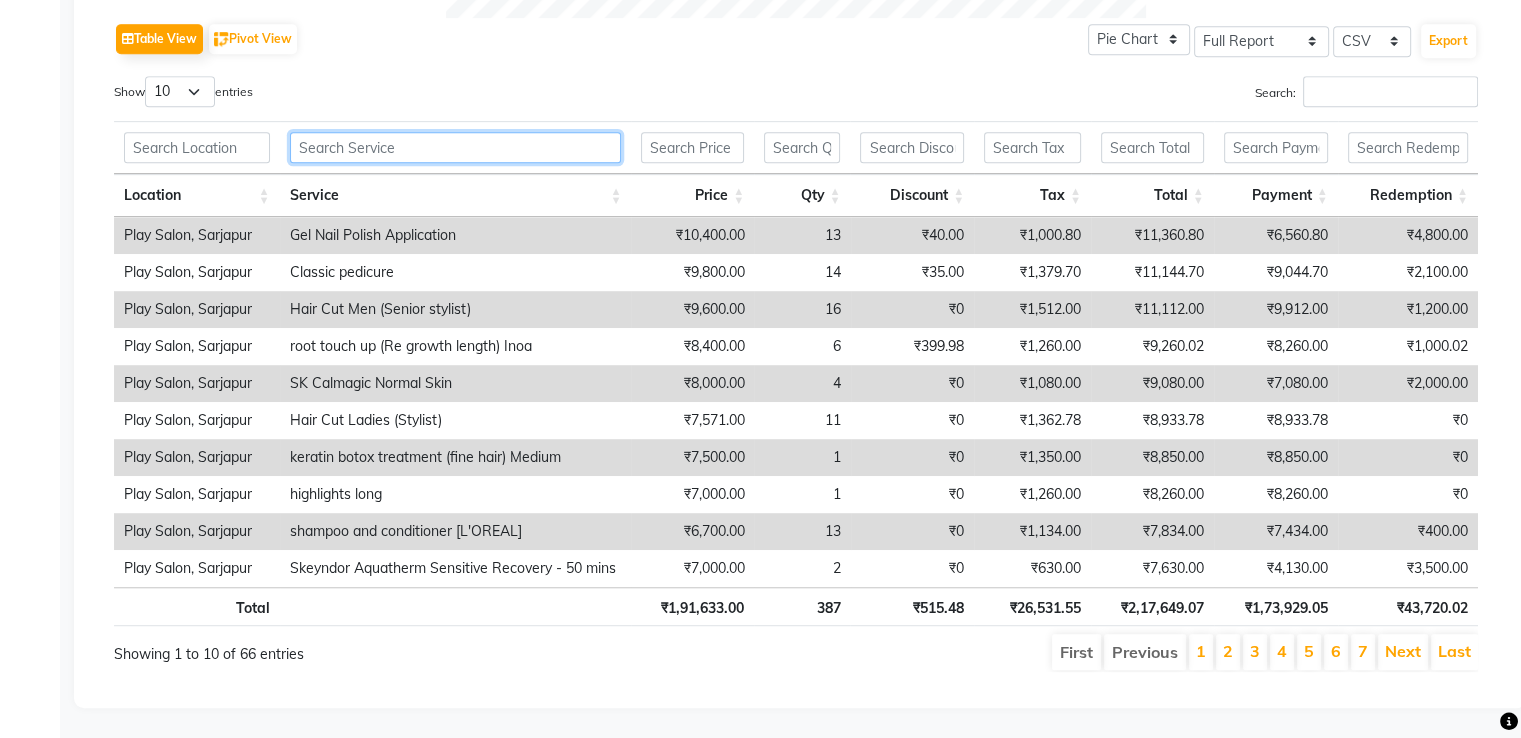 click at bounding box center (456, 147) 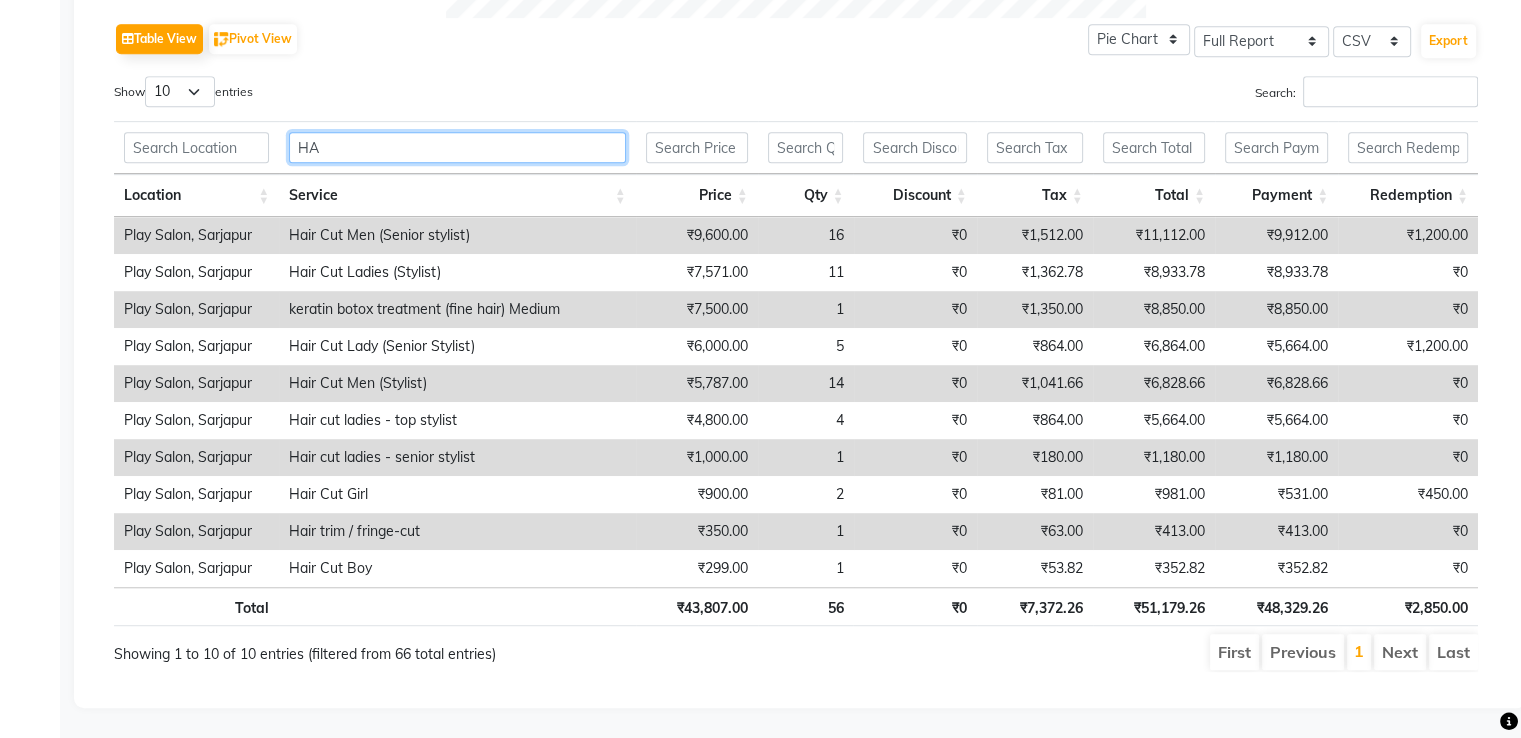 type on "H" 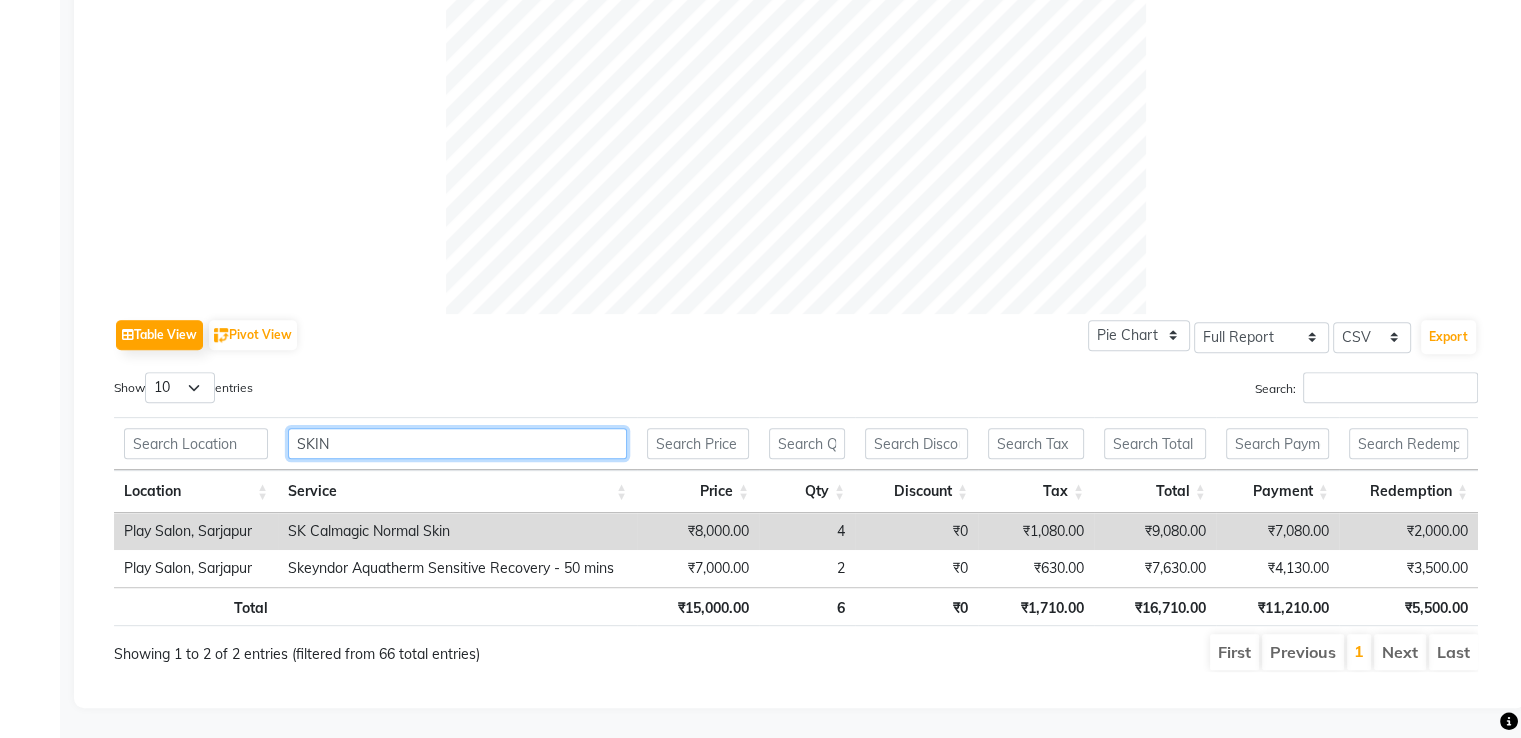 scroll, scrollTop: 685, scrollLeft: 0, axis: vertical 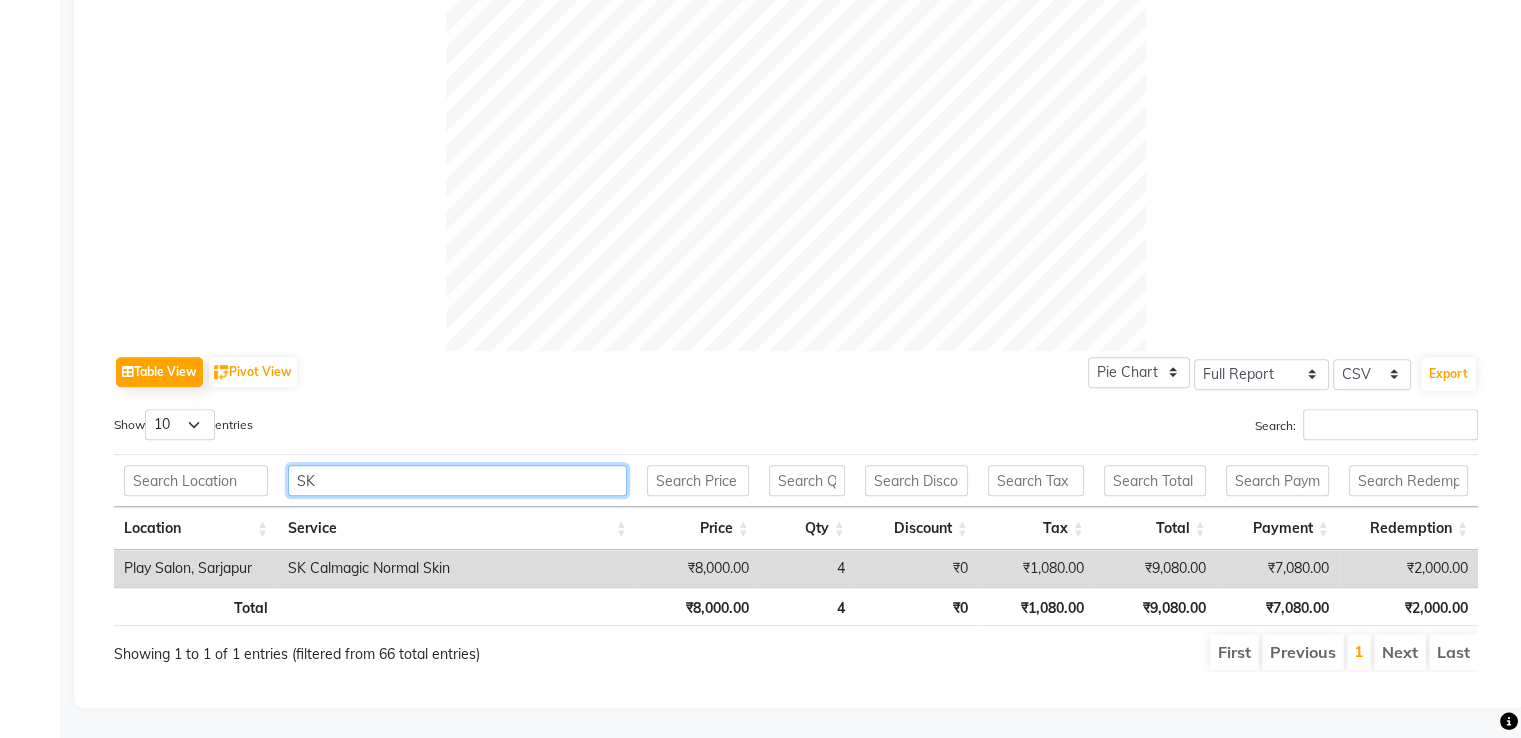type on "S" 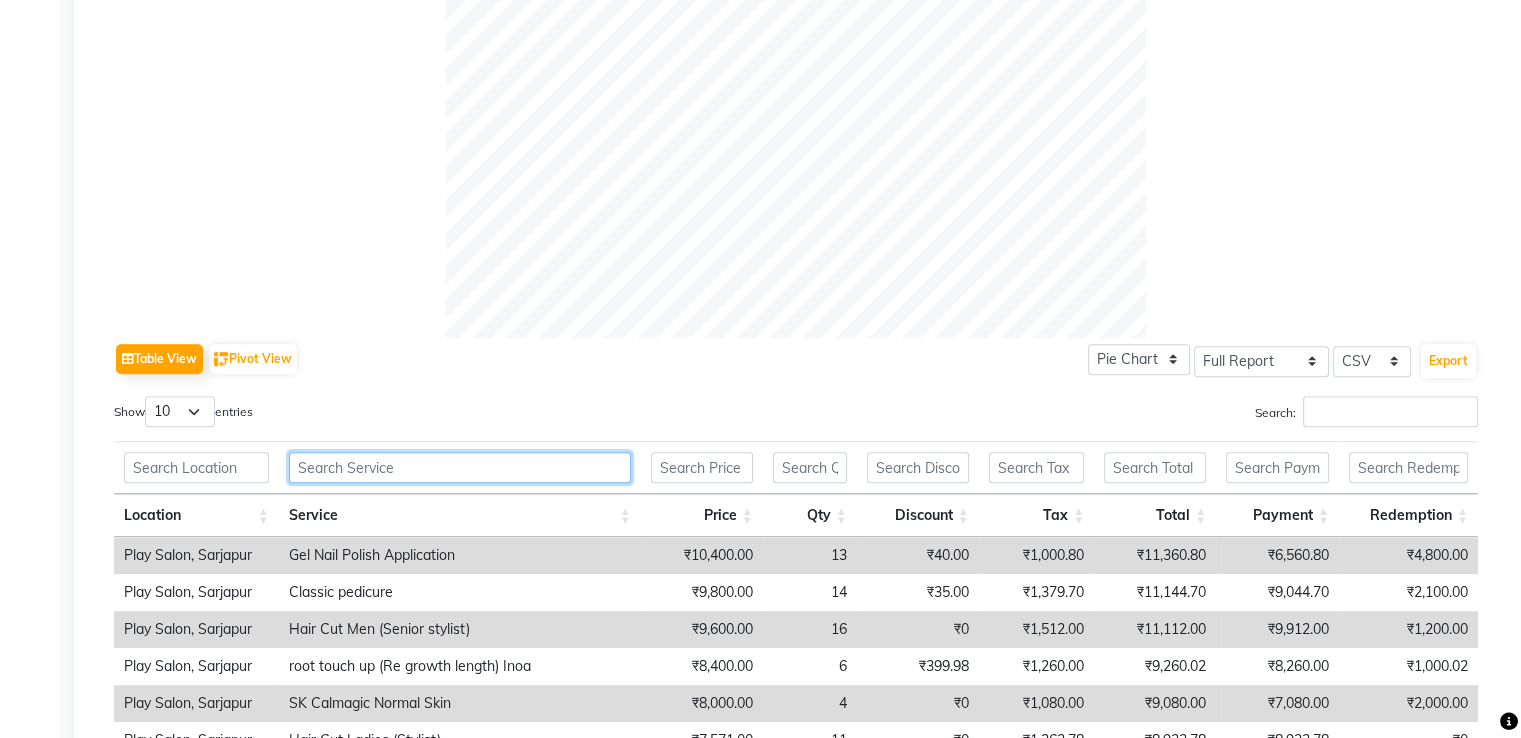 scroll, scrollTop: 1018, scrollLeft: 0, axis: vertical 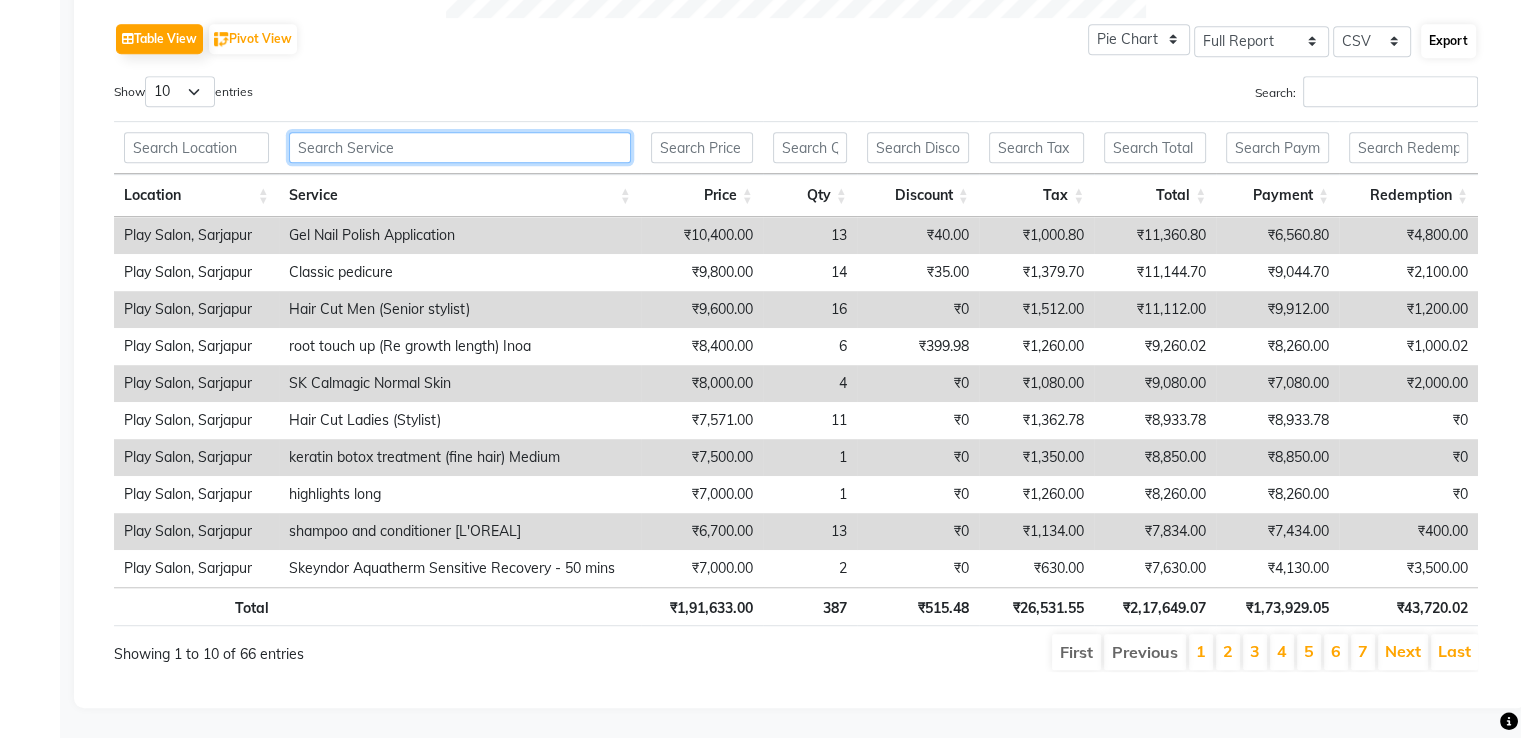 type 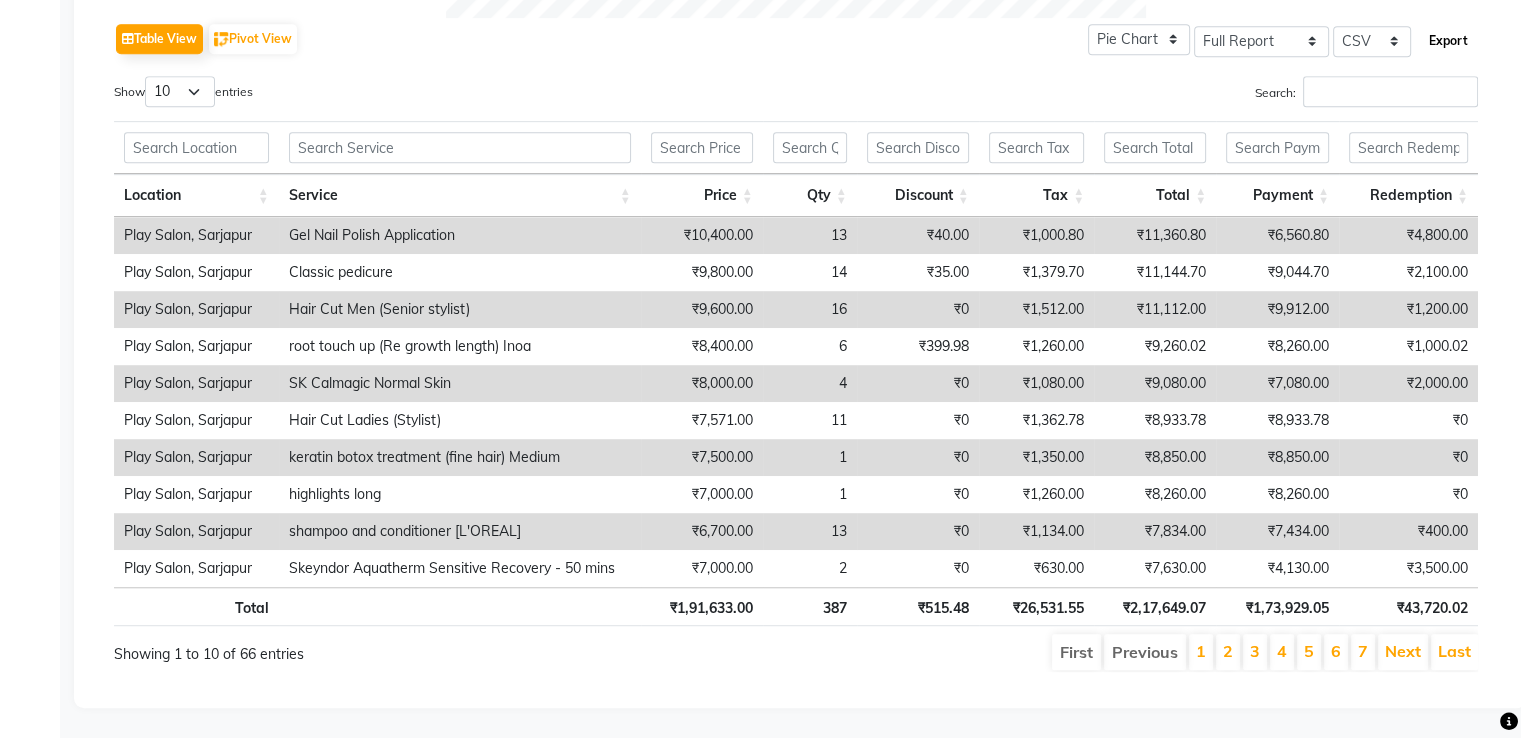 click on "Export" 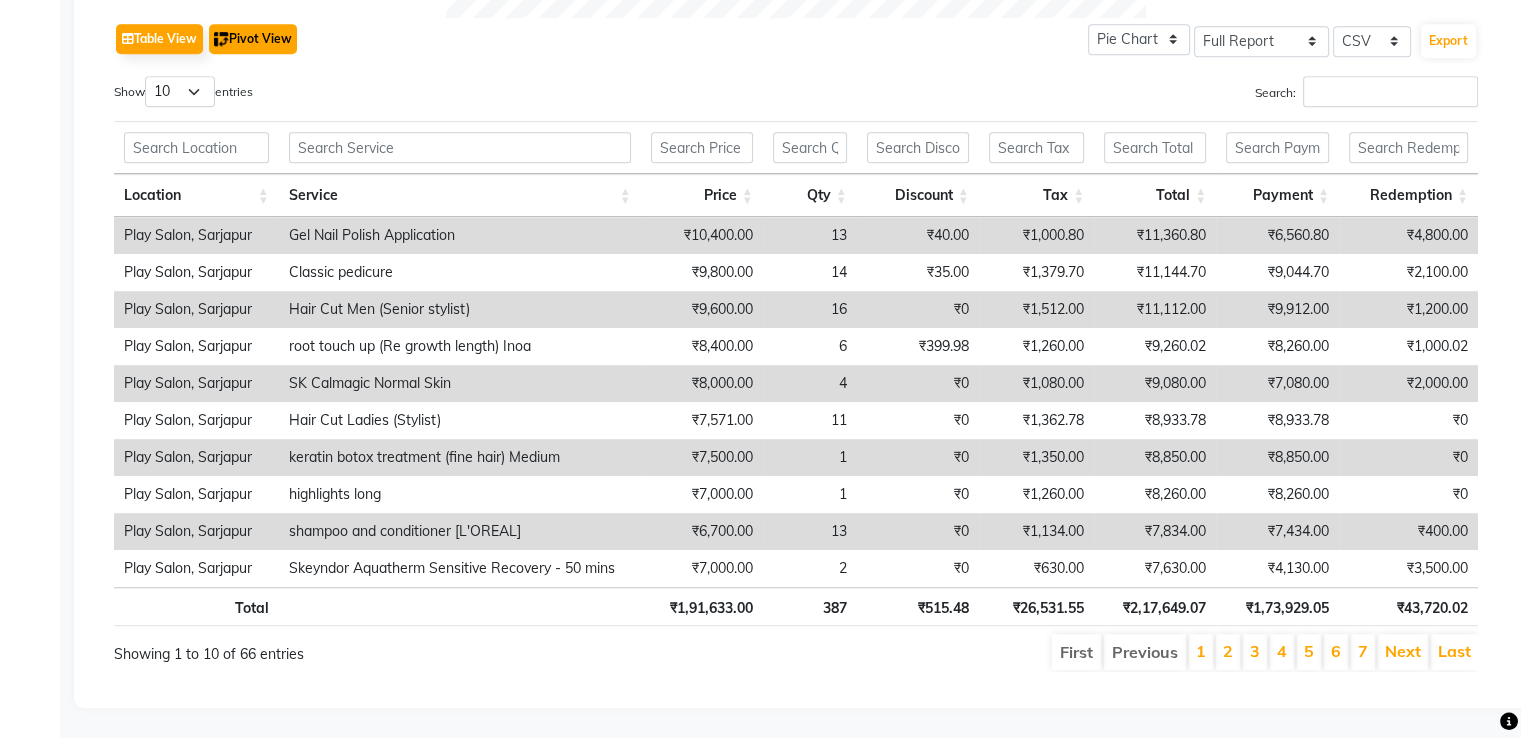 click on "Pivot View" 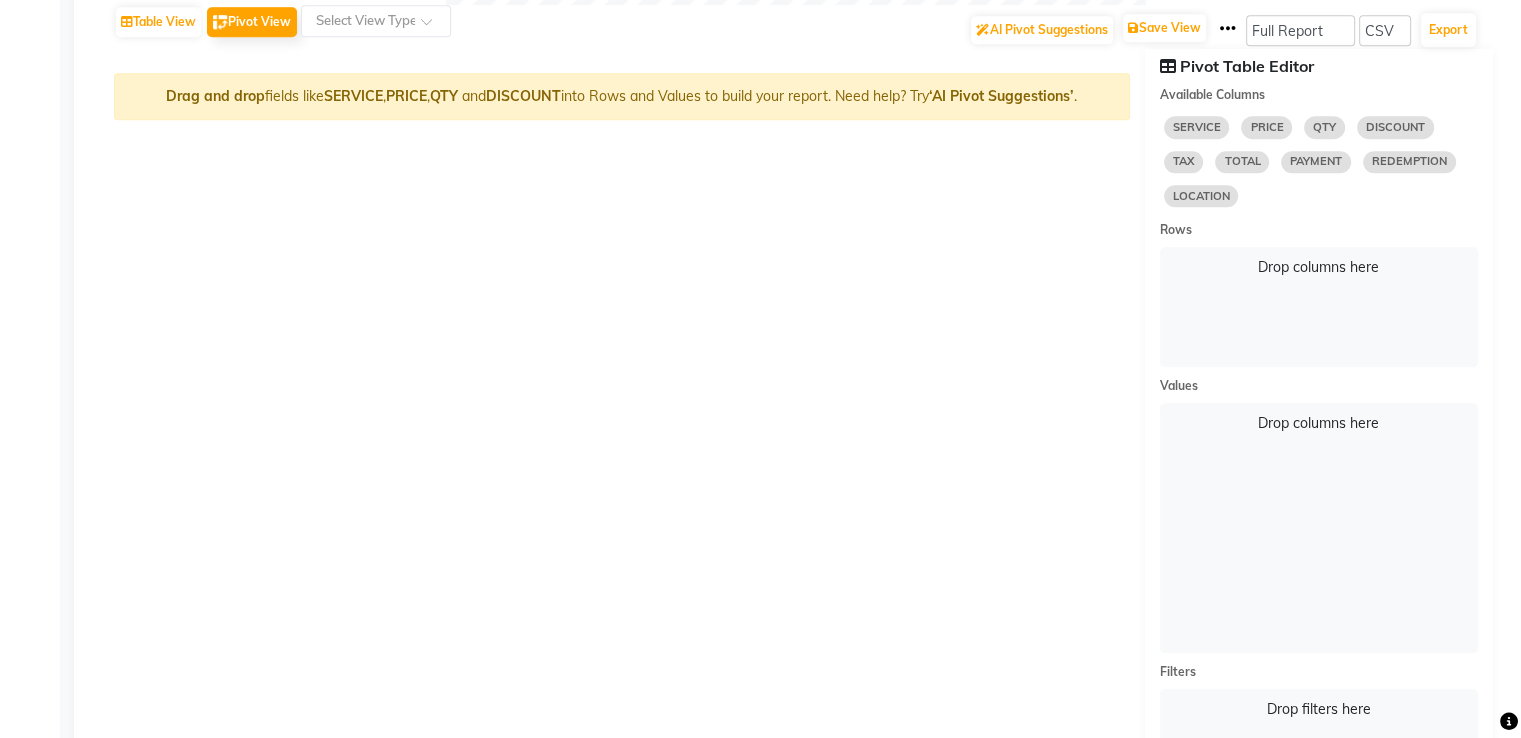 select on "10" 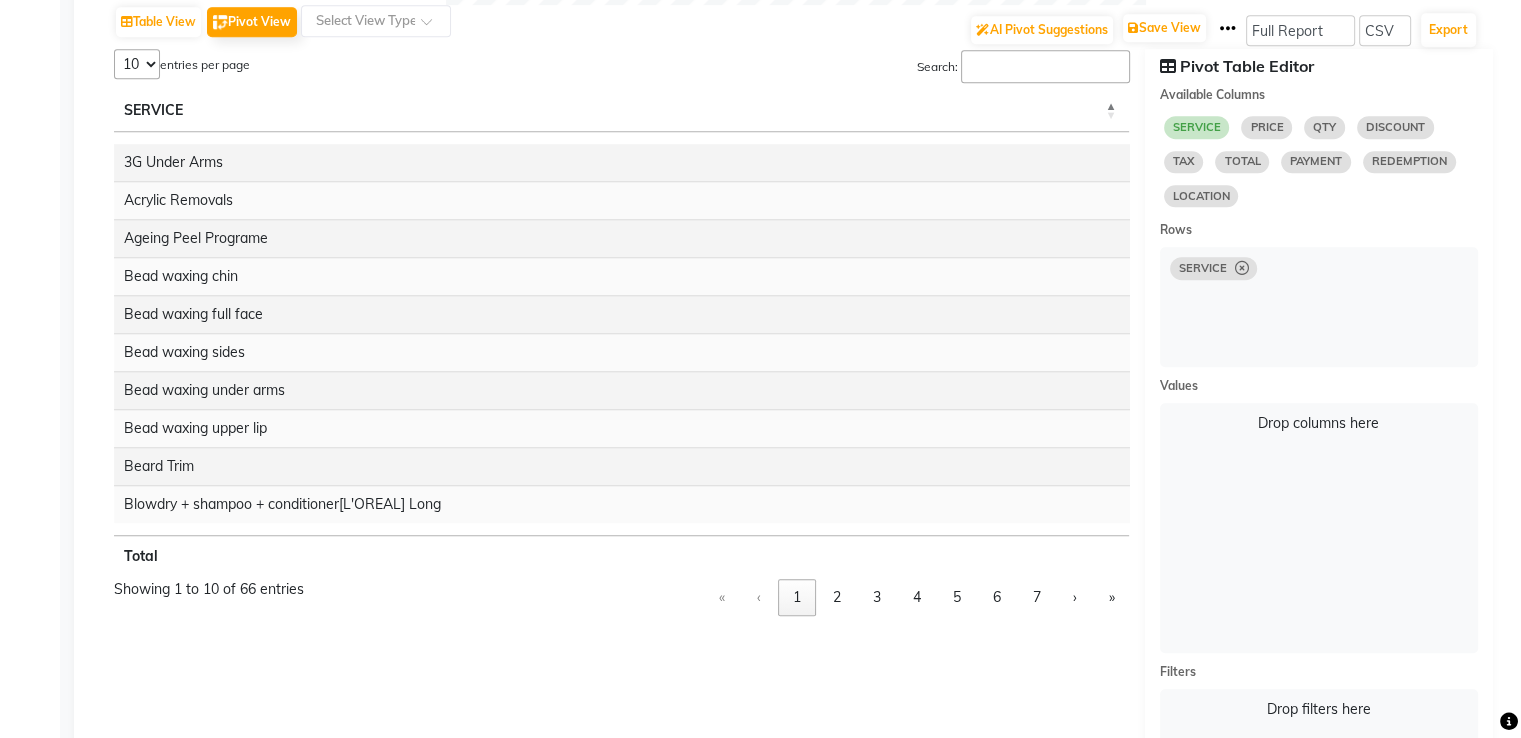 click on "Drop columns here" 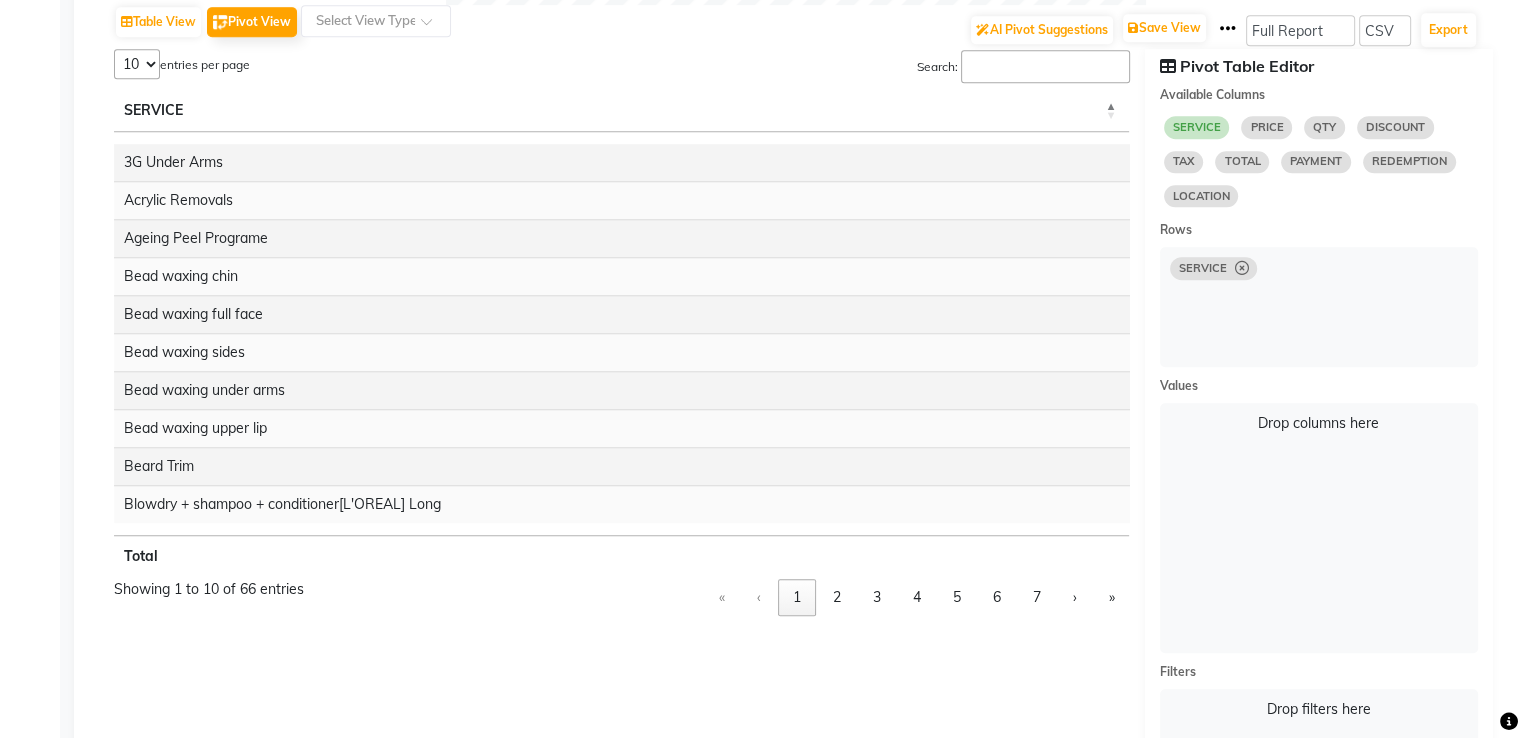 select on "10" 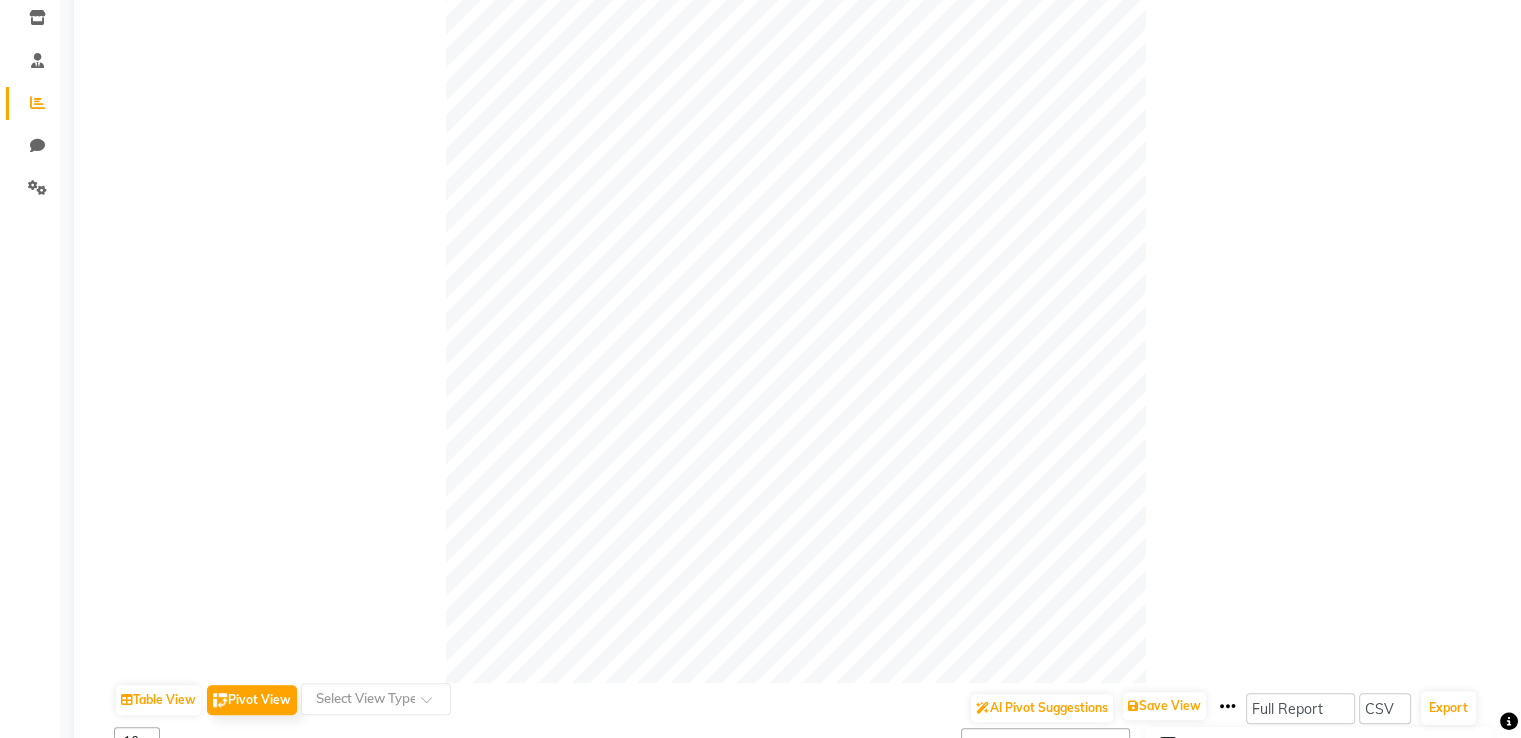 scroll, scrollTop: 0, scrollLeft: 0, axis: both 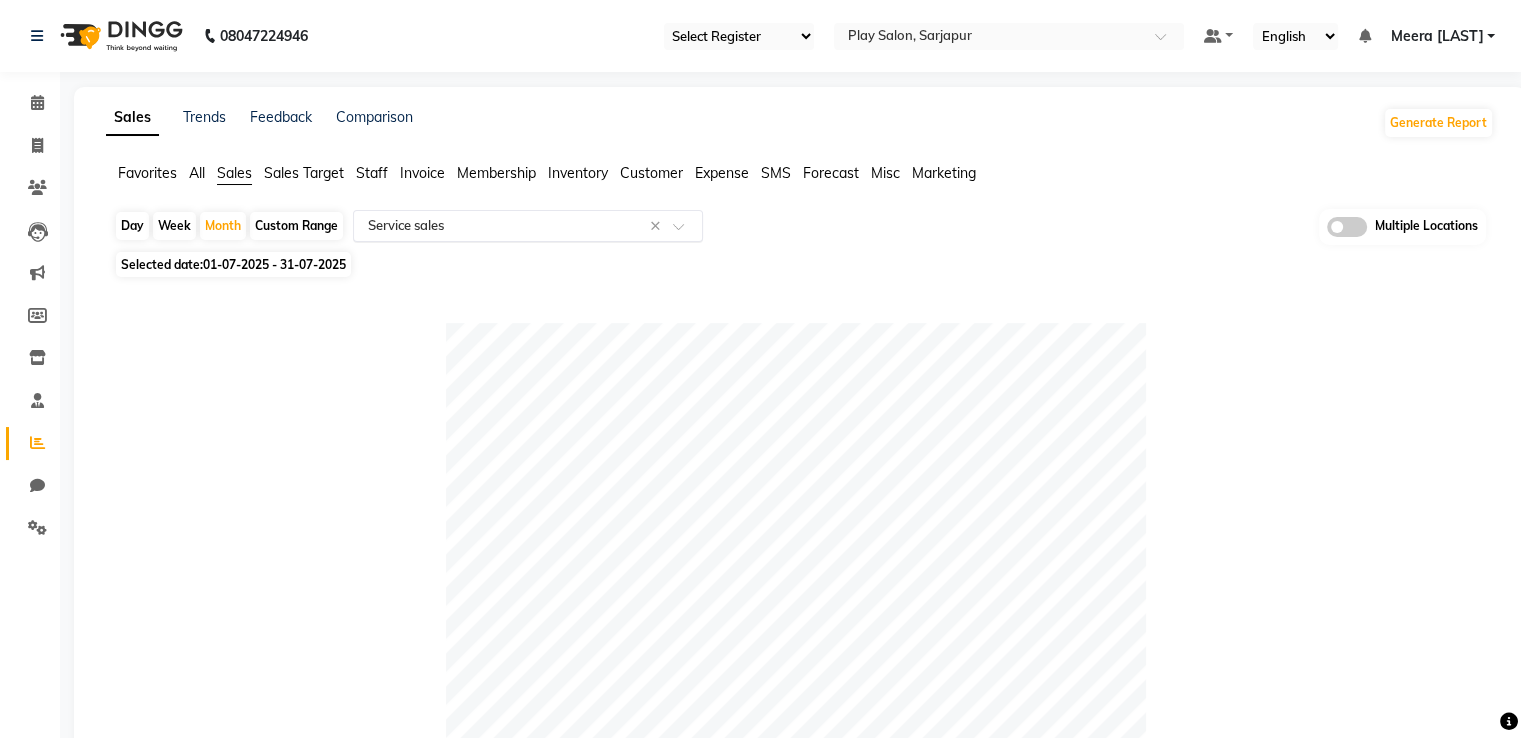click 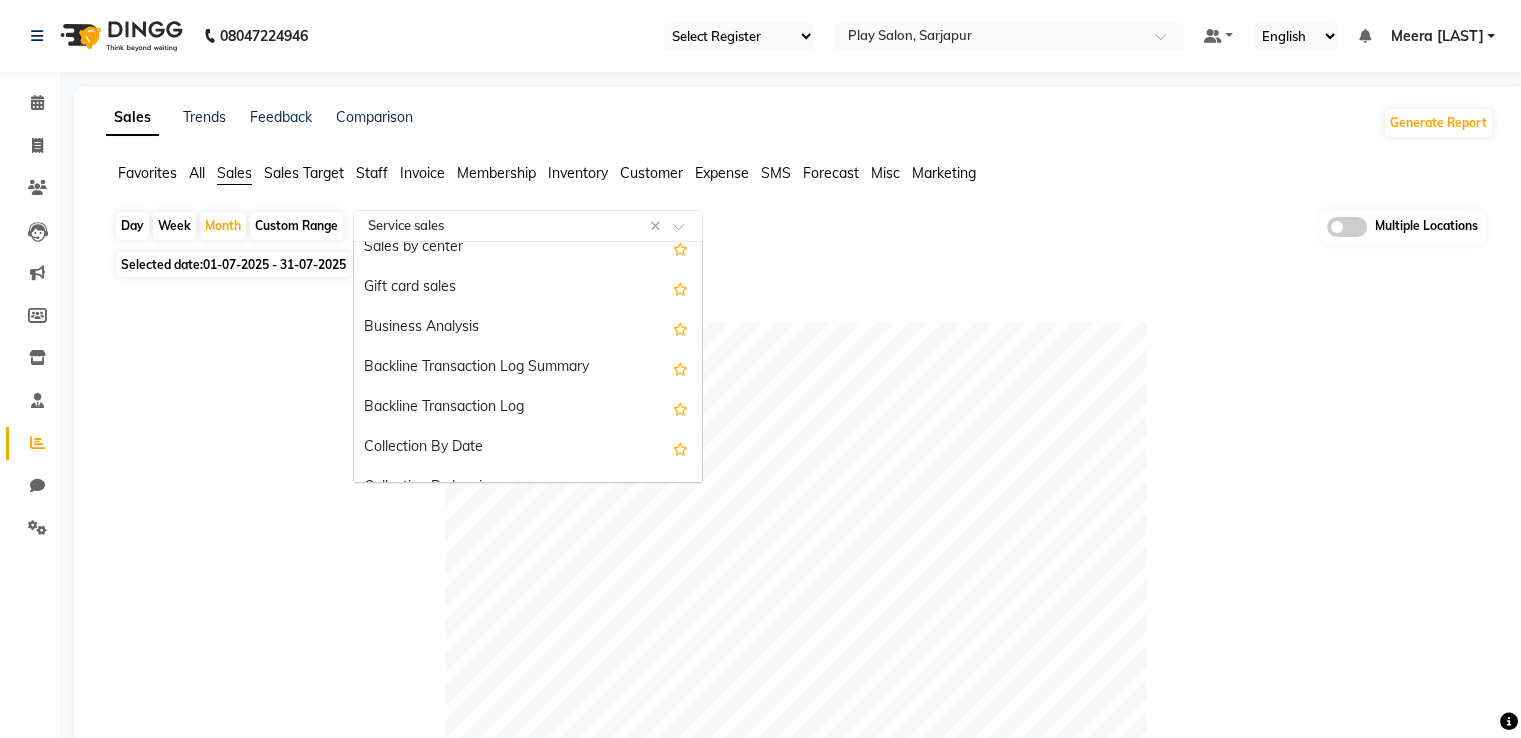 scroll, scrollTop: 480, scrollLeft: 0, axis: vertical 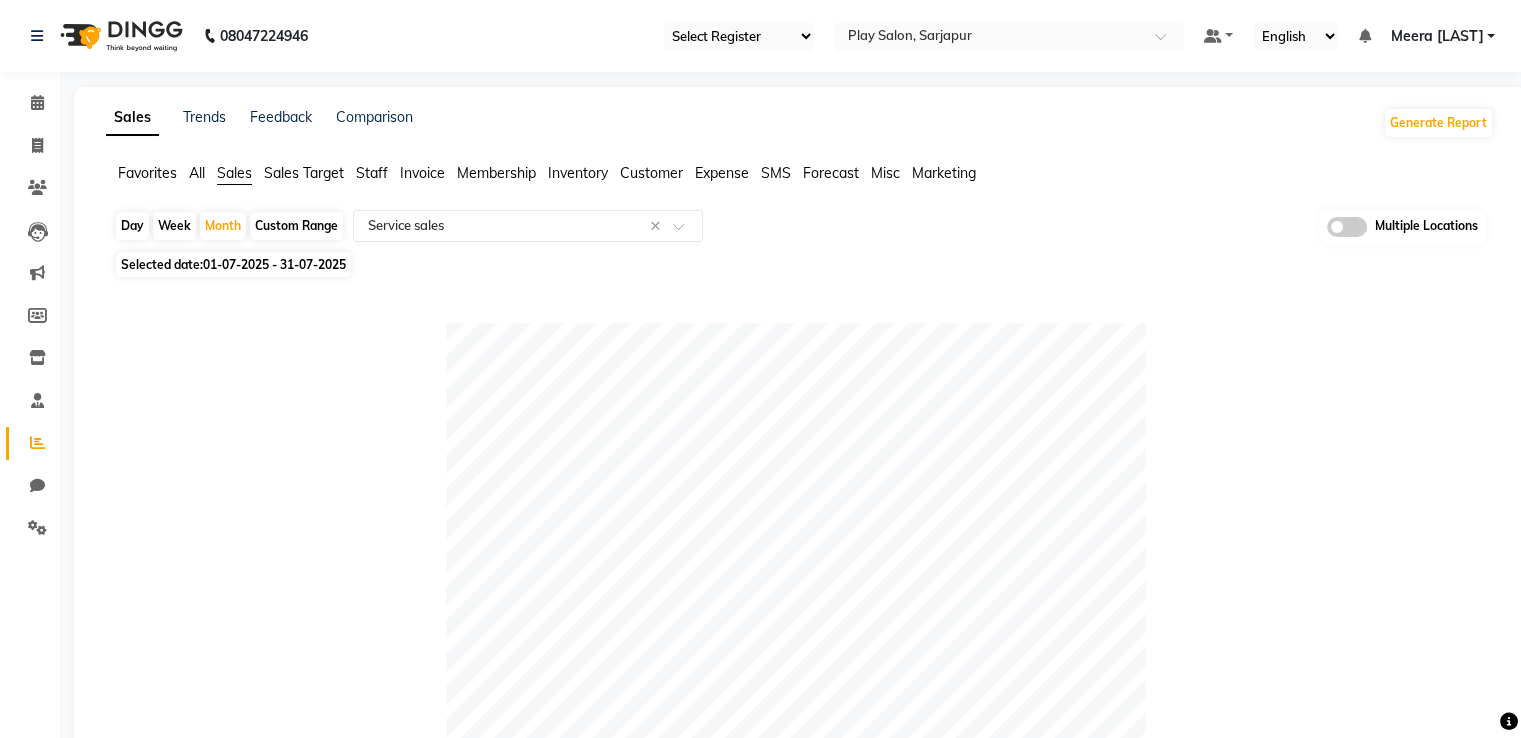 click on "All" 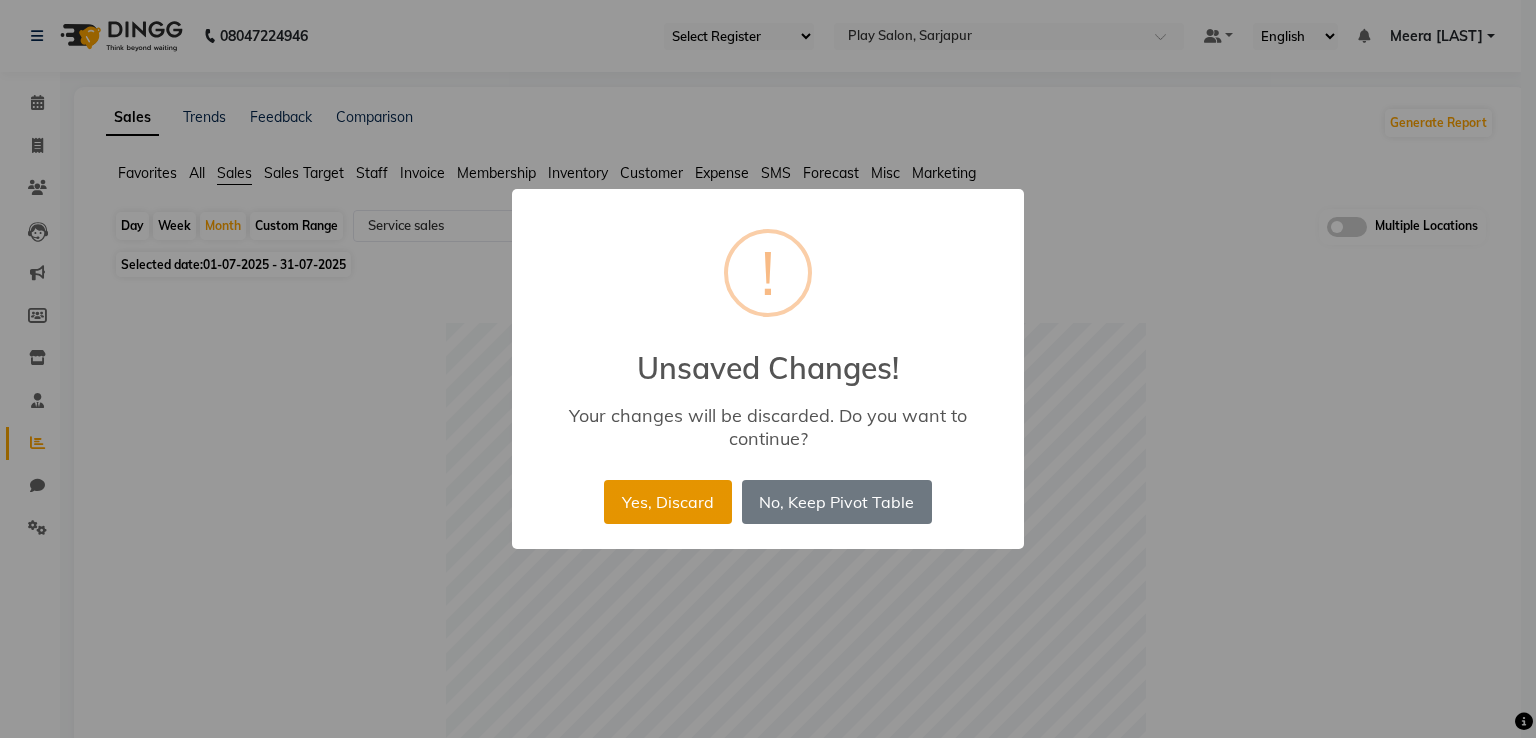 click on "Yes, Discard" at bounding box center [667, 502] 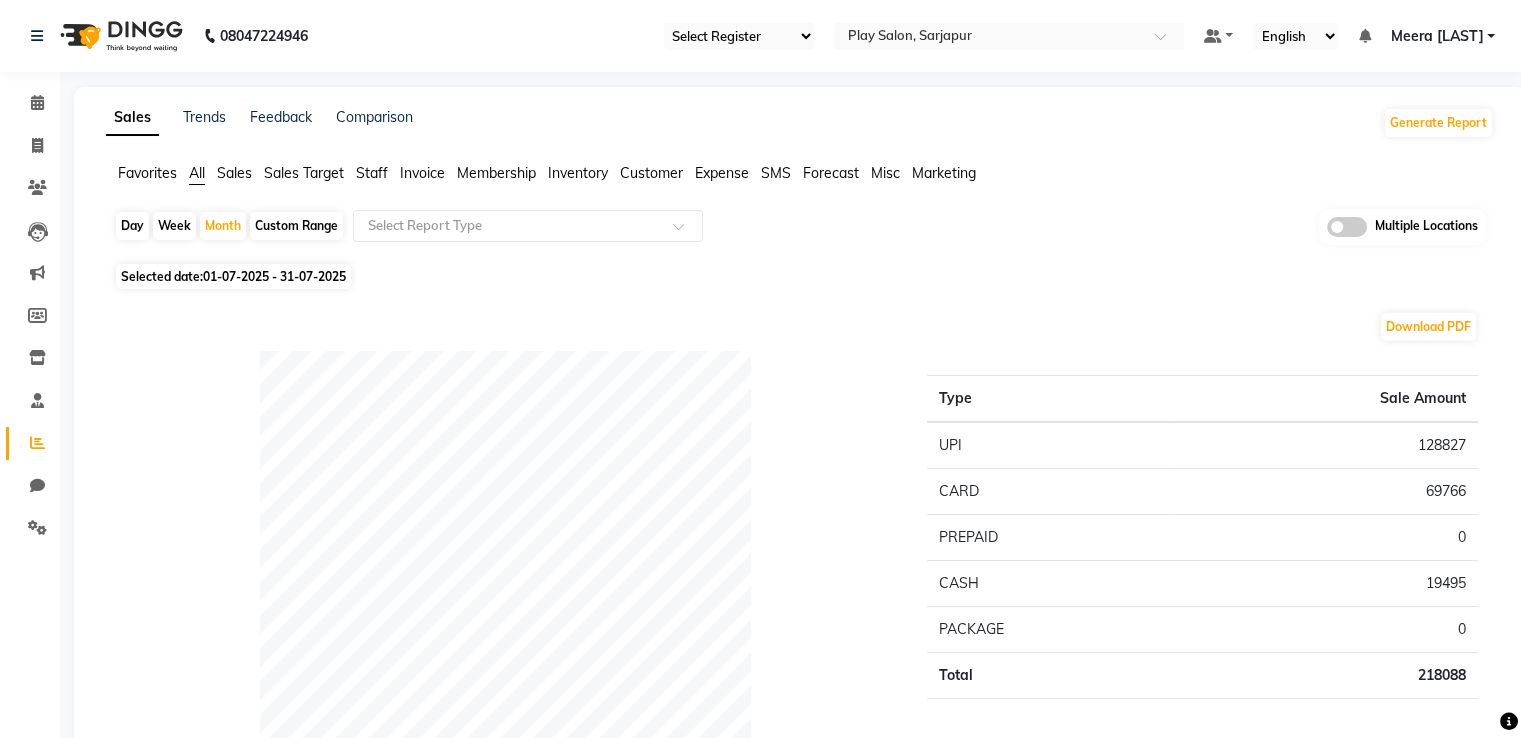 click on "Sales" 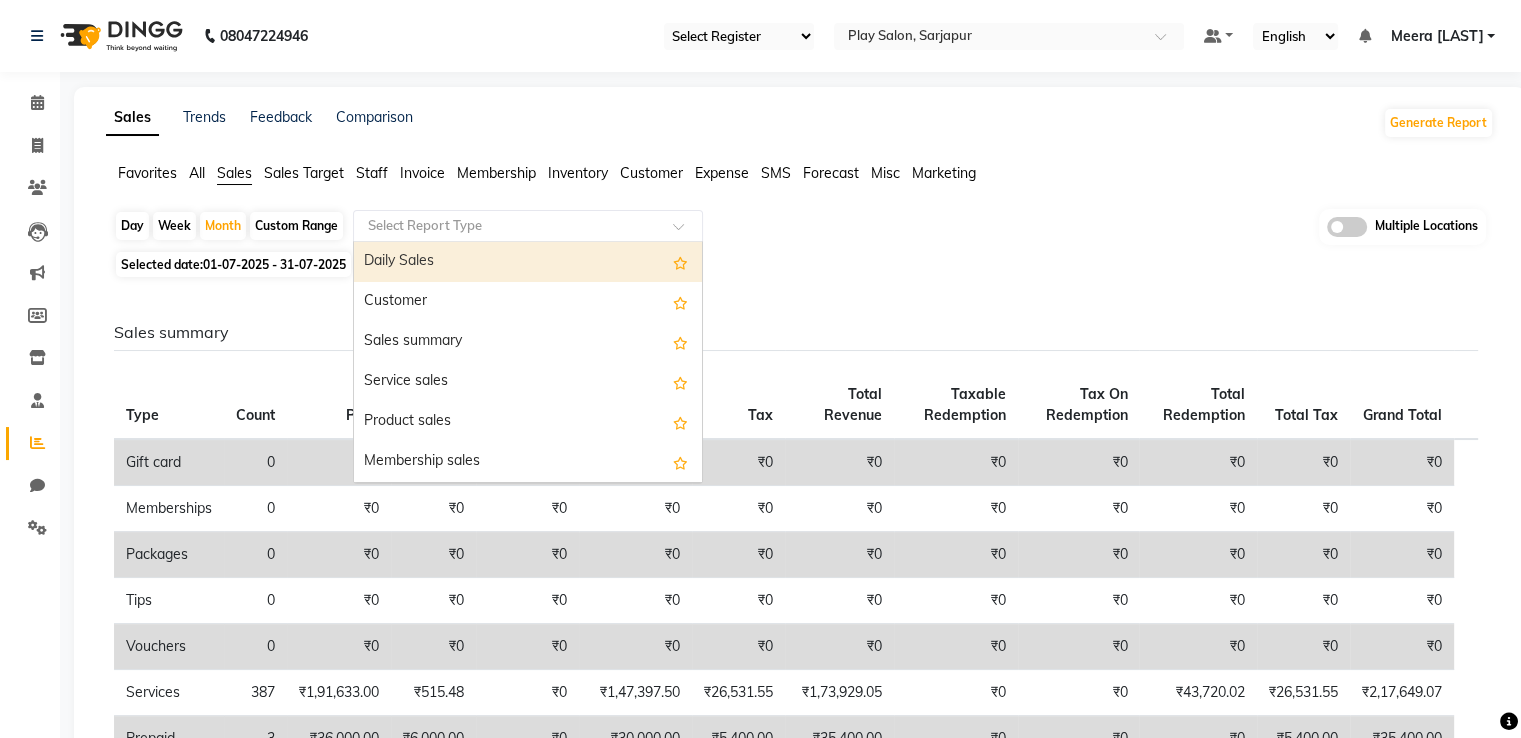 click 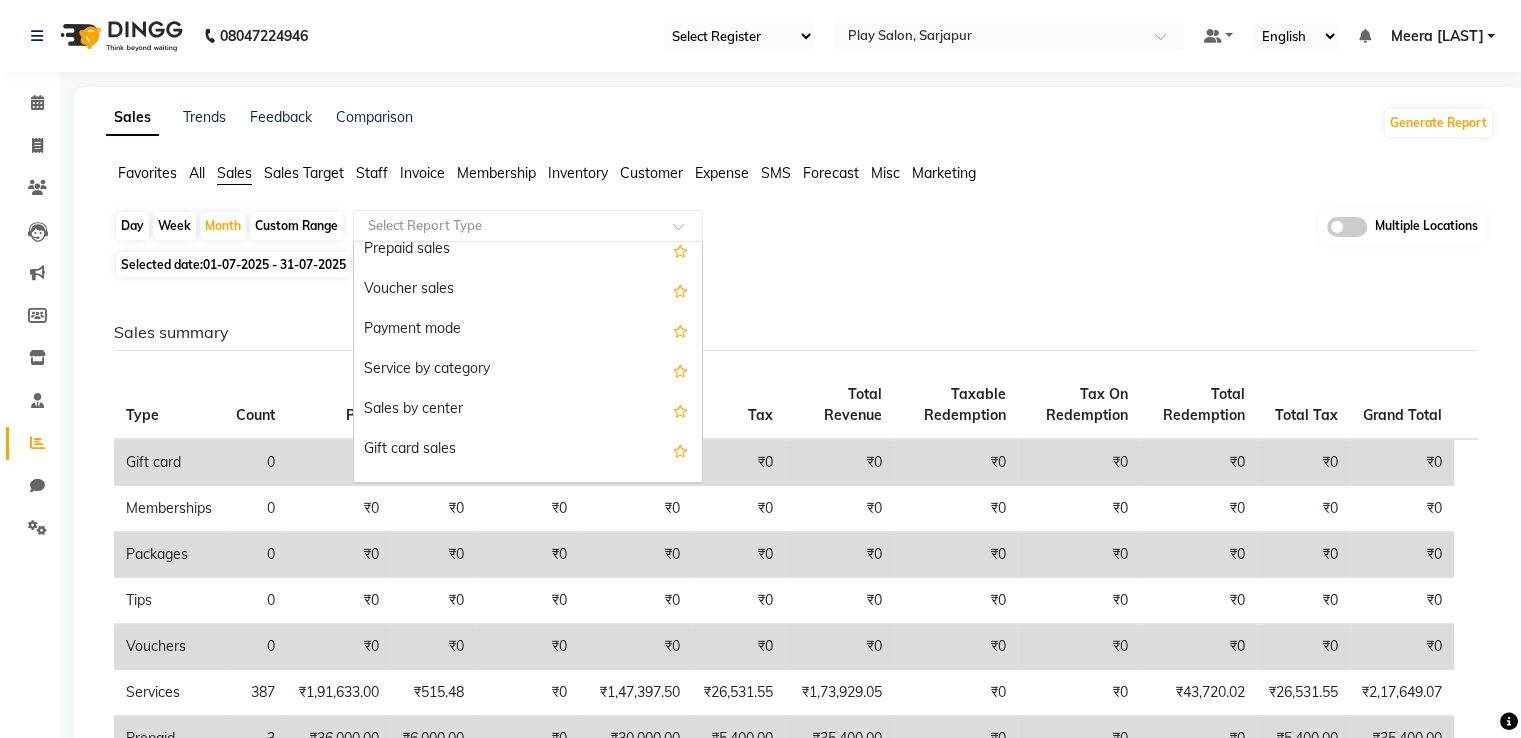 scroll, scrollTop: 300, scrollLeft: 0, axis: vertical 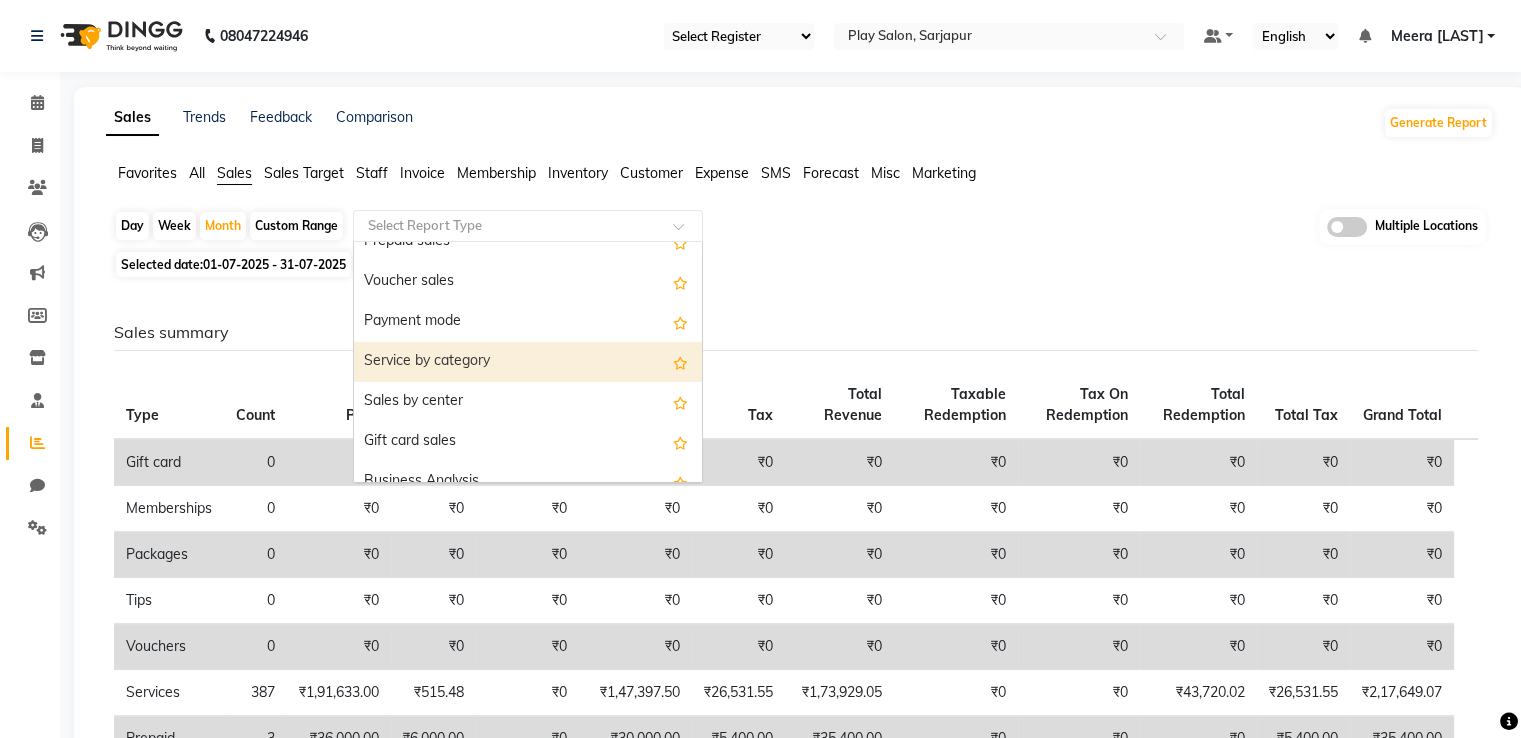 click on "Service by category" at bounding box center [528, 362] 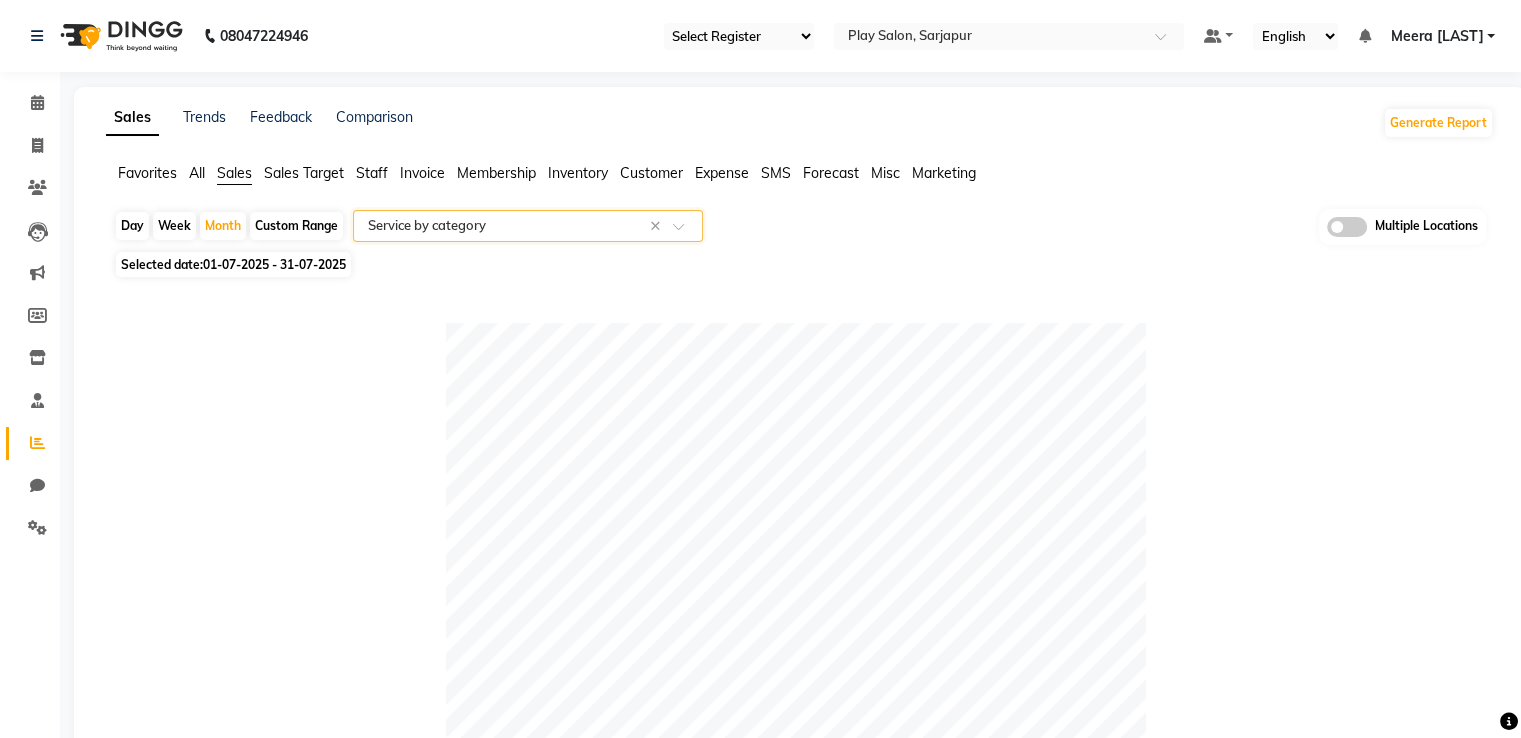 click 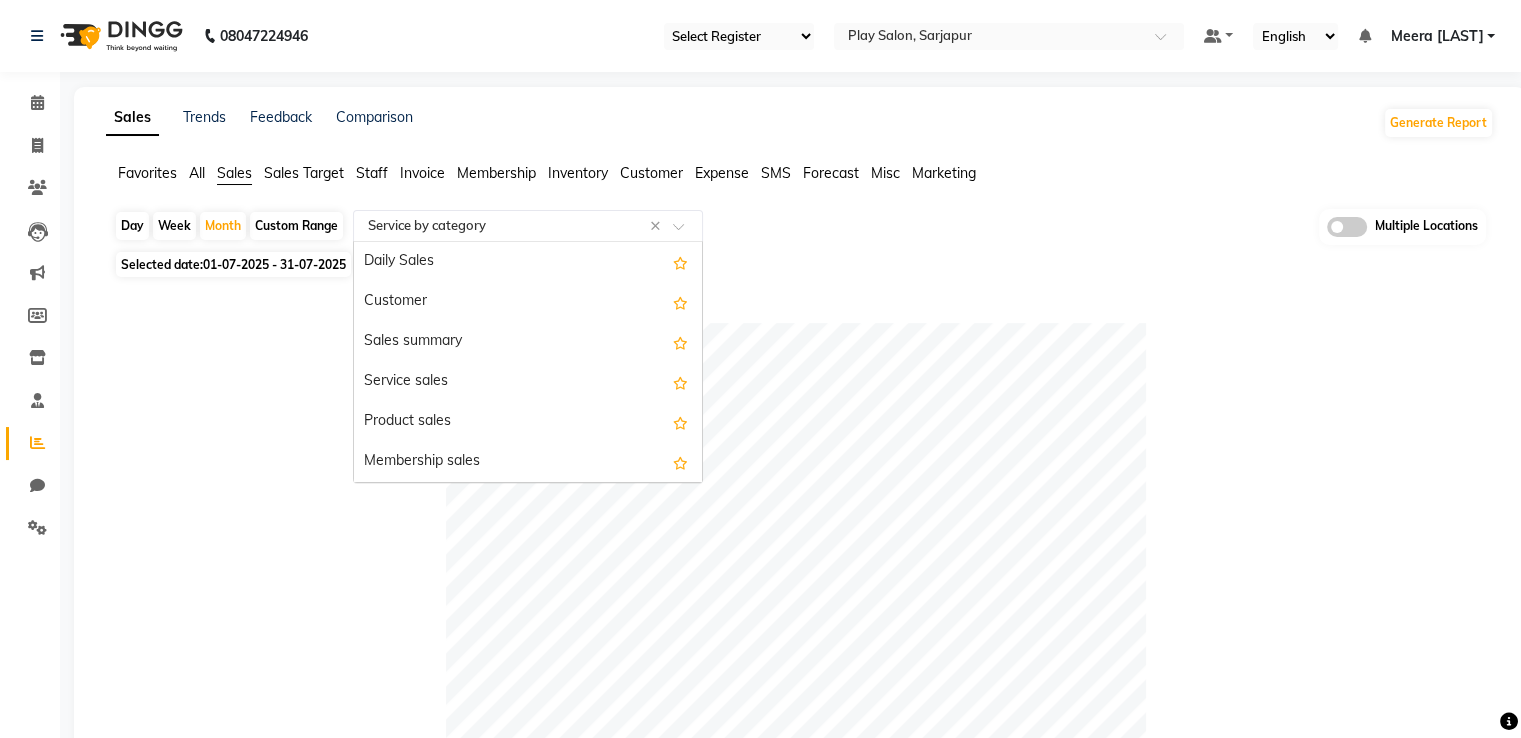 scroll, scrollTop: 400, scrollLeft: 0, axis: vertical 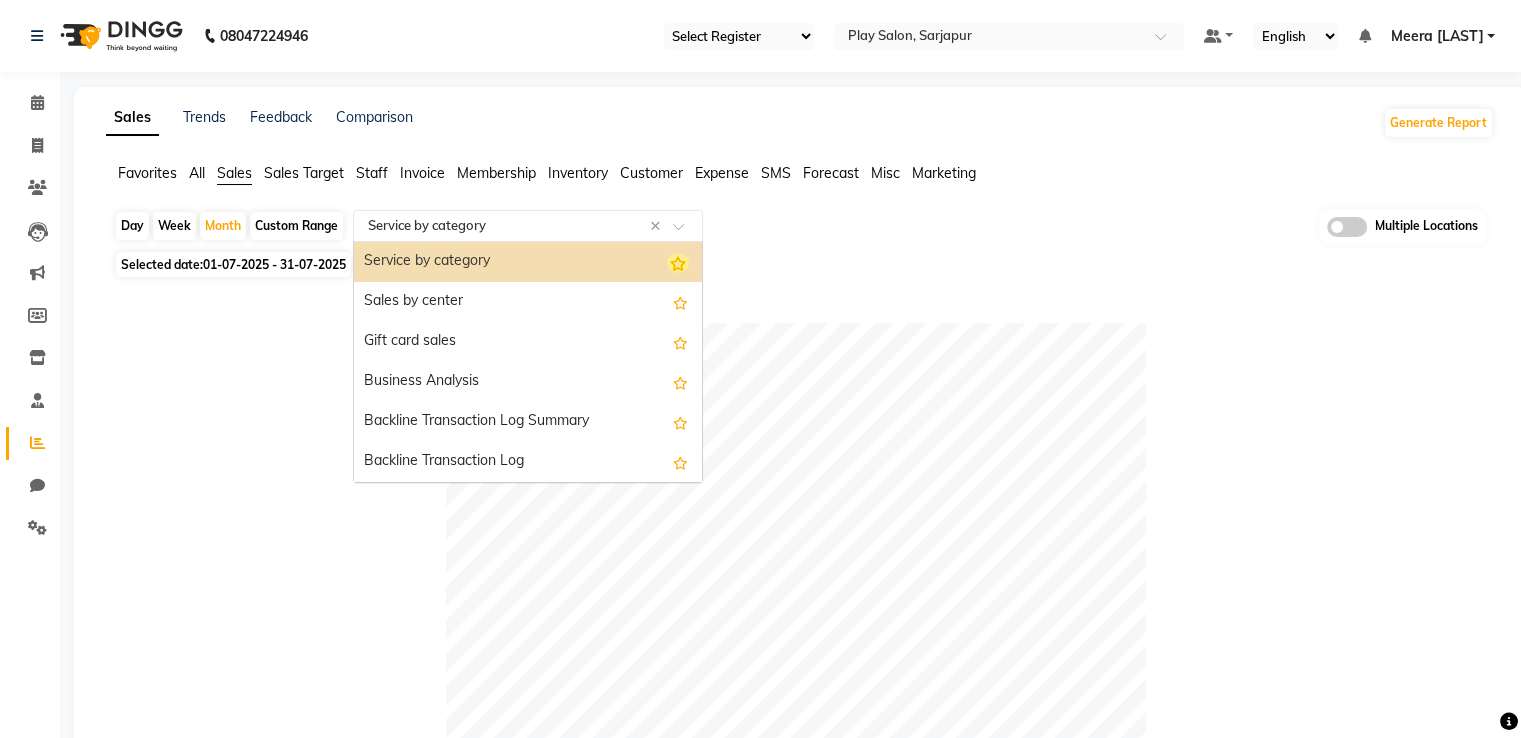 click at bounding box center (678, 263) 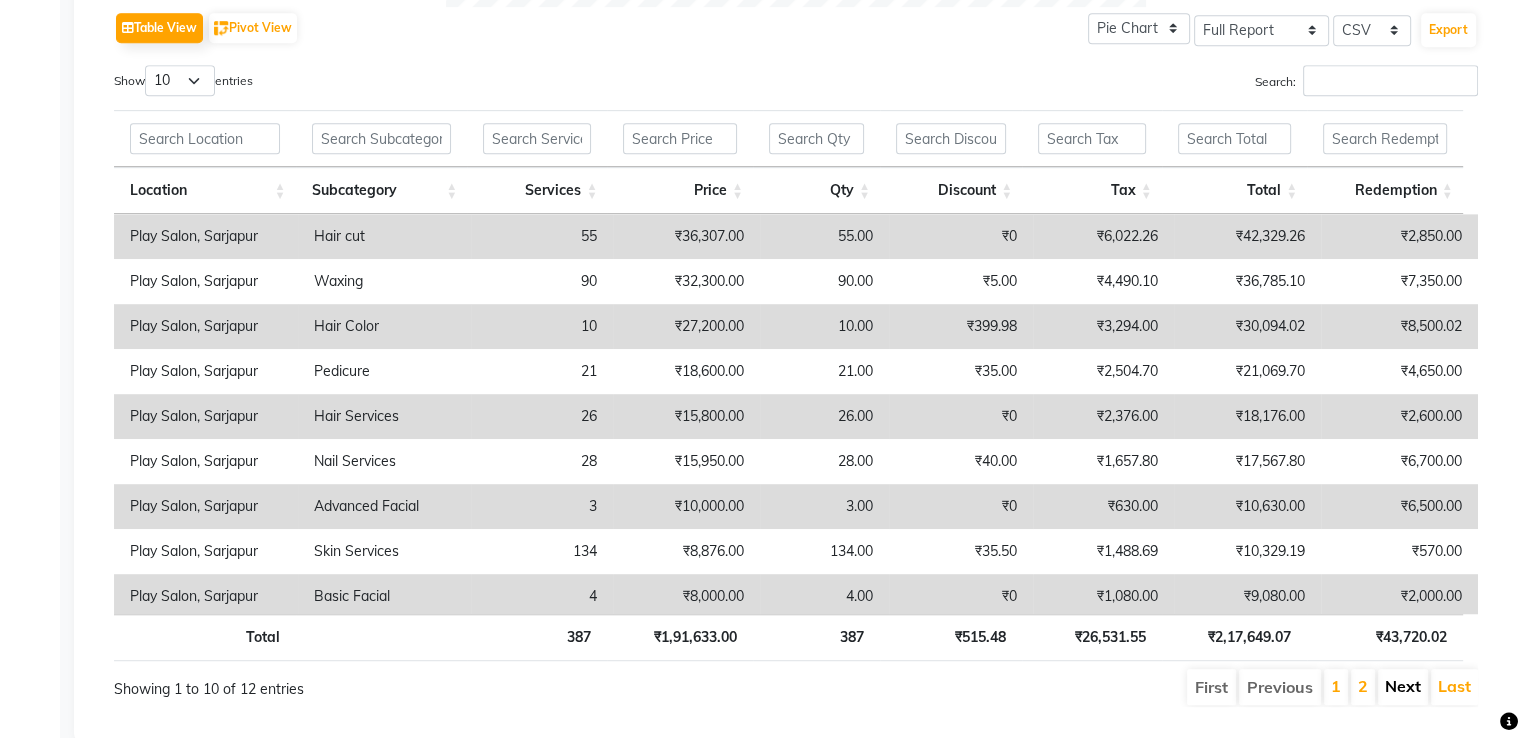 scroll, scrollTop: 1019, scrollLeft: 0, axis: vertical 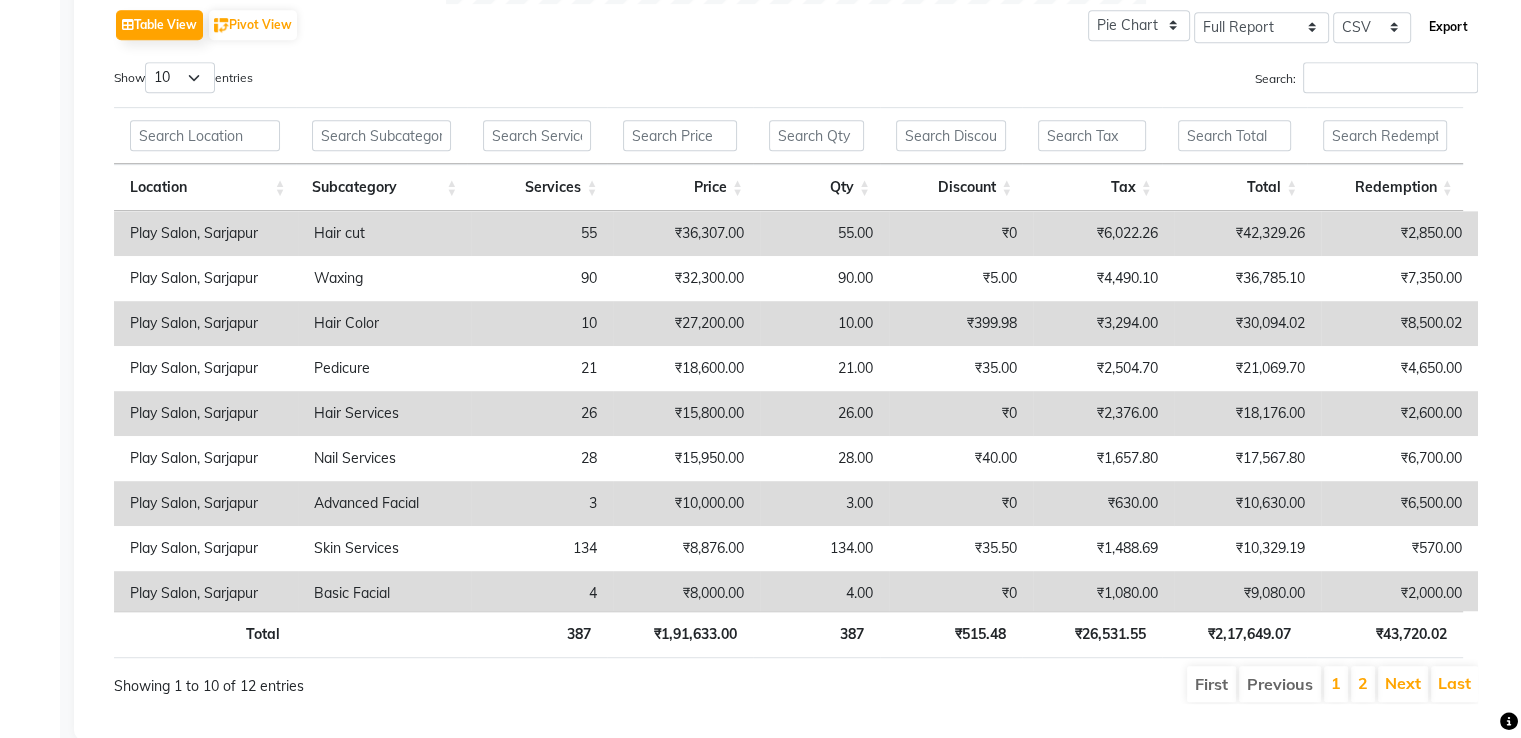 click on "Export" 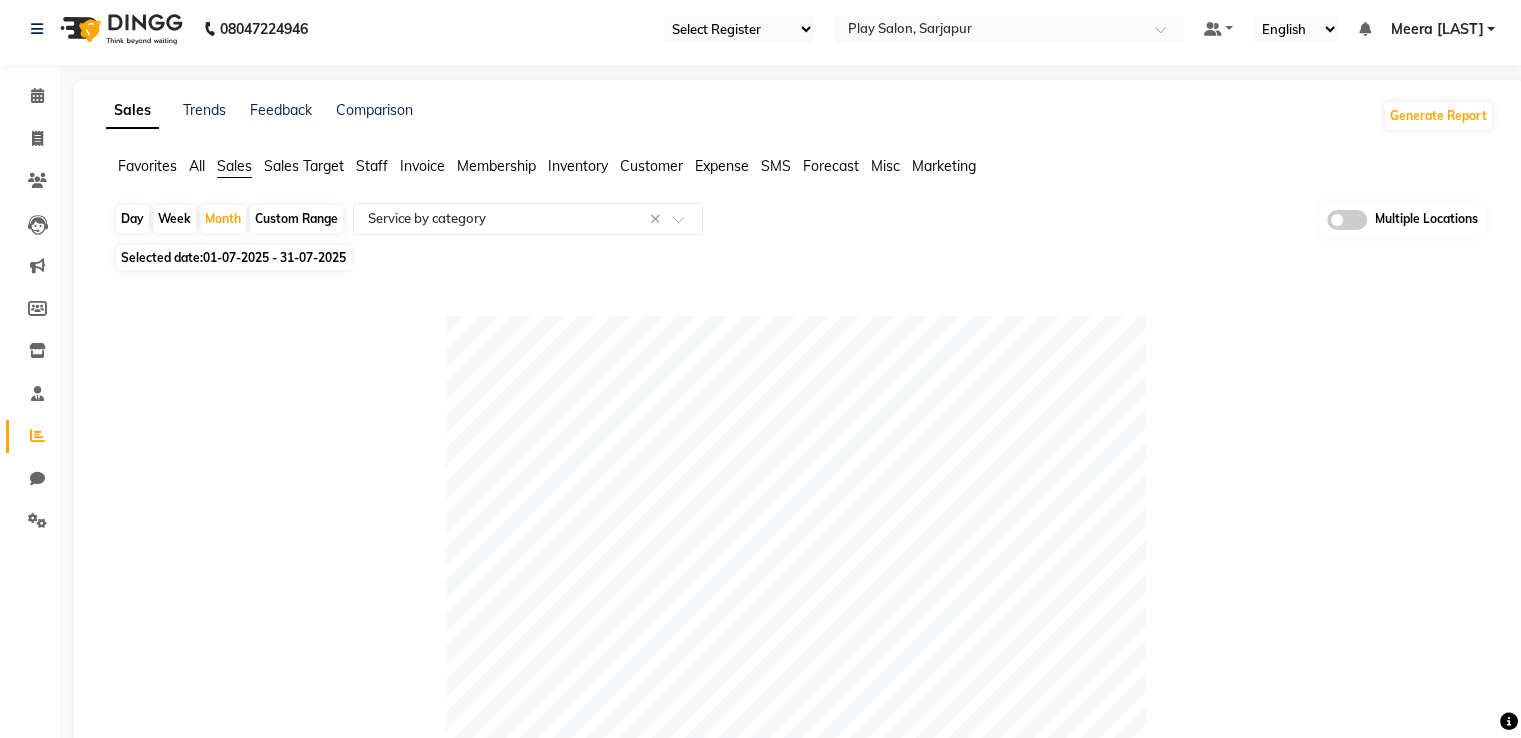 scroll, scrollTop: 0, scrollLeft: 0, axis: both 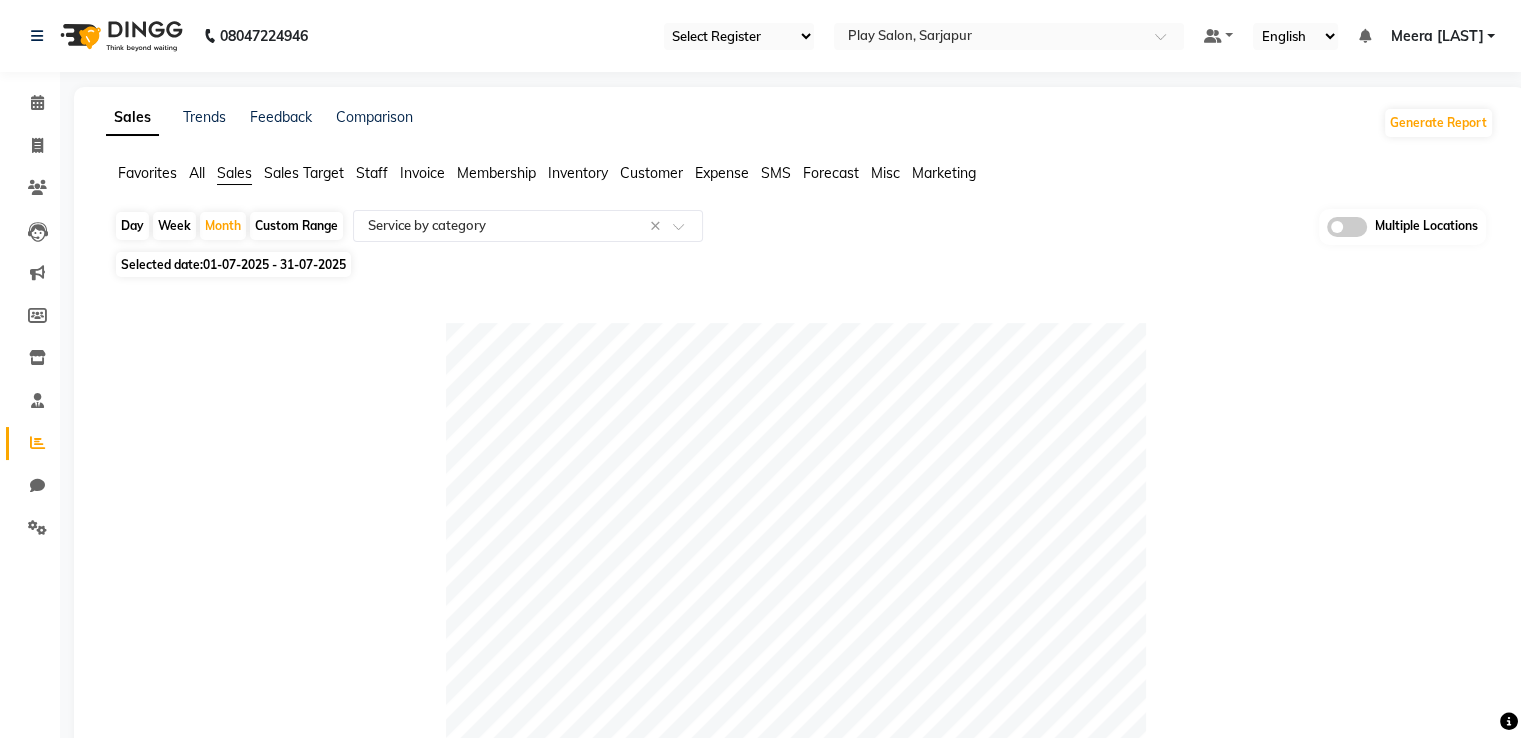 click on "Customer" 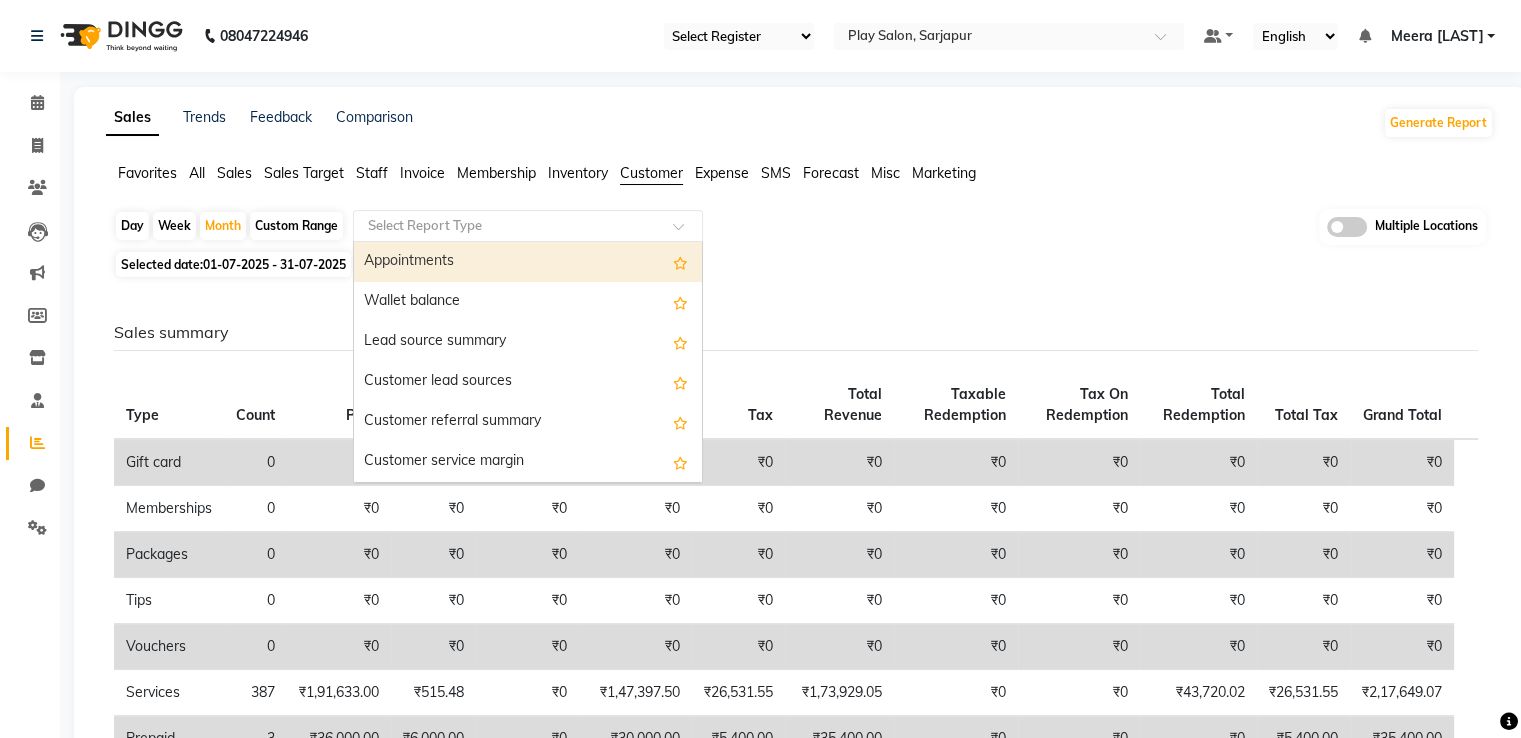 click 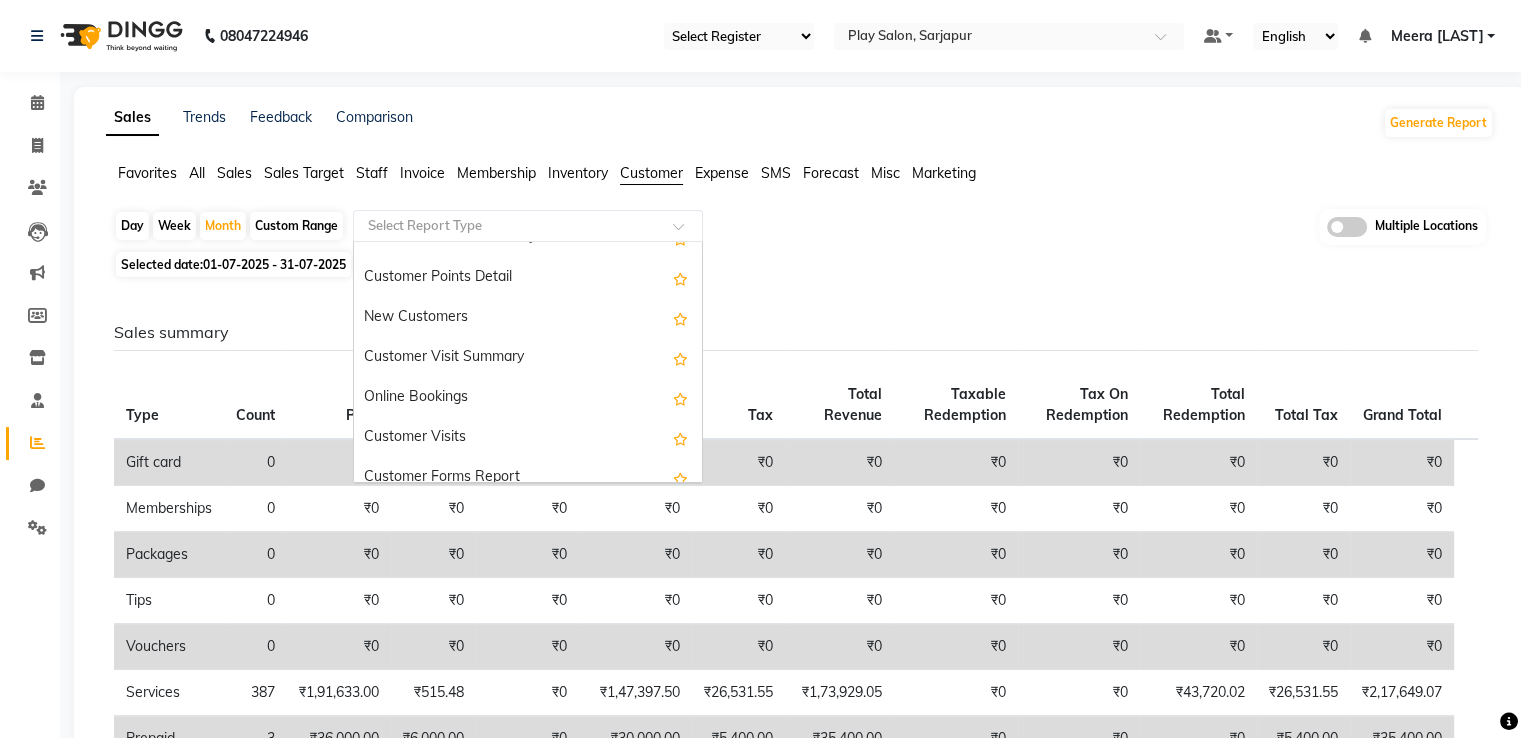 scroll, scrollTop: 308, scrollLeft: 0, axis: vertical 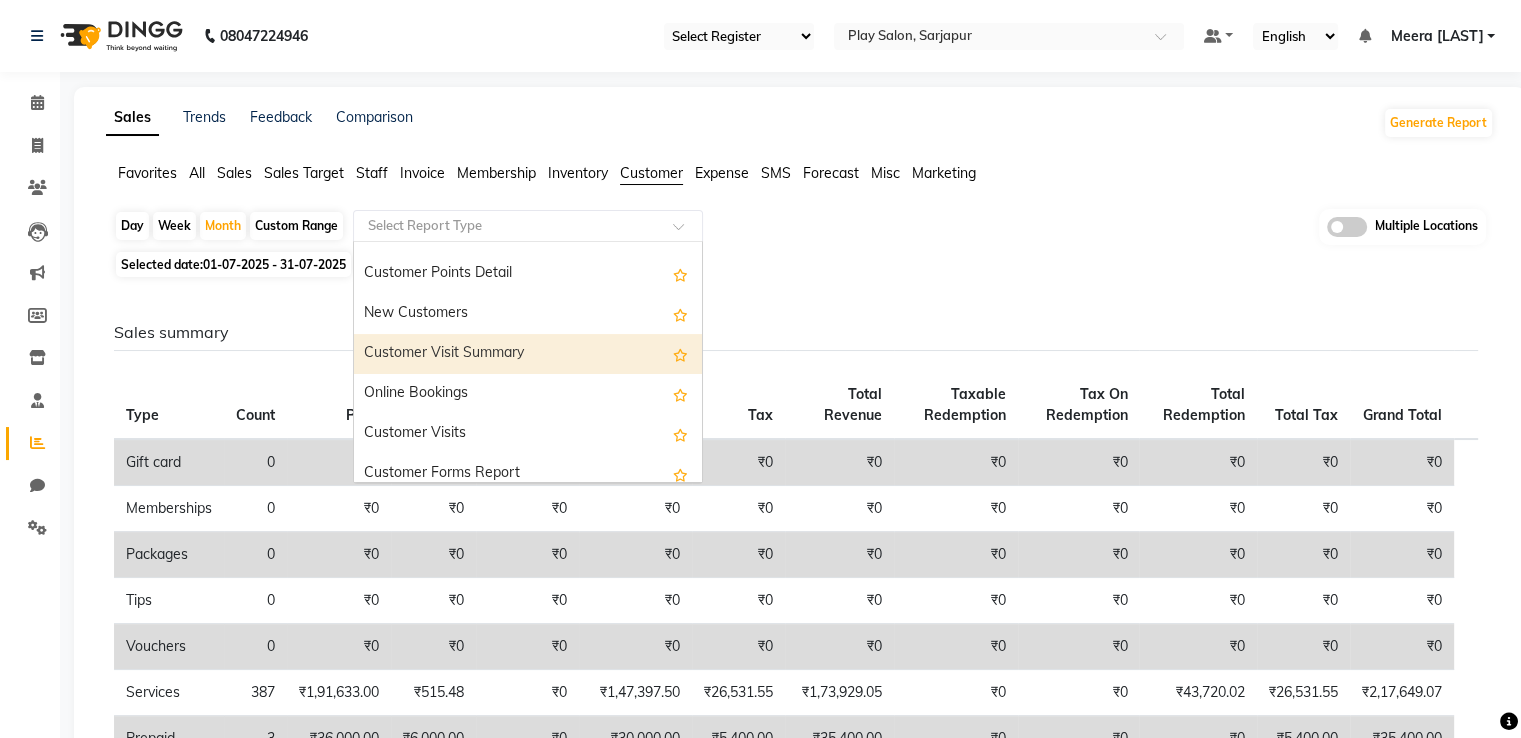 click on "Customer Visit Summary" at bounding box center [528, 354] 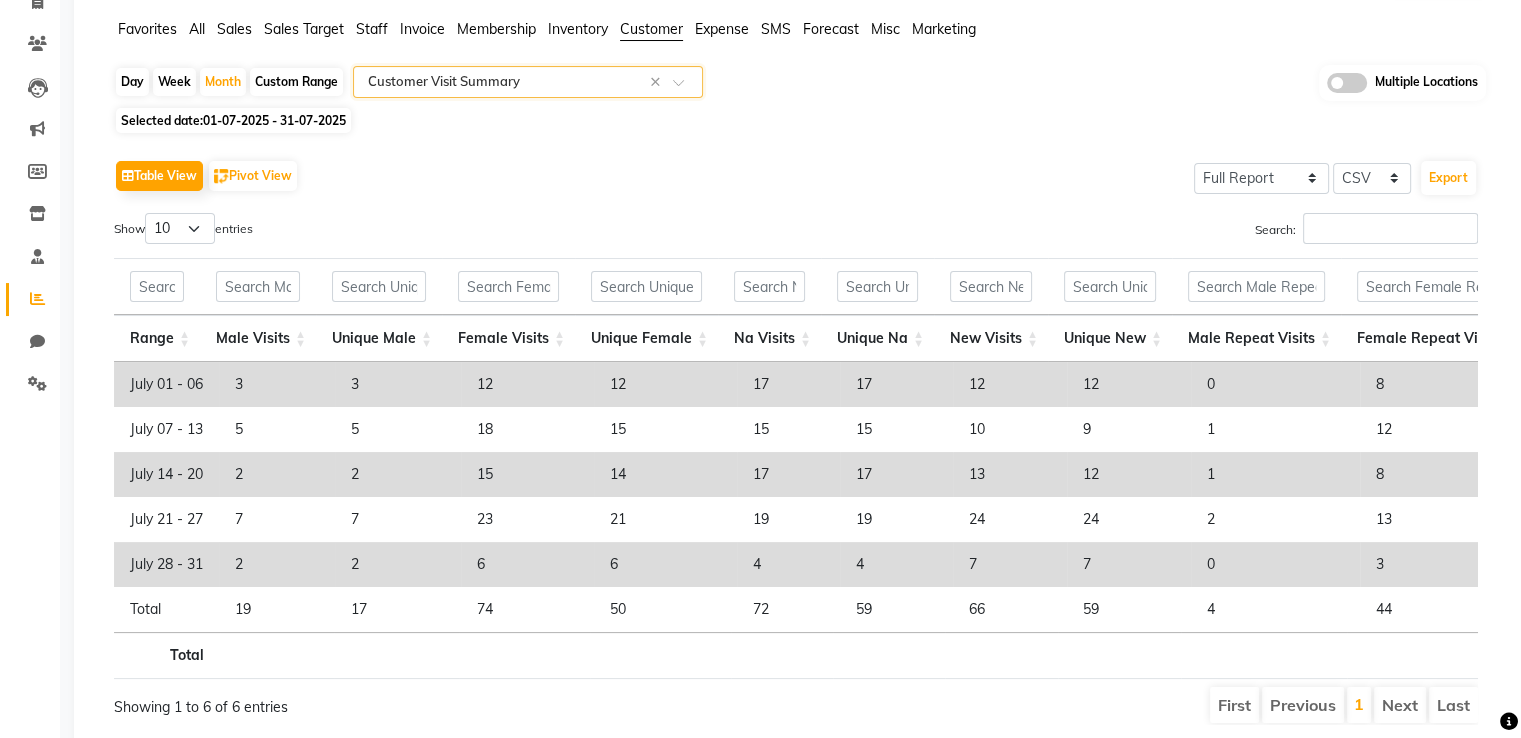 scroll, scrollTop: 148, scrollLeft: 0, axis: vertical 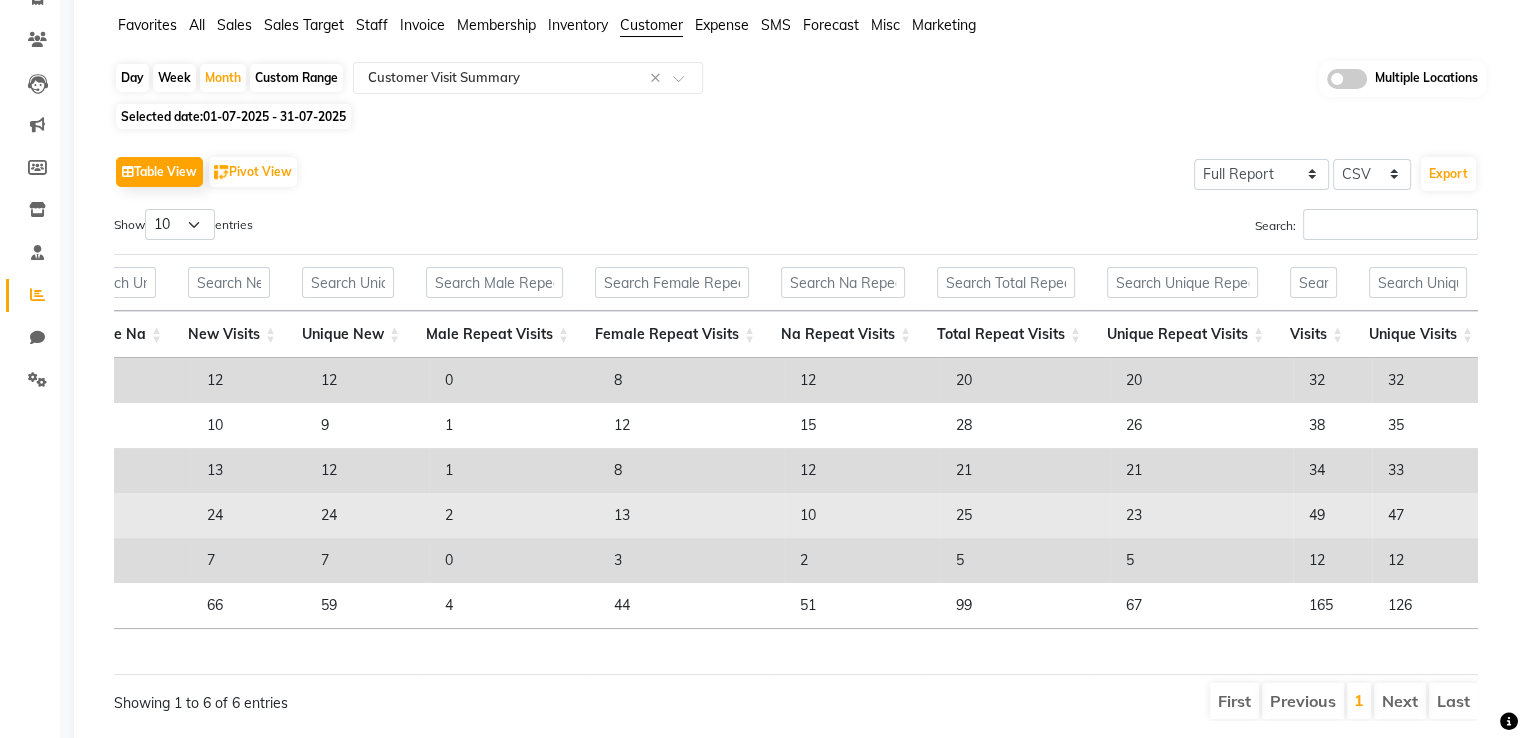 click on "49" at bounding box center [1332, 515] 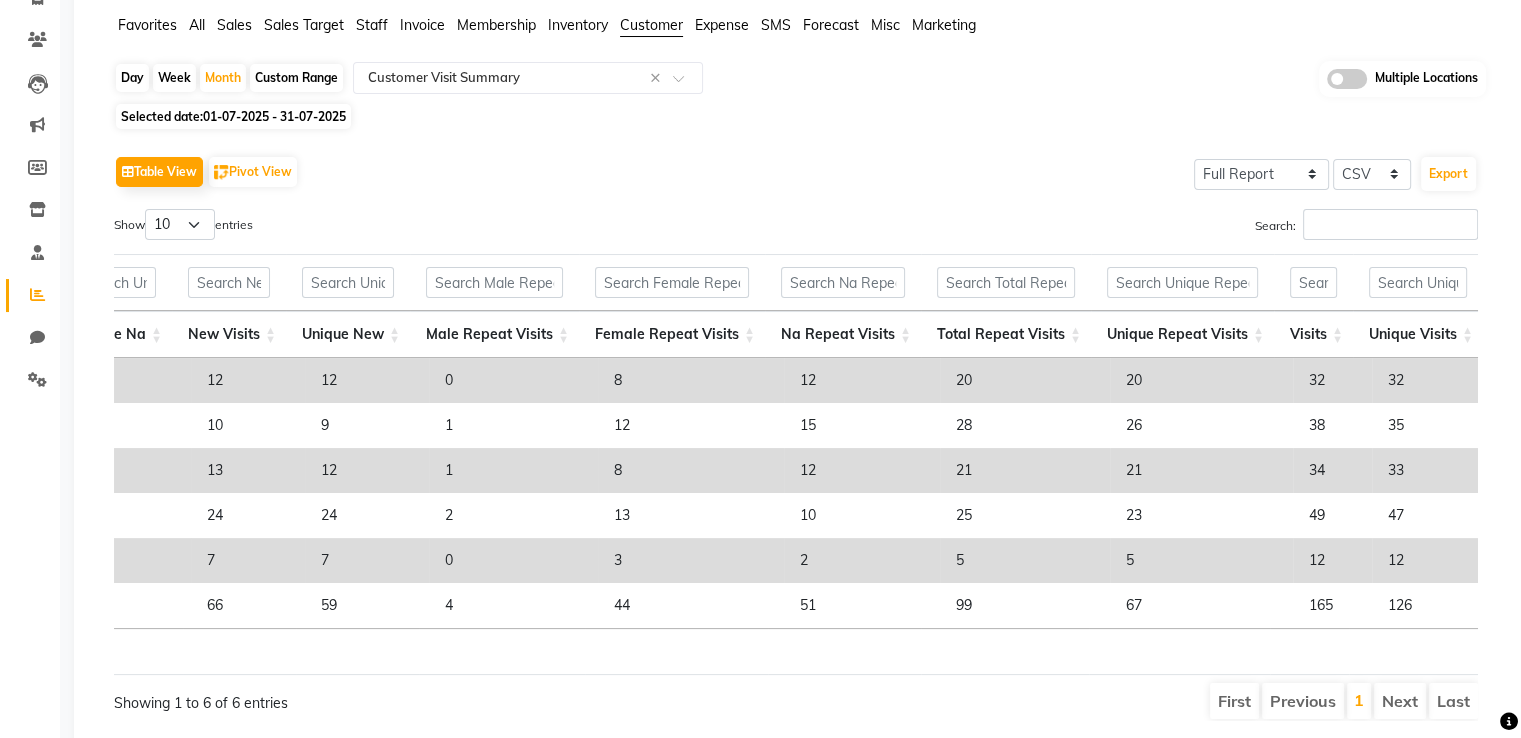 scroll, scrollTop: 0, scrollLeft: 709, axis: horizontal 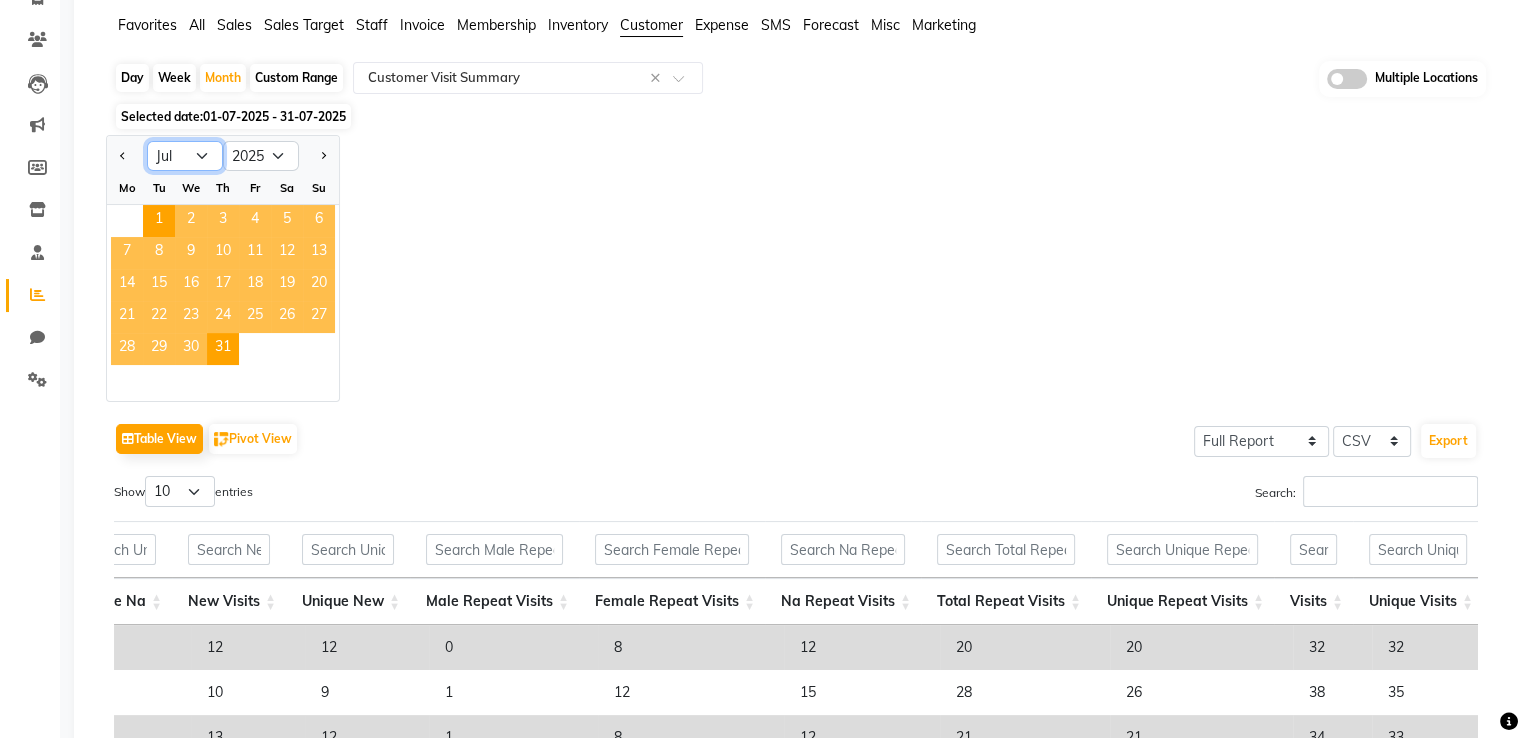 click on "Jan Feb Mar Apr May Jun Jul Aug Sep Oct Nov Dec" 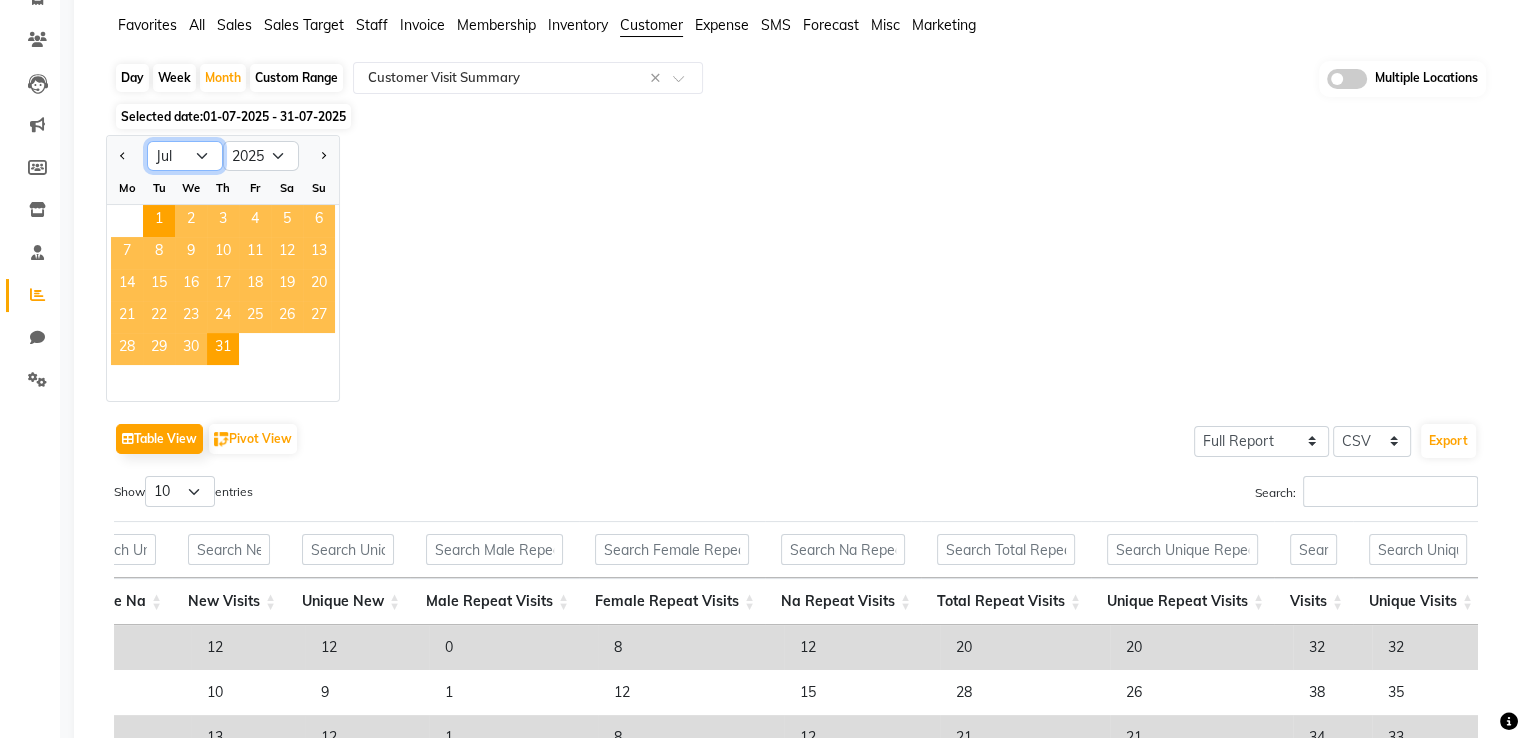 select on "6" 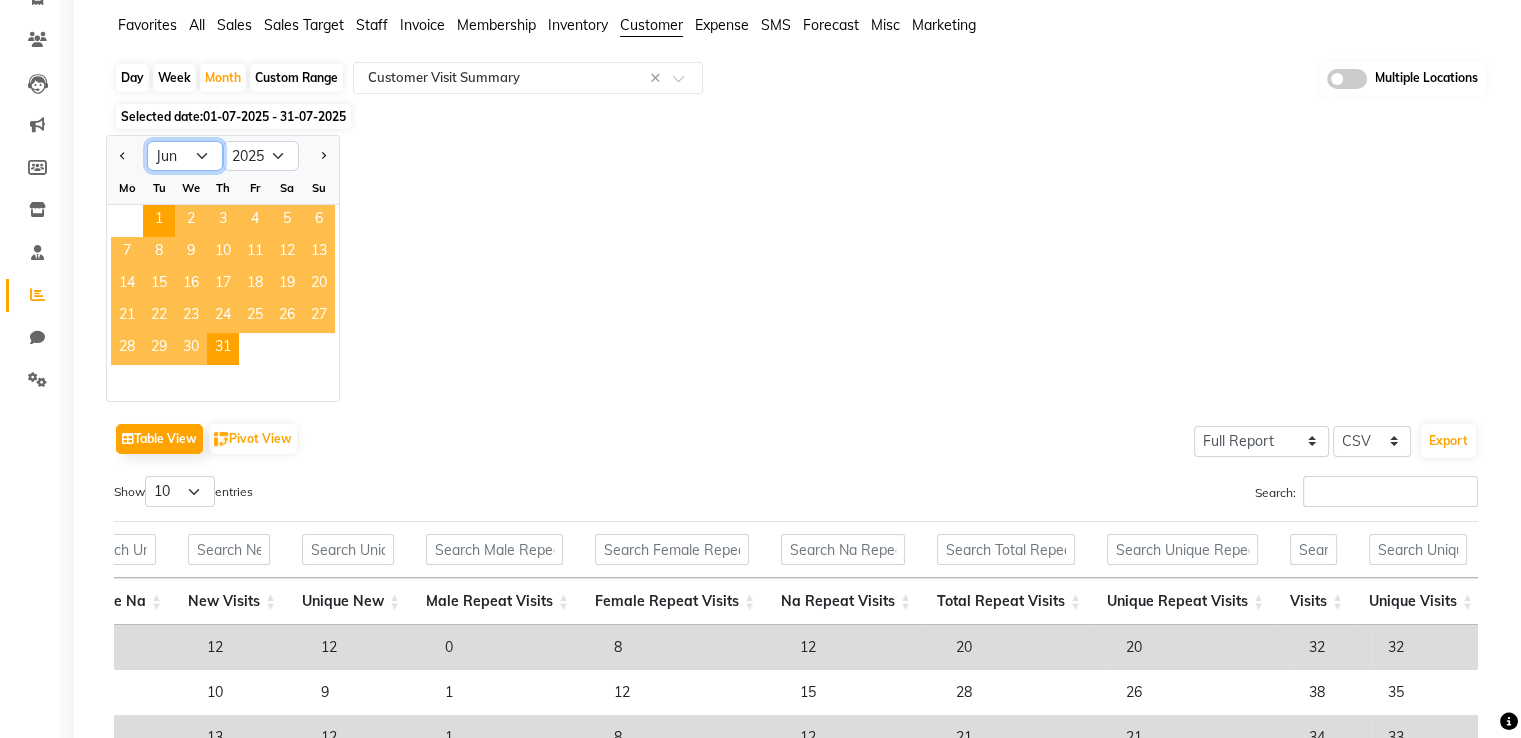 click on "Jan Feb Mar Apr May Jun Jul Aug Sep Oct Nov Dec" 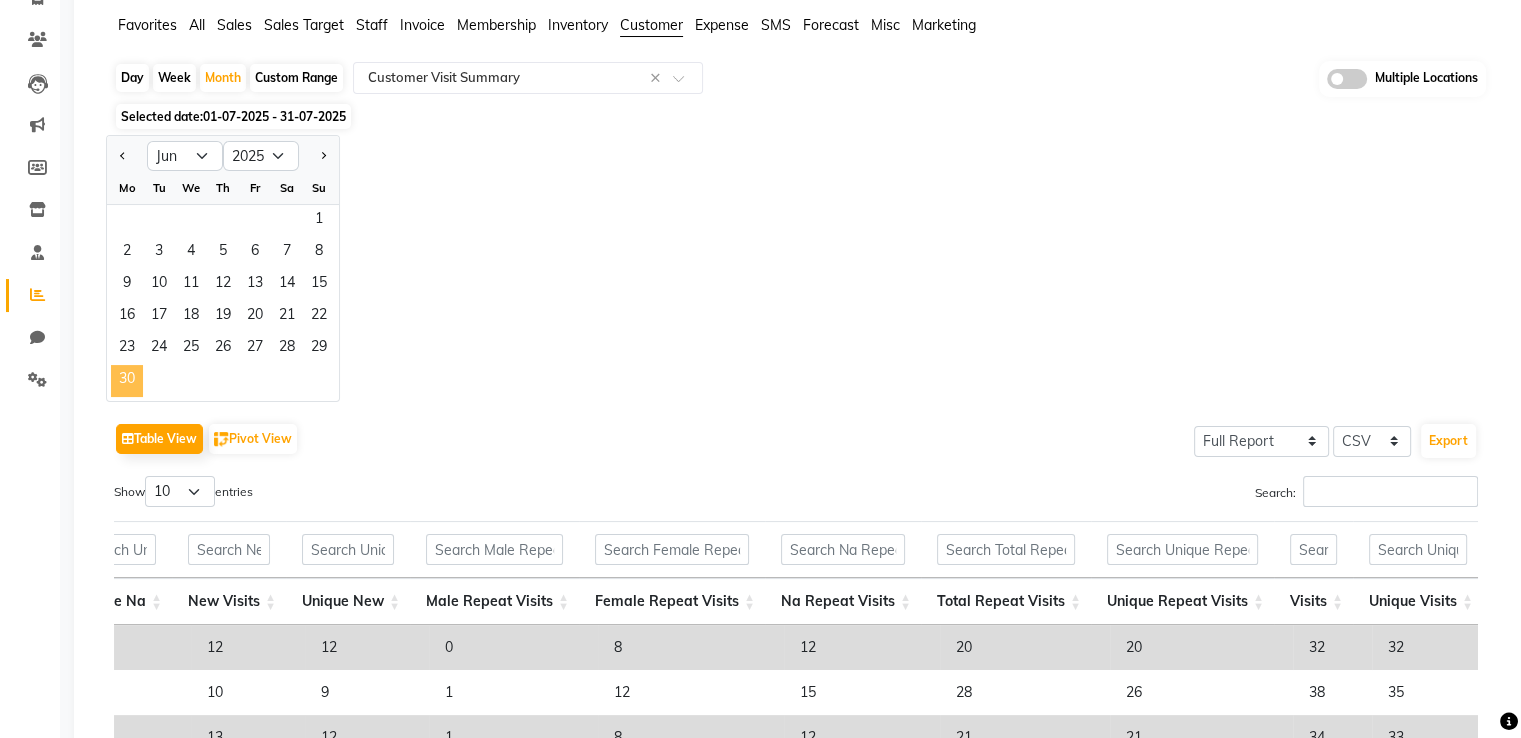 click on "30" 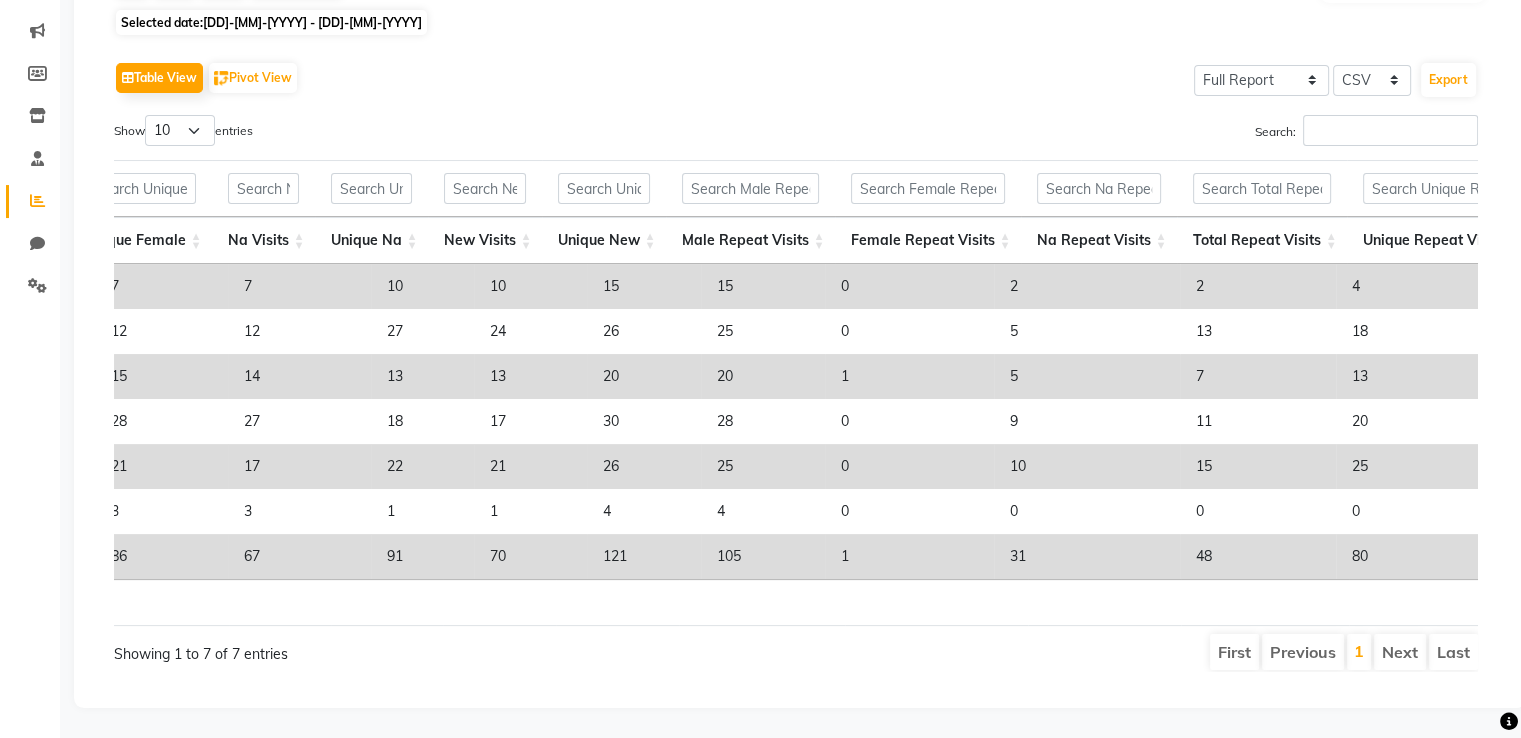 scroll, scrollTop: 0, scrollLeft: 504, axis: horizontal 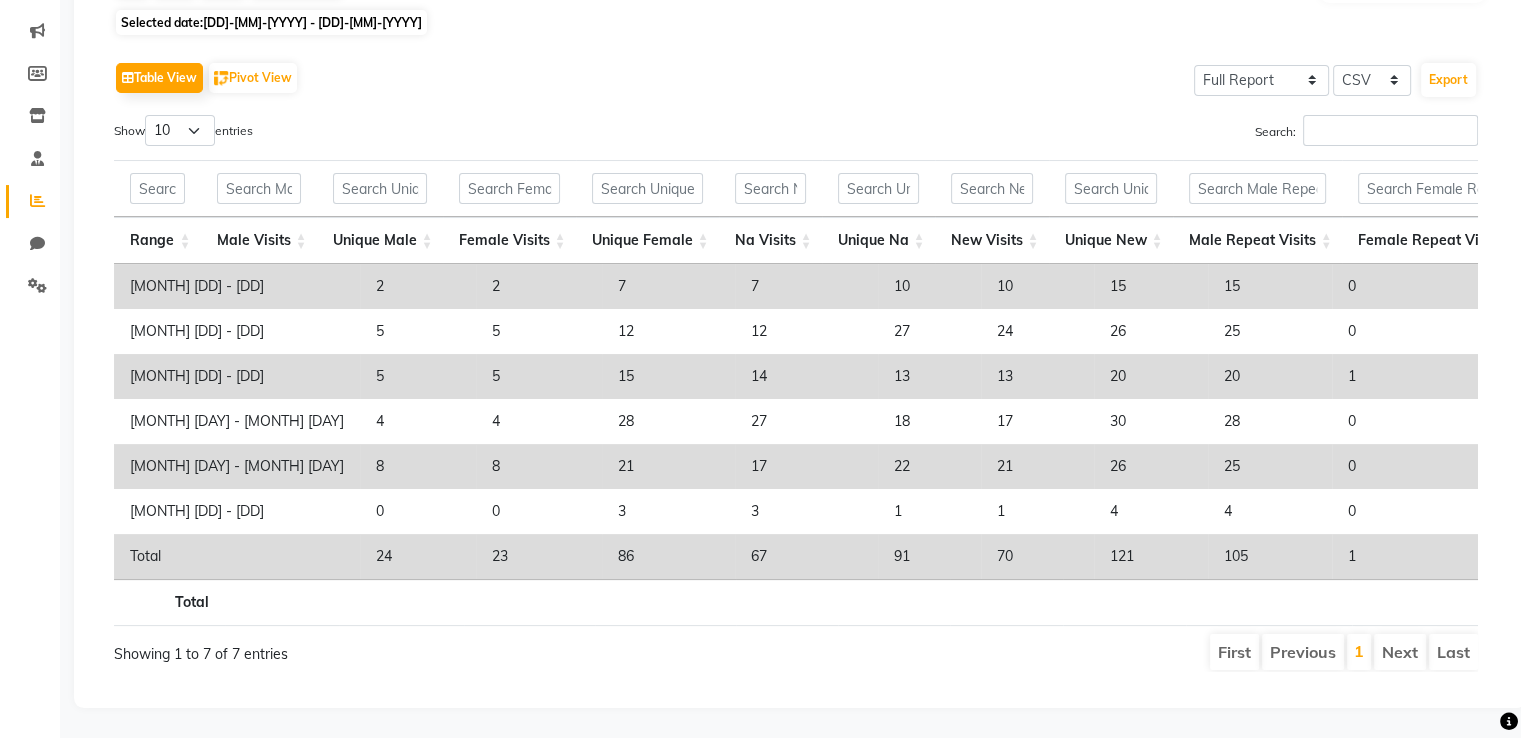click on "Selected date:  01-06-2025 - 30-06-2025" 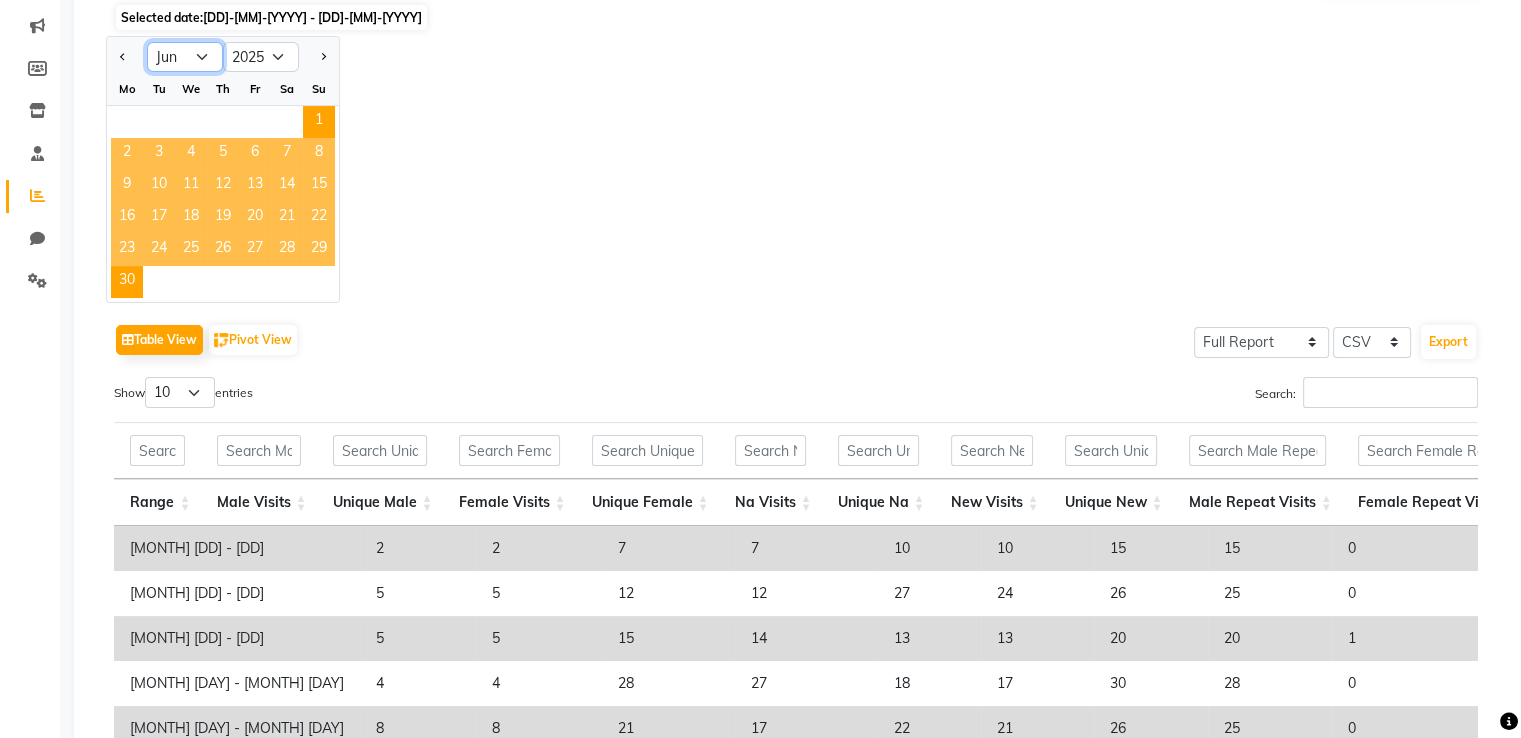 click on "Jan Feb Mar Apr May Jun Jul Aug Sep Oct Nov Dec" 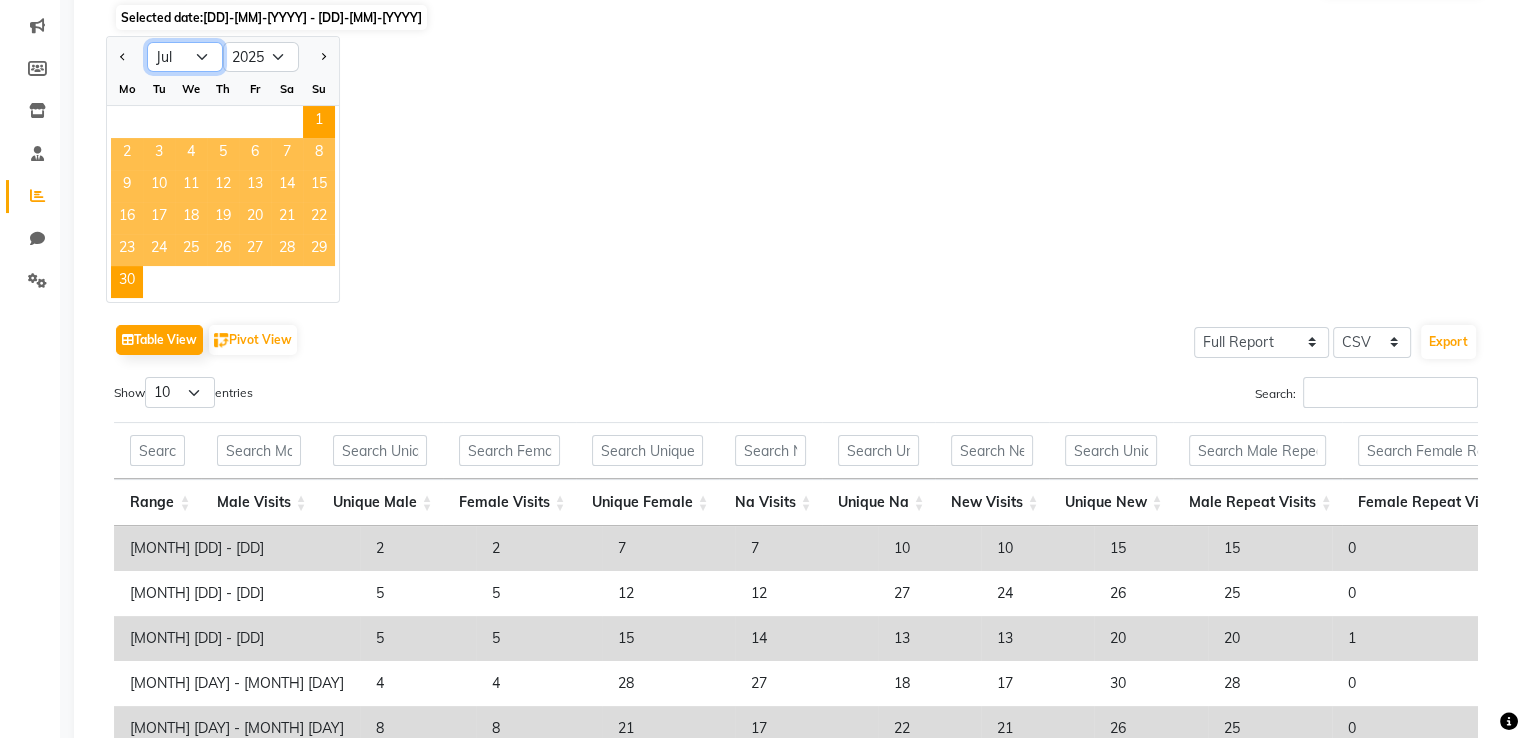 click on "Jan Feb Mar Apr May Jun Jul Aug Sep Oct Nov Dec" 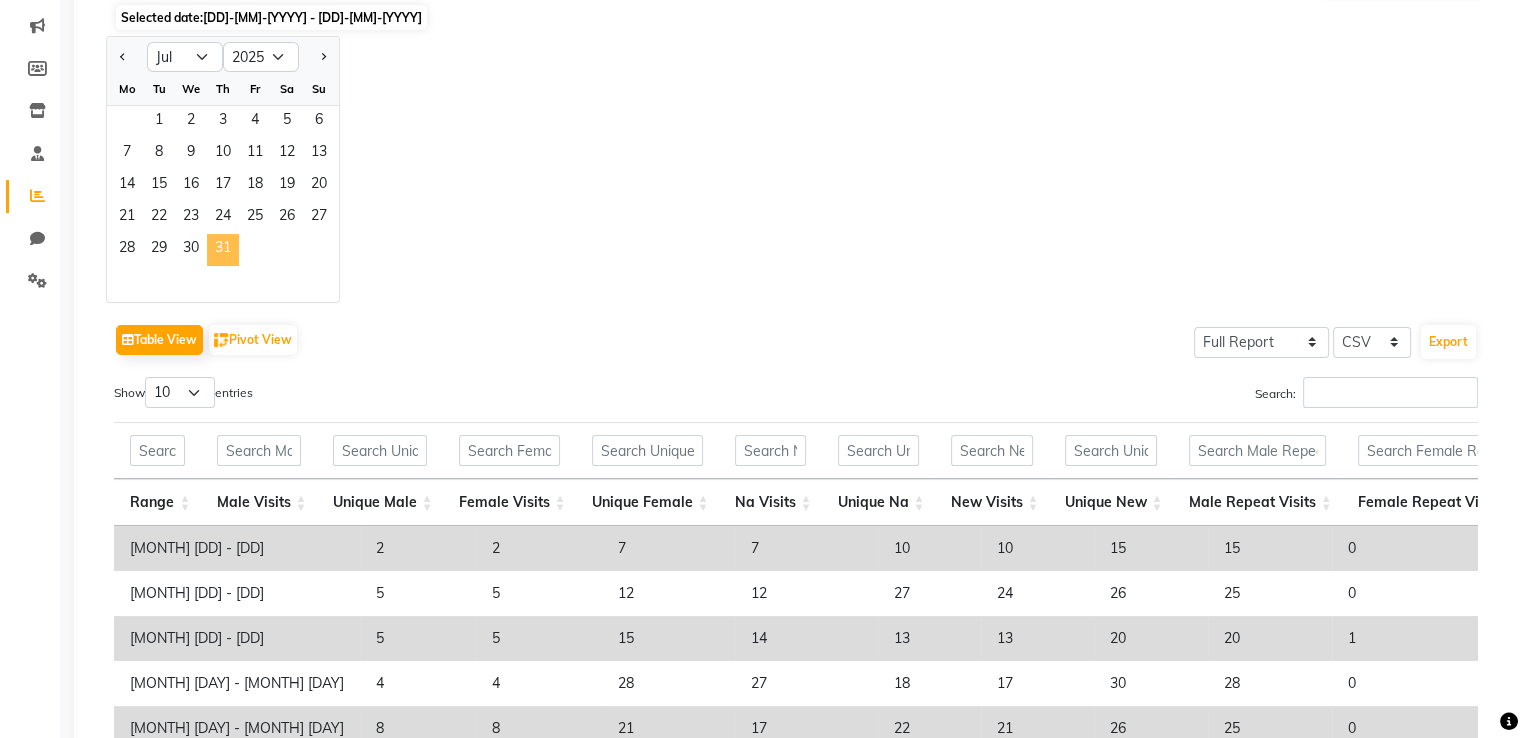 click on "31" 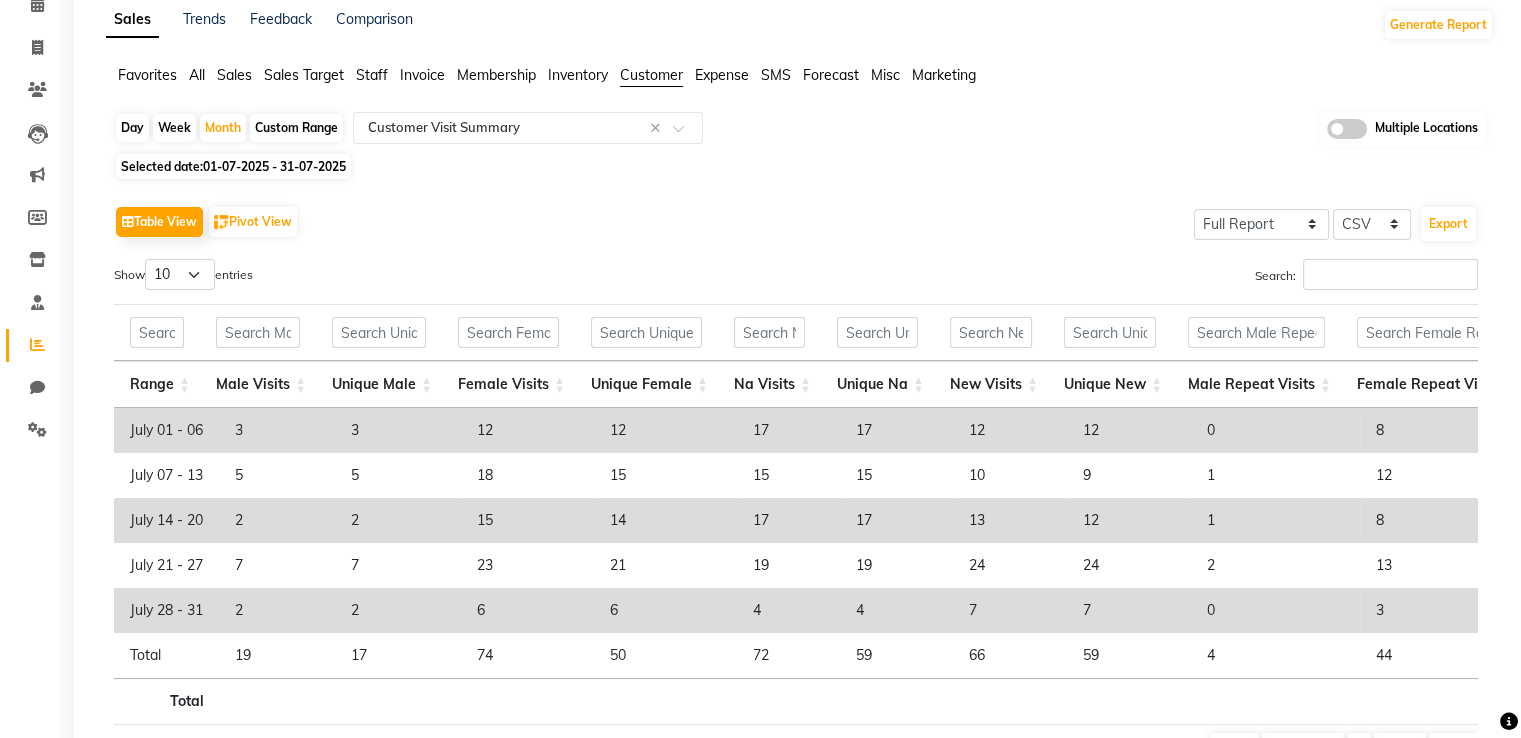 scroll, scrollTop: 0, scrollLeft: 131, axis: horizontal 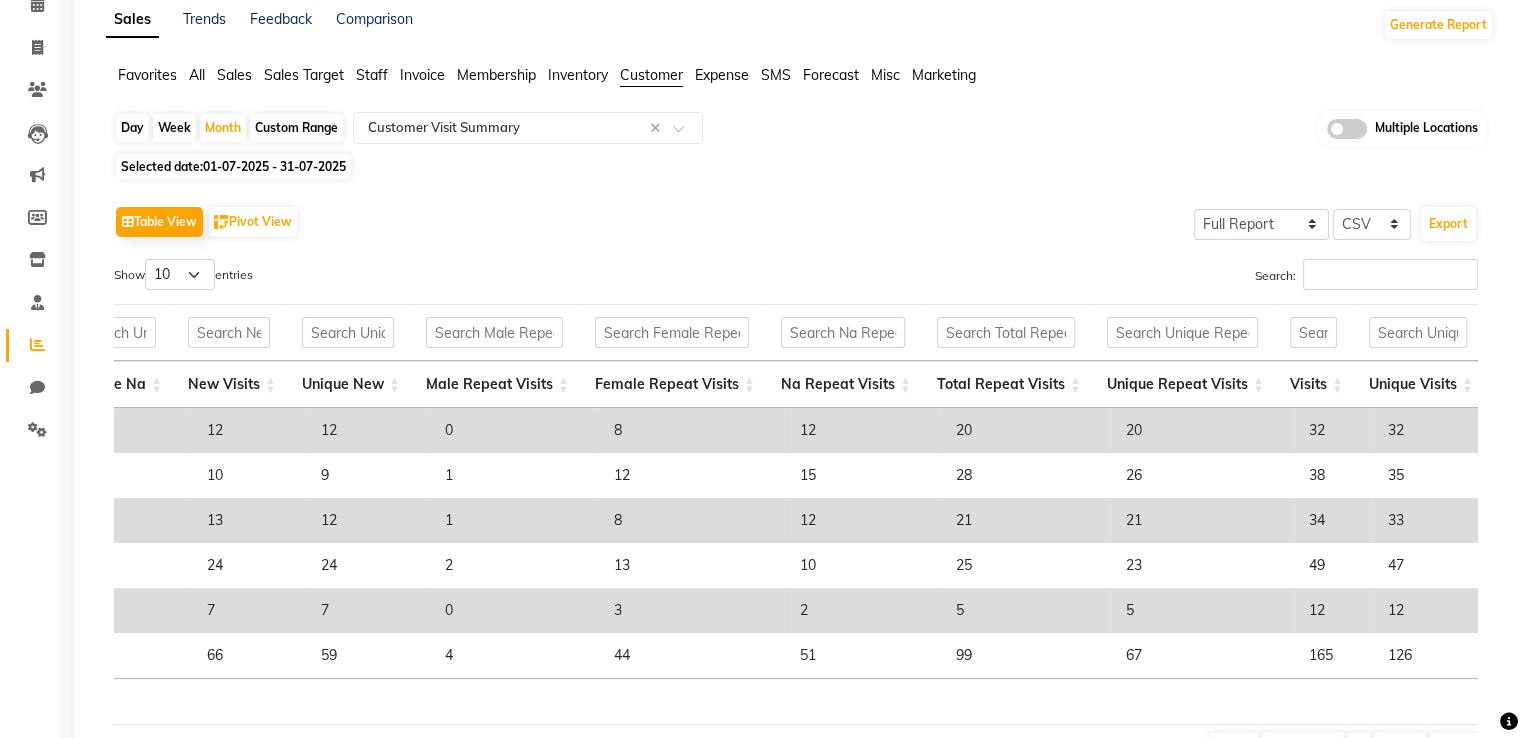 click on "Sales" 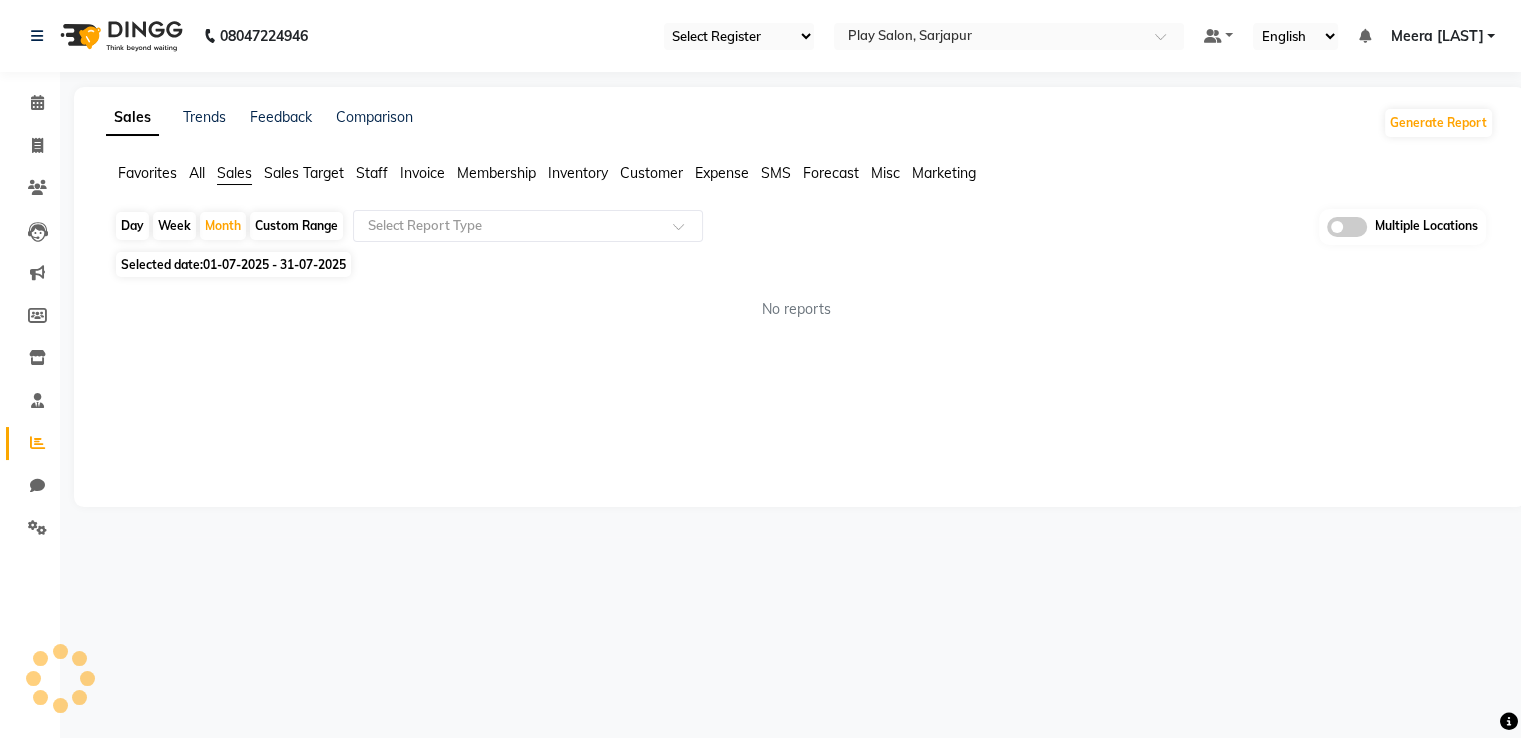 scroll, scrollTop: 0, scrollLeft: 0, axis: both 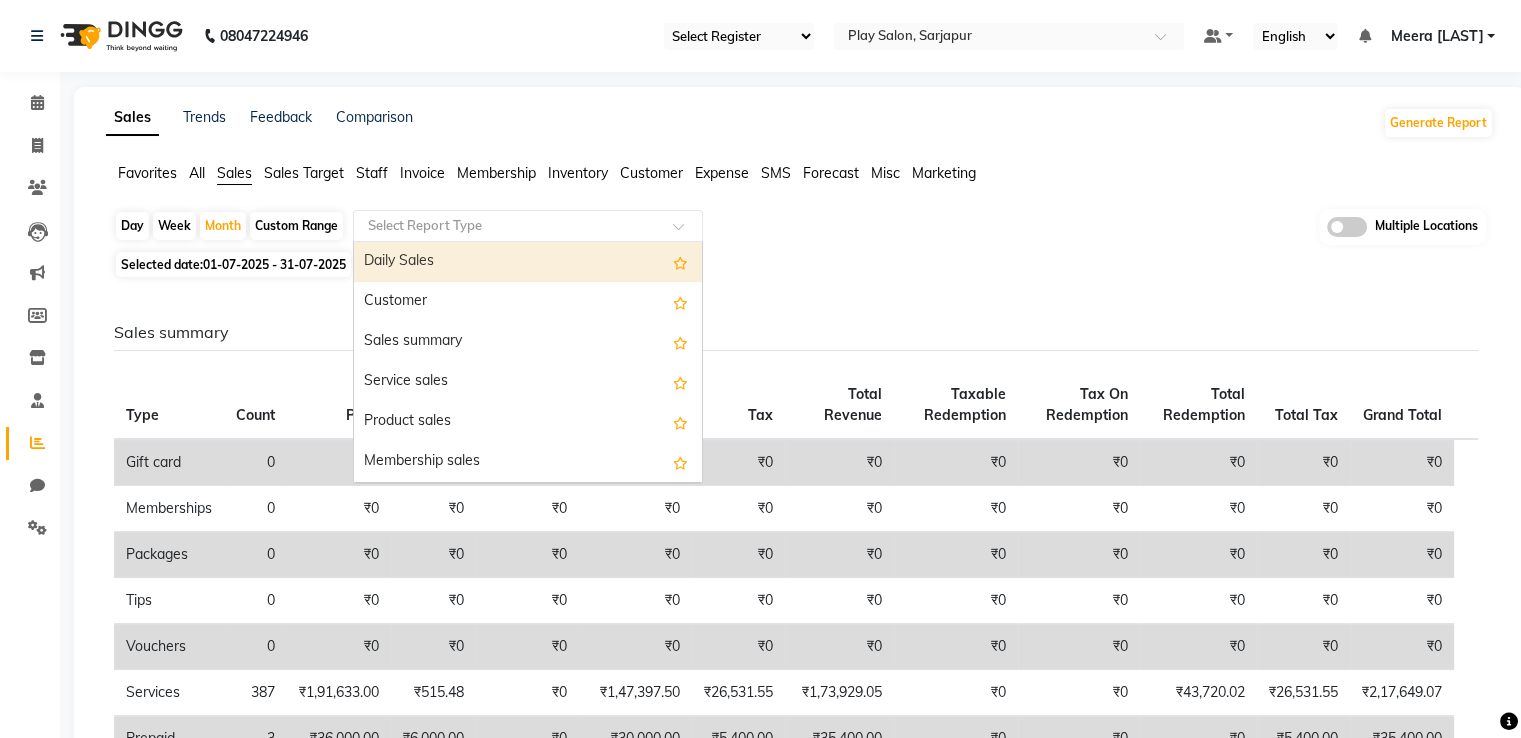 click 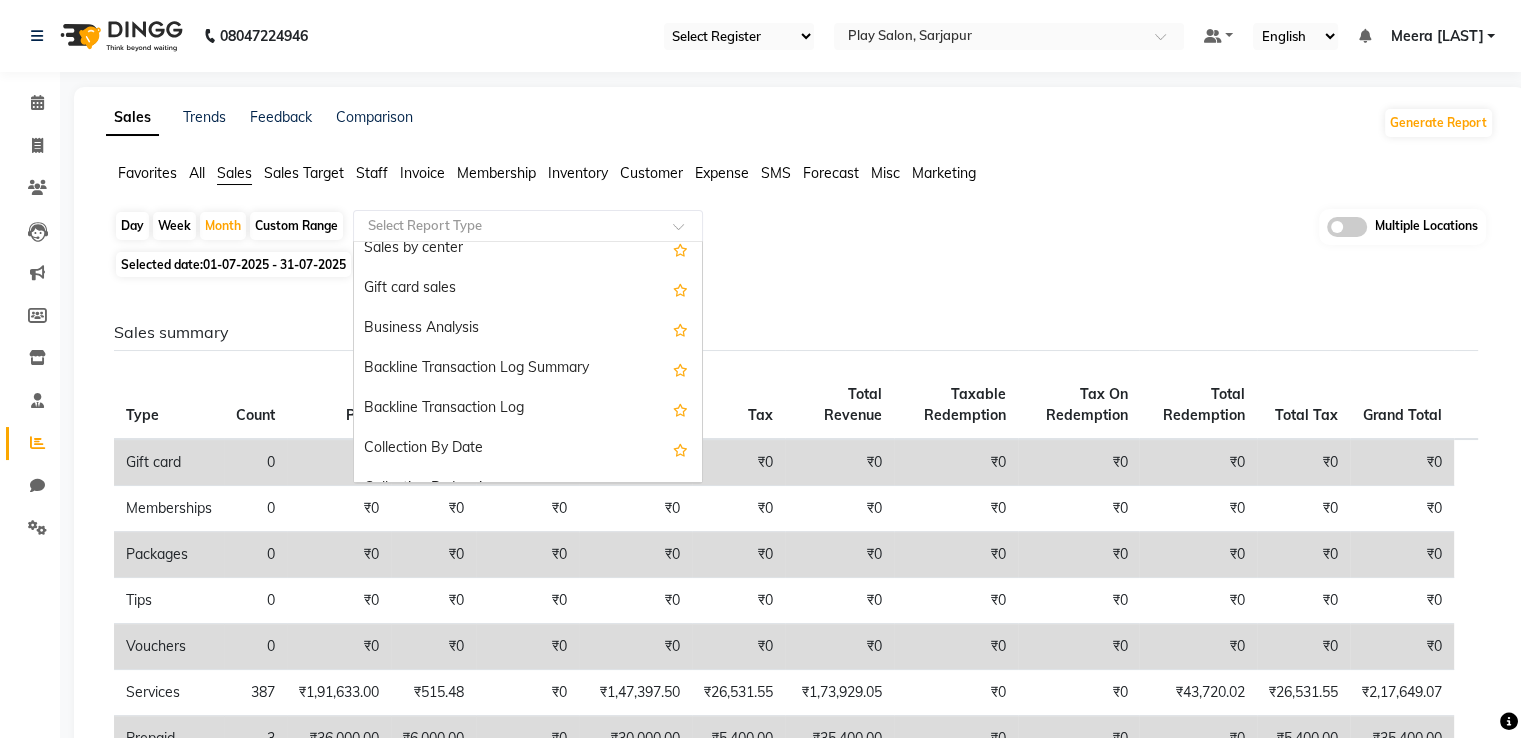 scroll, scrollTop: 480, scrollLeft: 0, axis: vertical 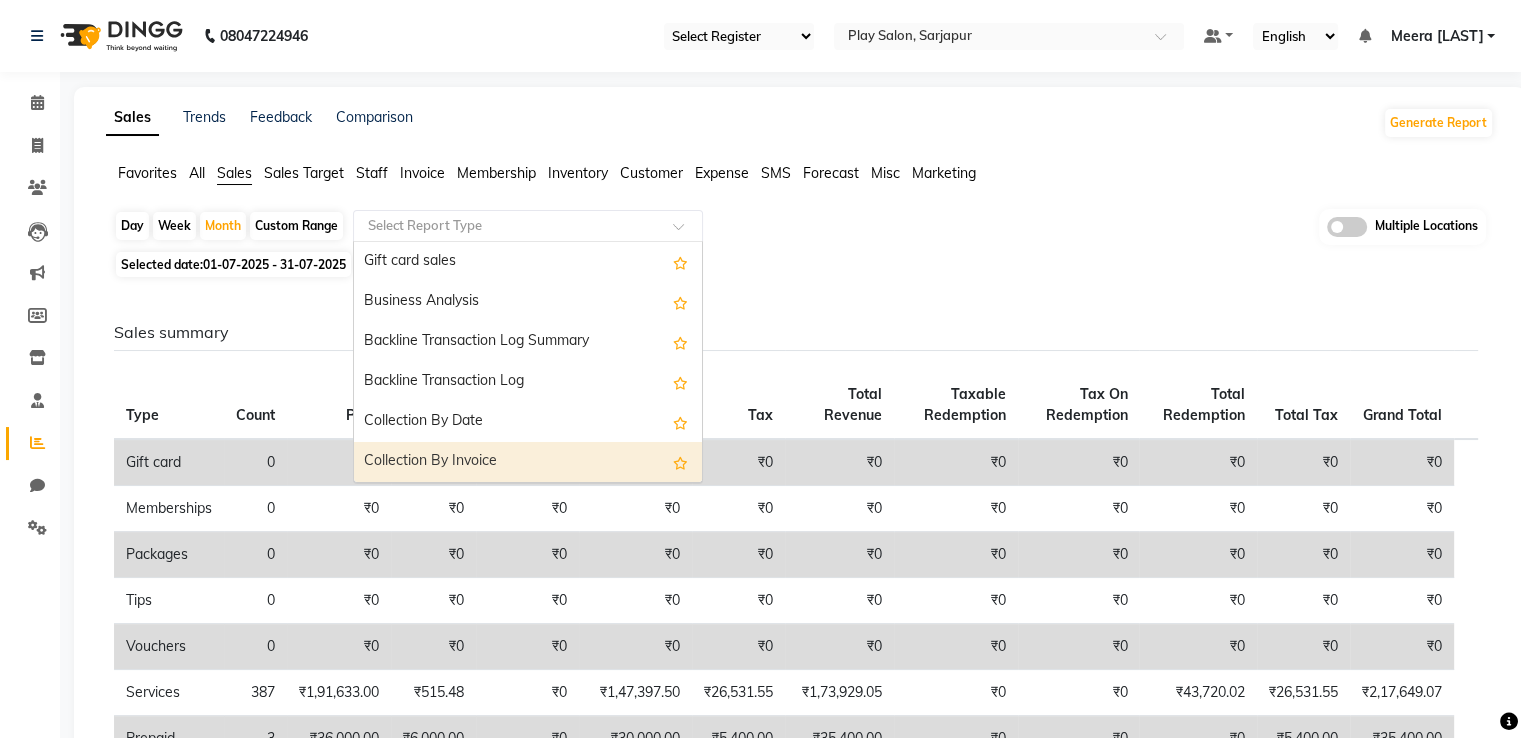 click on "All" 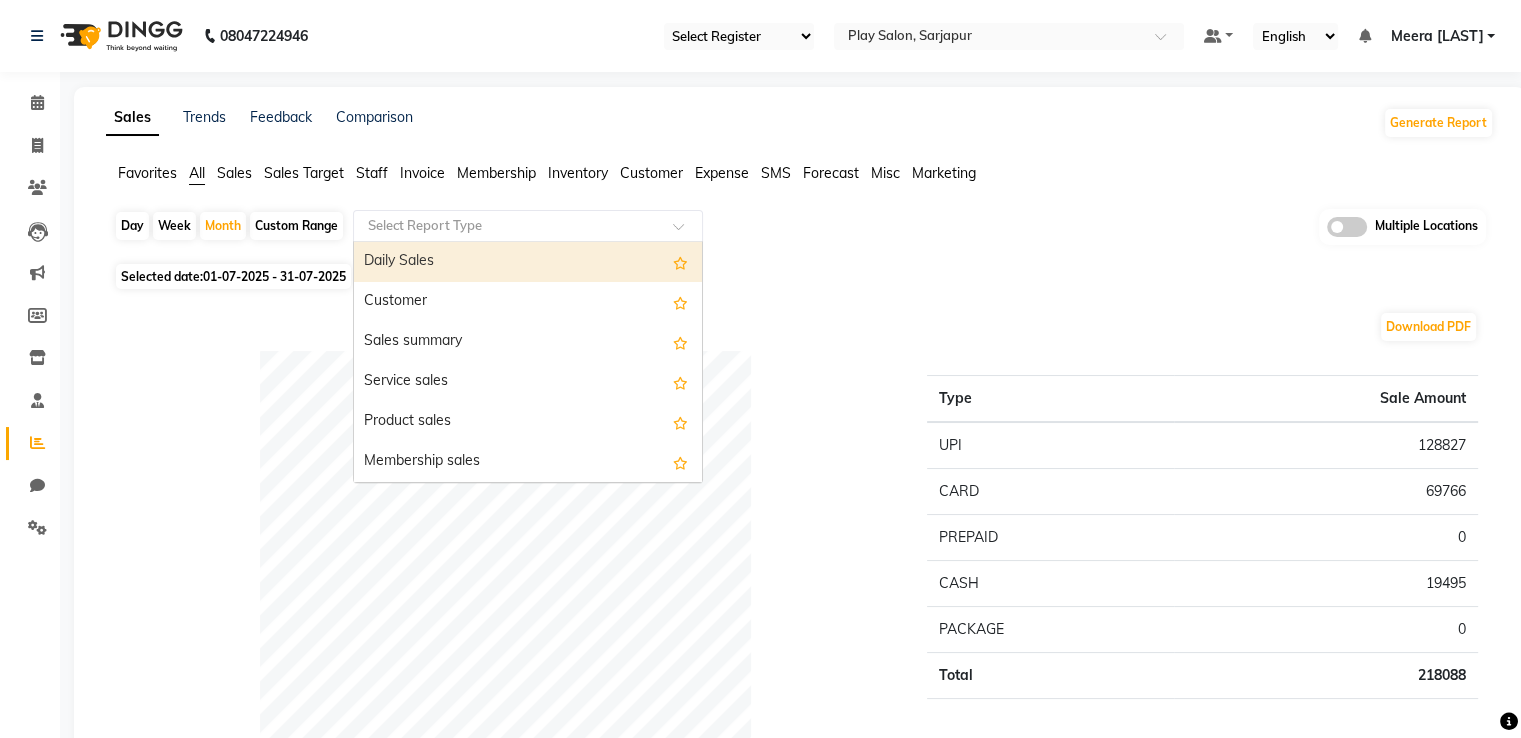 click 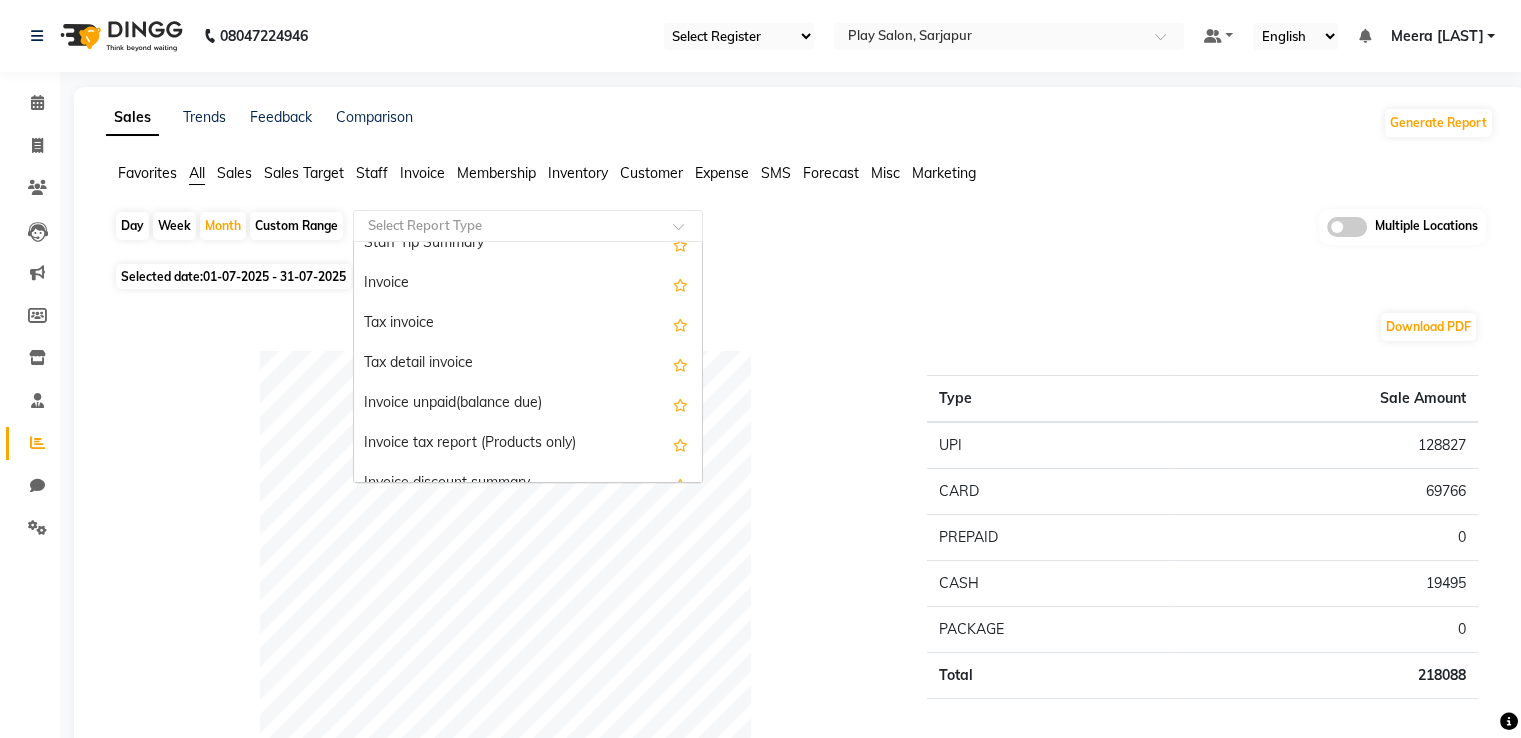 scroll, scrollTop: 1615, scrollLeft: 0, axis: vertical 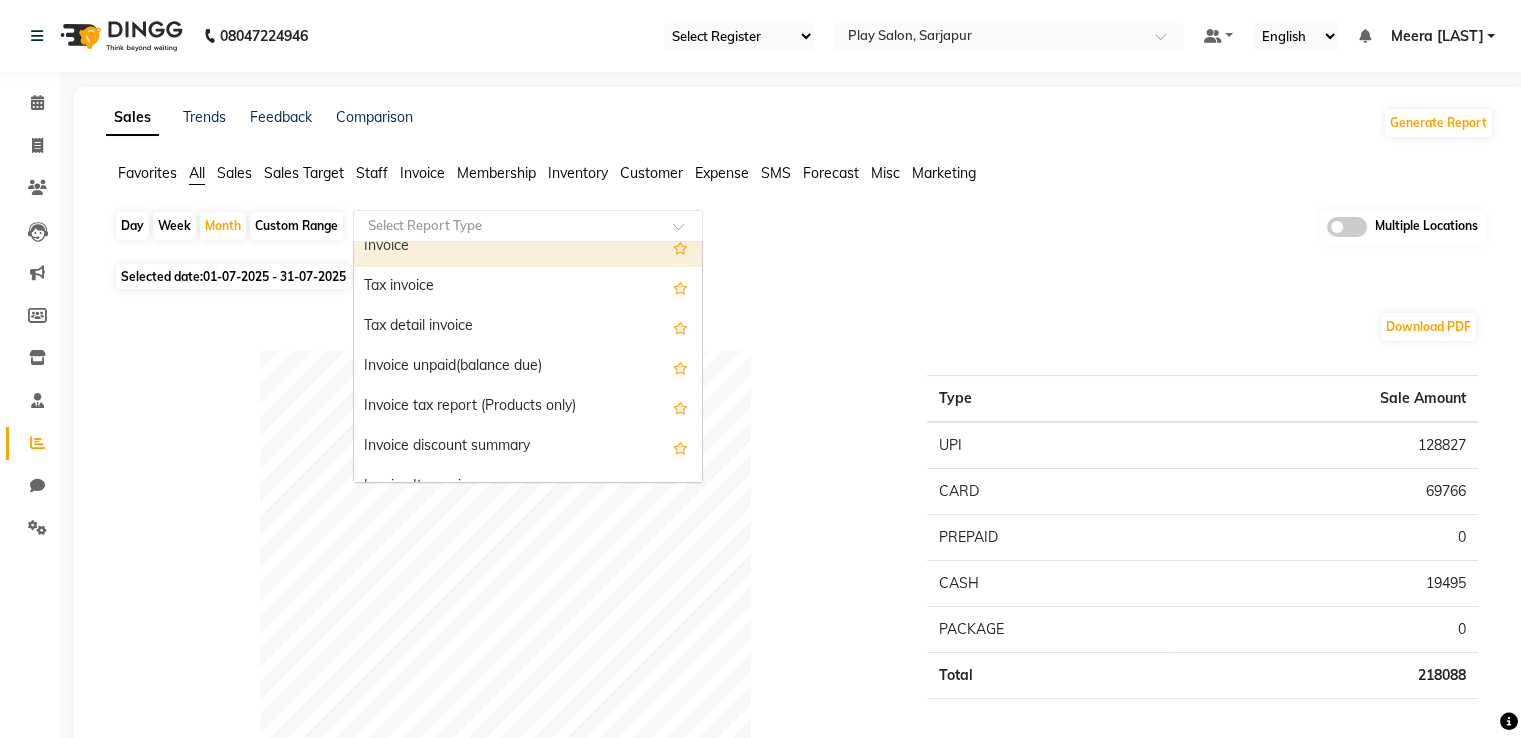 click on "Staff" 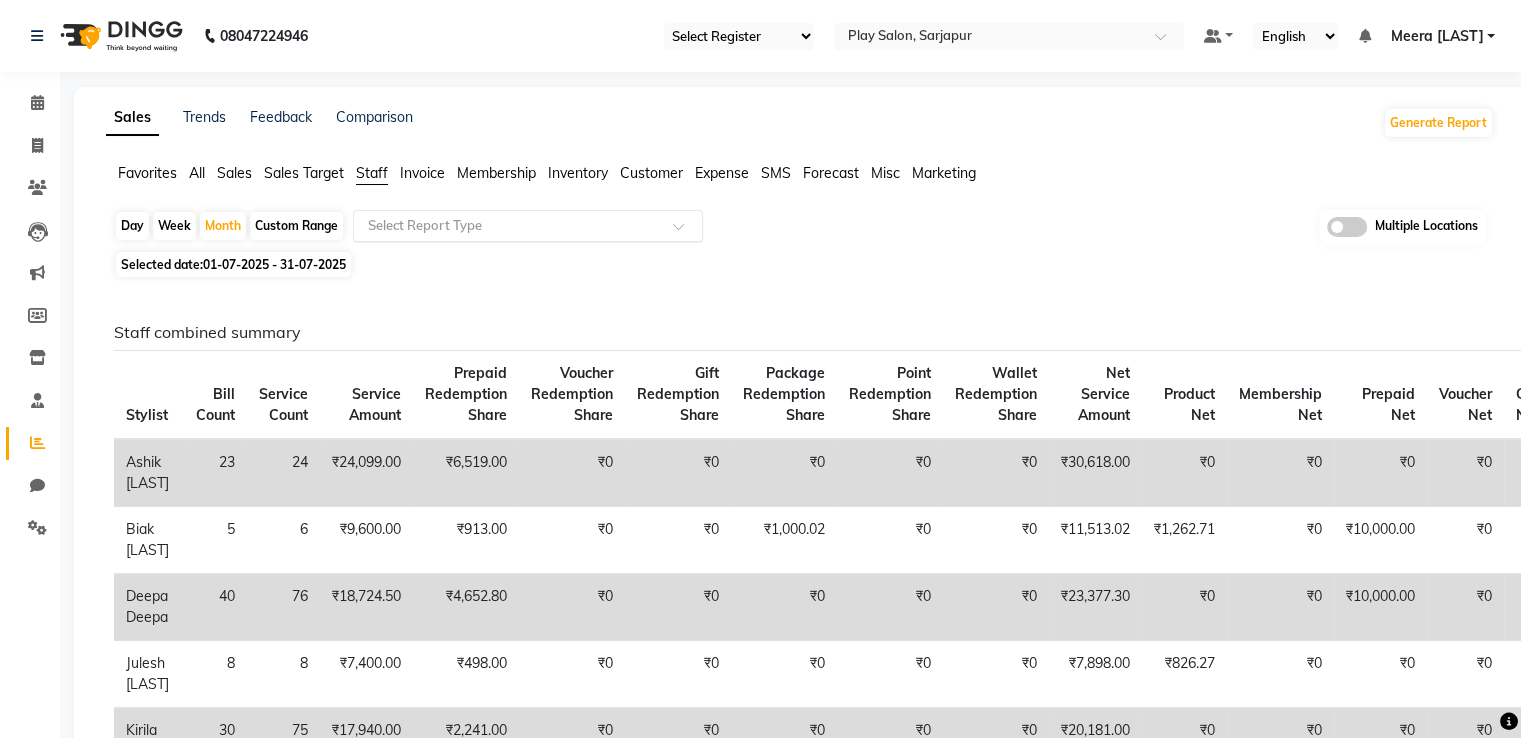 click 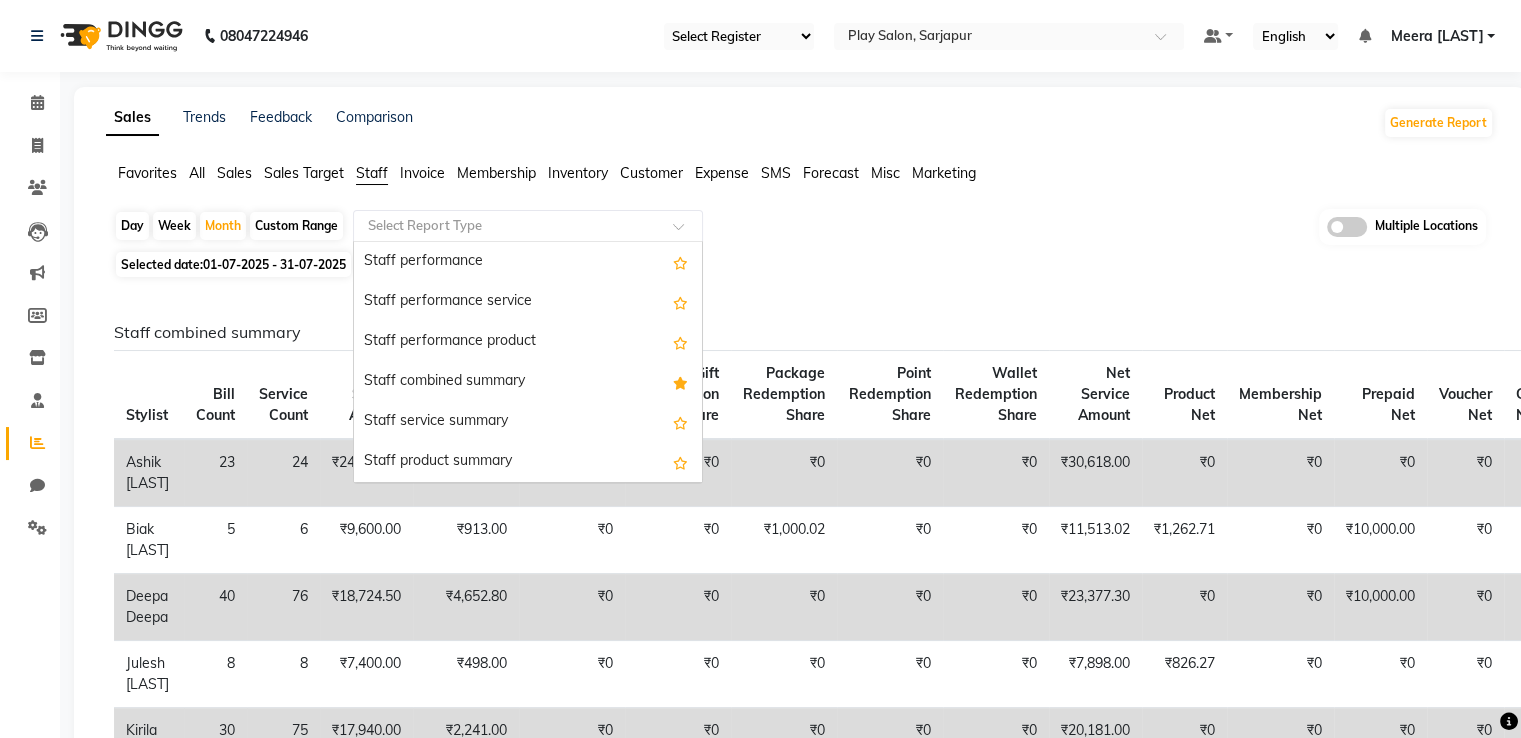 scroll, scrollTop: 383, scrollLeft: 0, axis: vertical 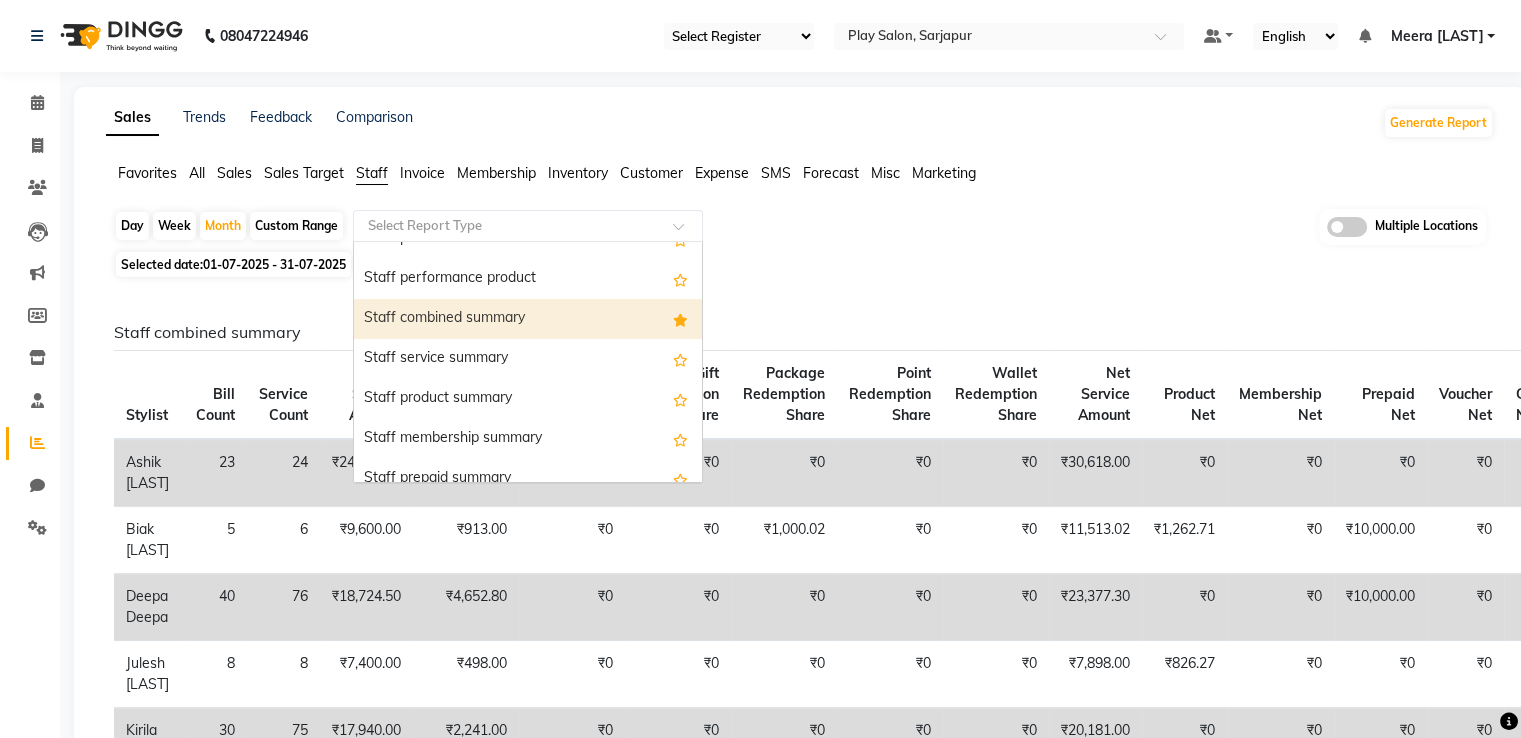 click on "Staff combined summary" at bounding box center [528, 319] 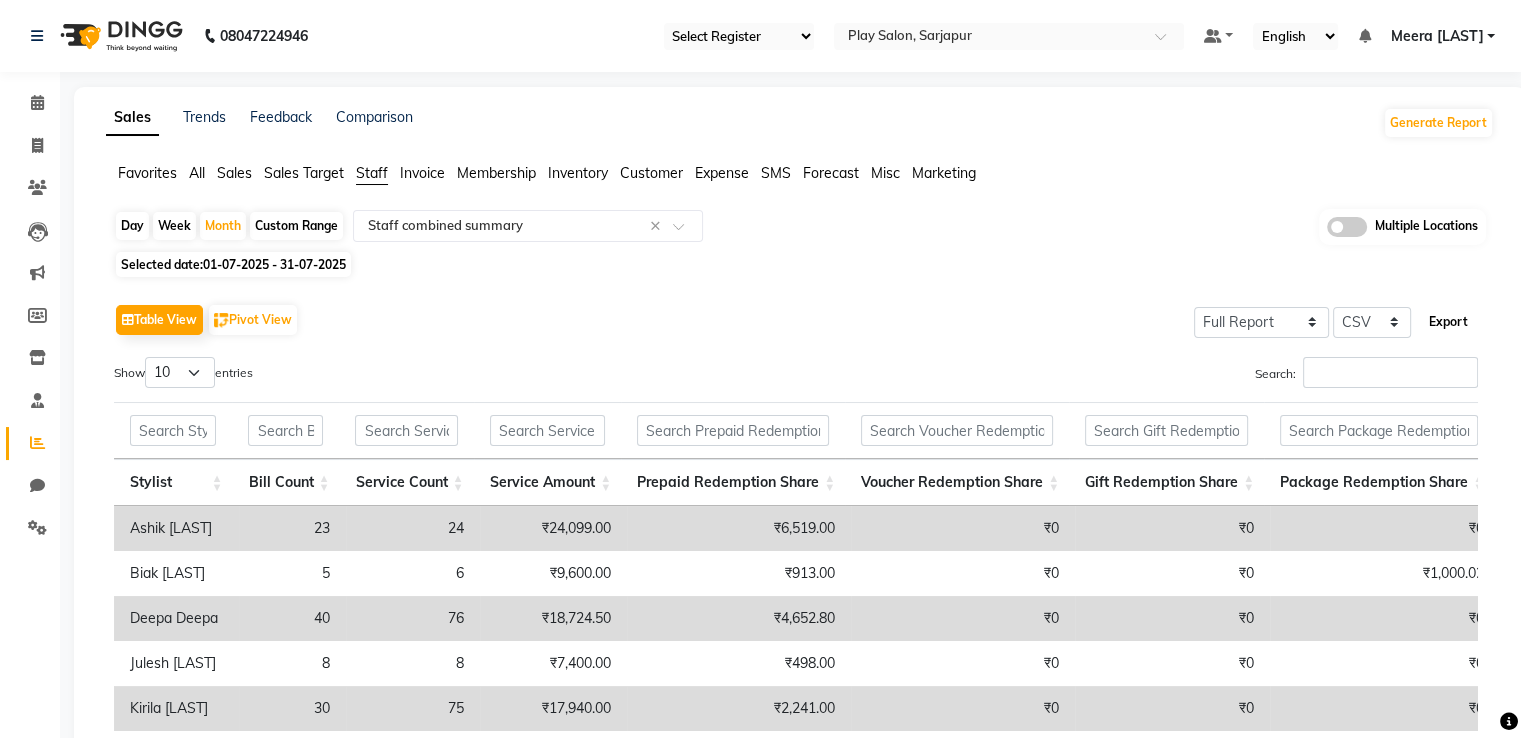 click on "Export" 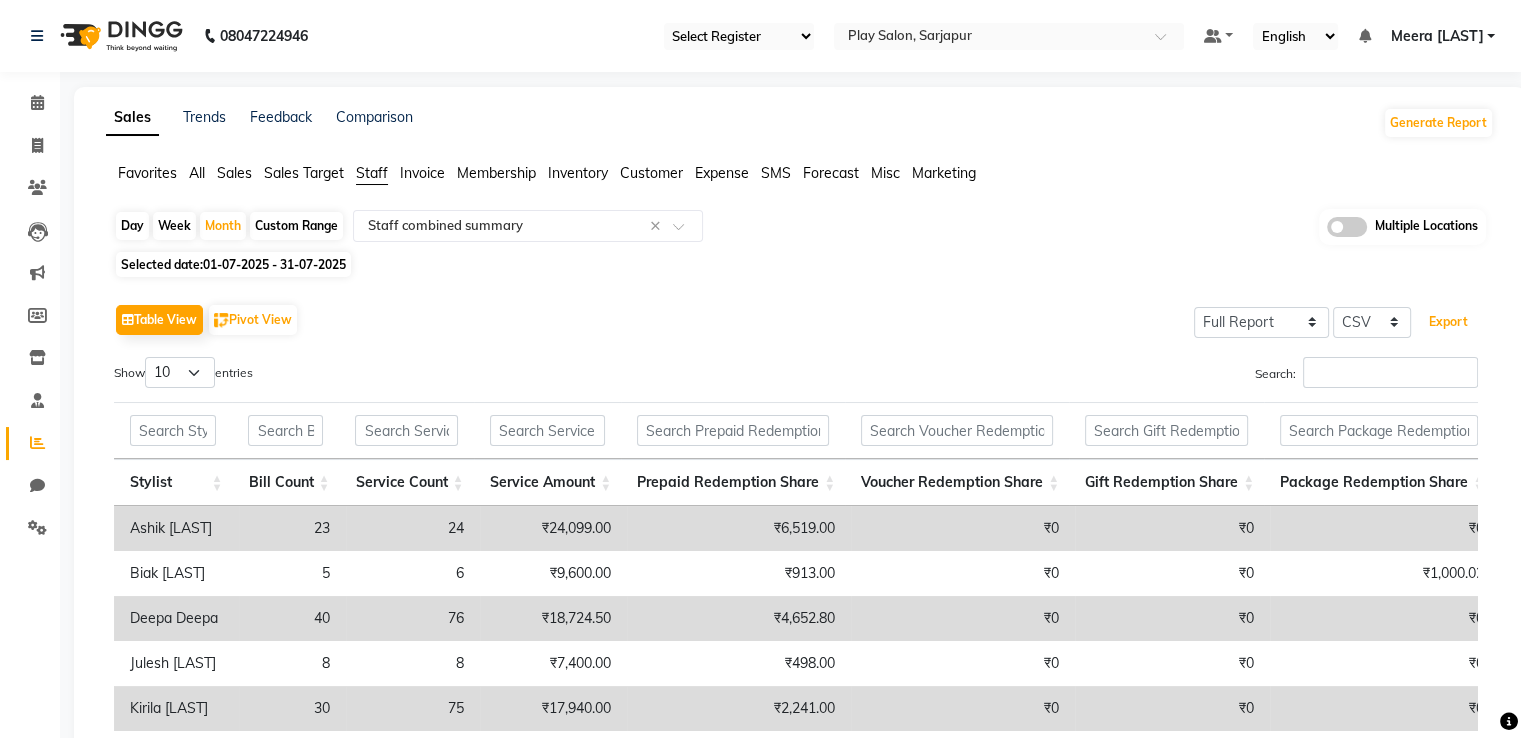 scroll, scrollTop: 65, scrollLeft: 0, axis: vertical 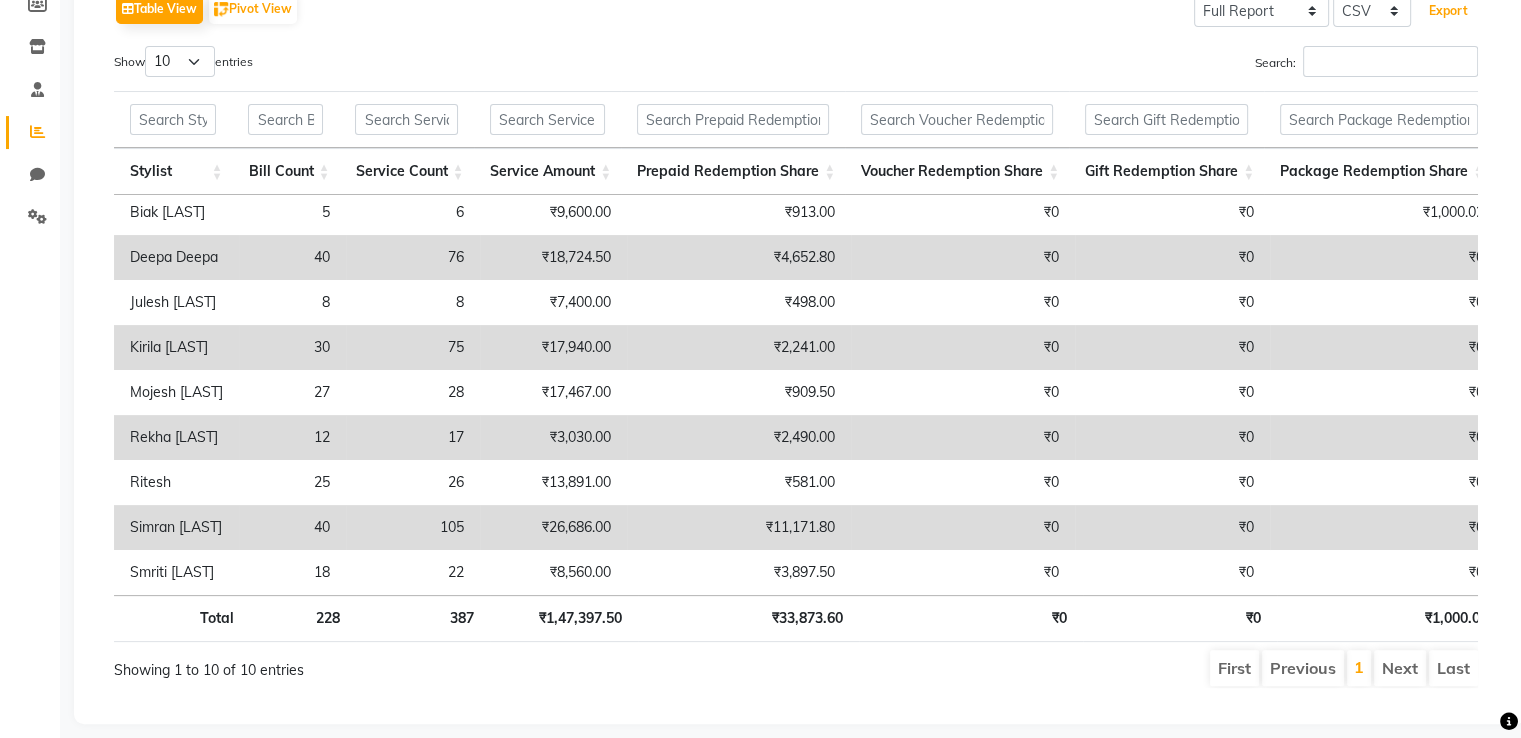 type 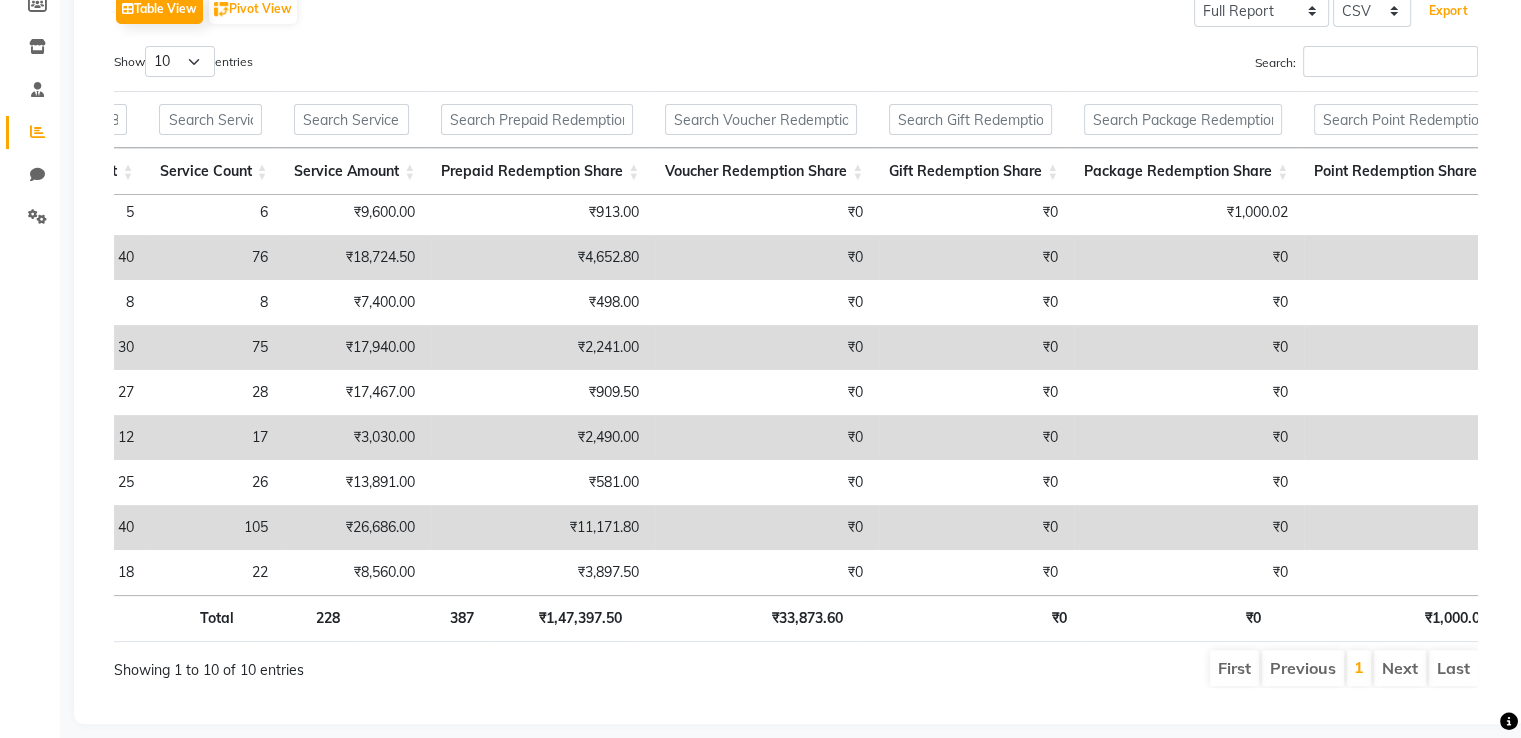 scroll, scrollTop: 0, scrollLeft: 375, axis: horizontal 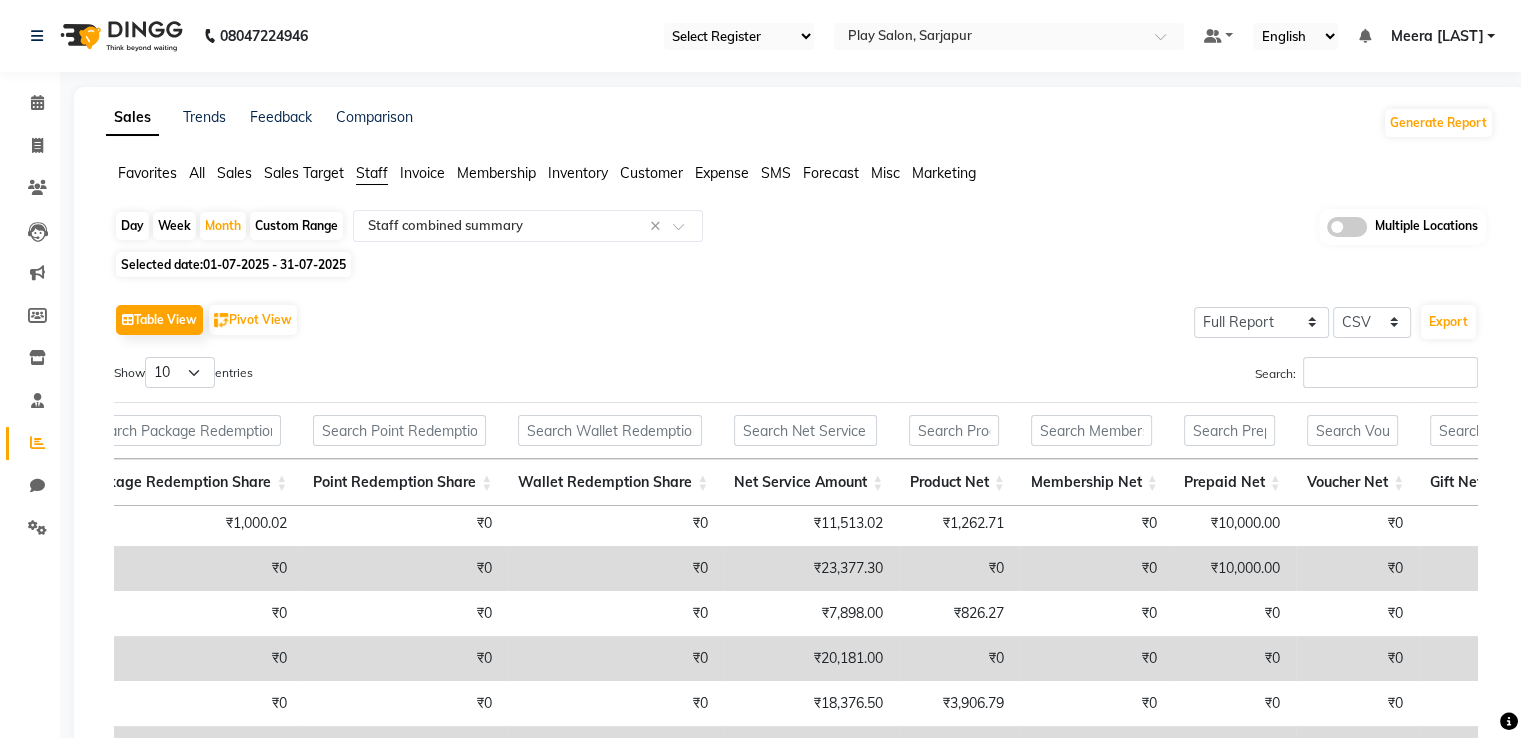 click on "Sales" 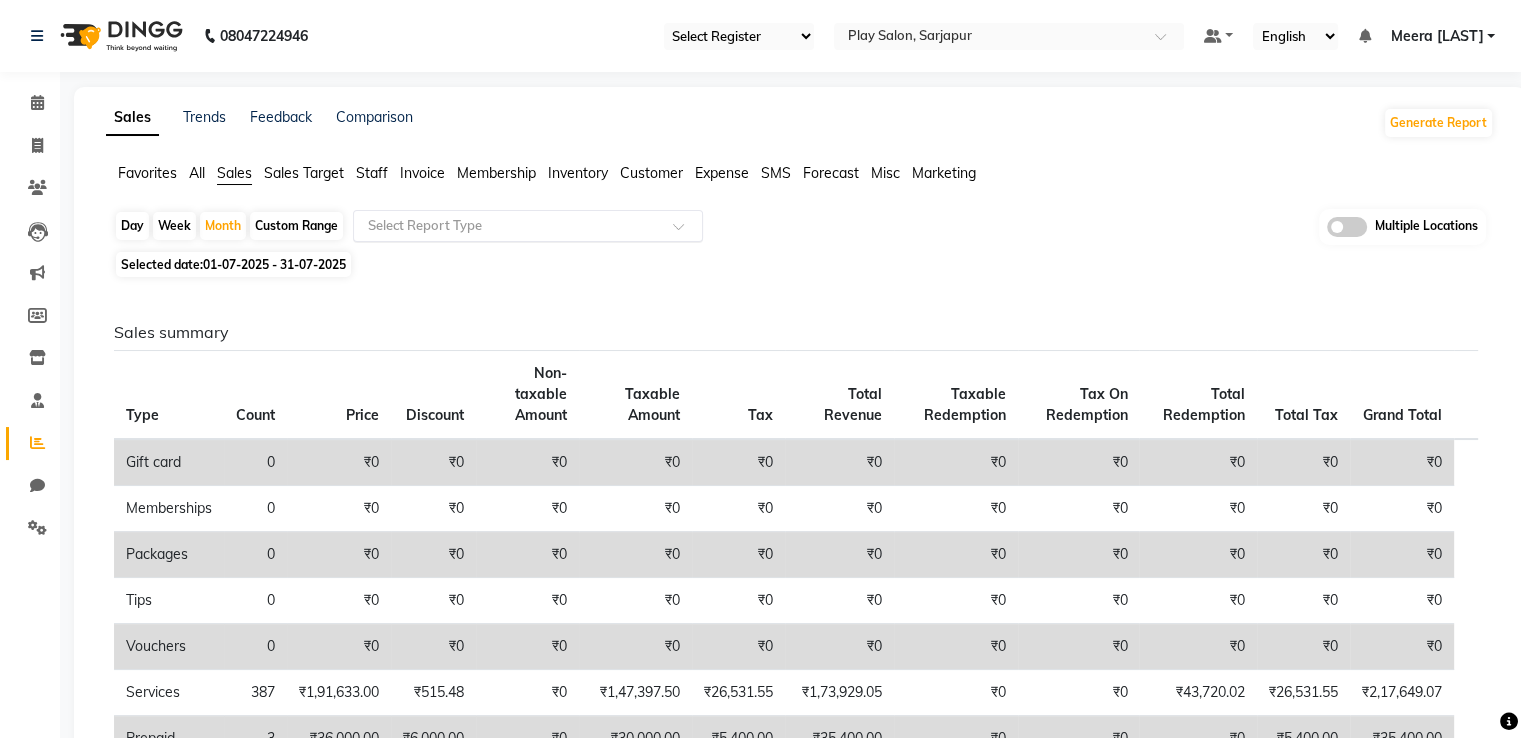 click 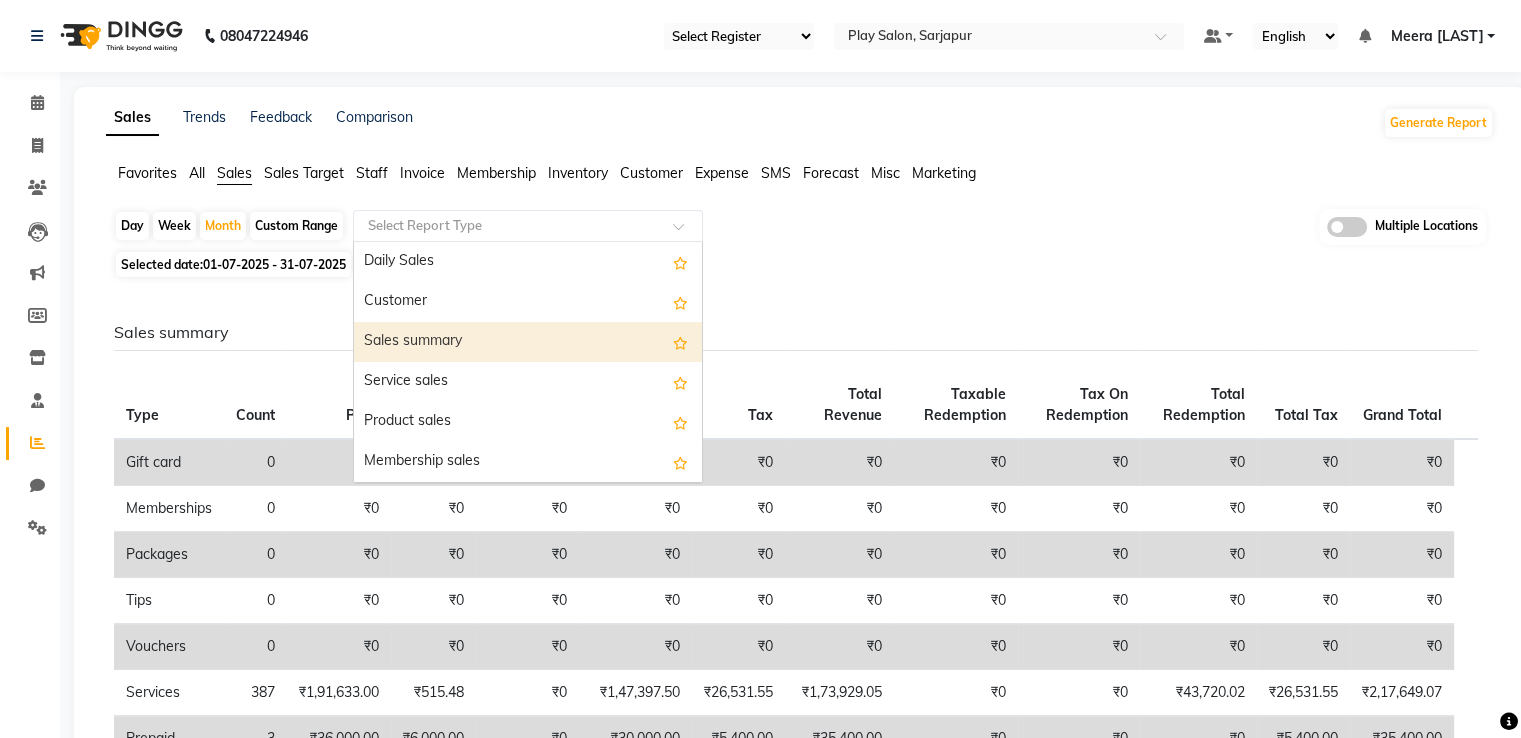 click on "Sales summary" at bounding box center (528, 342) 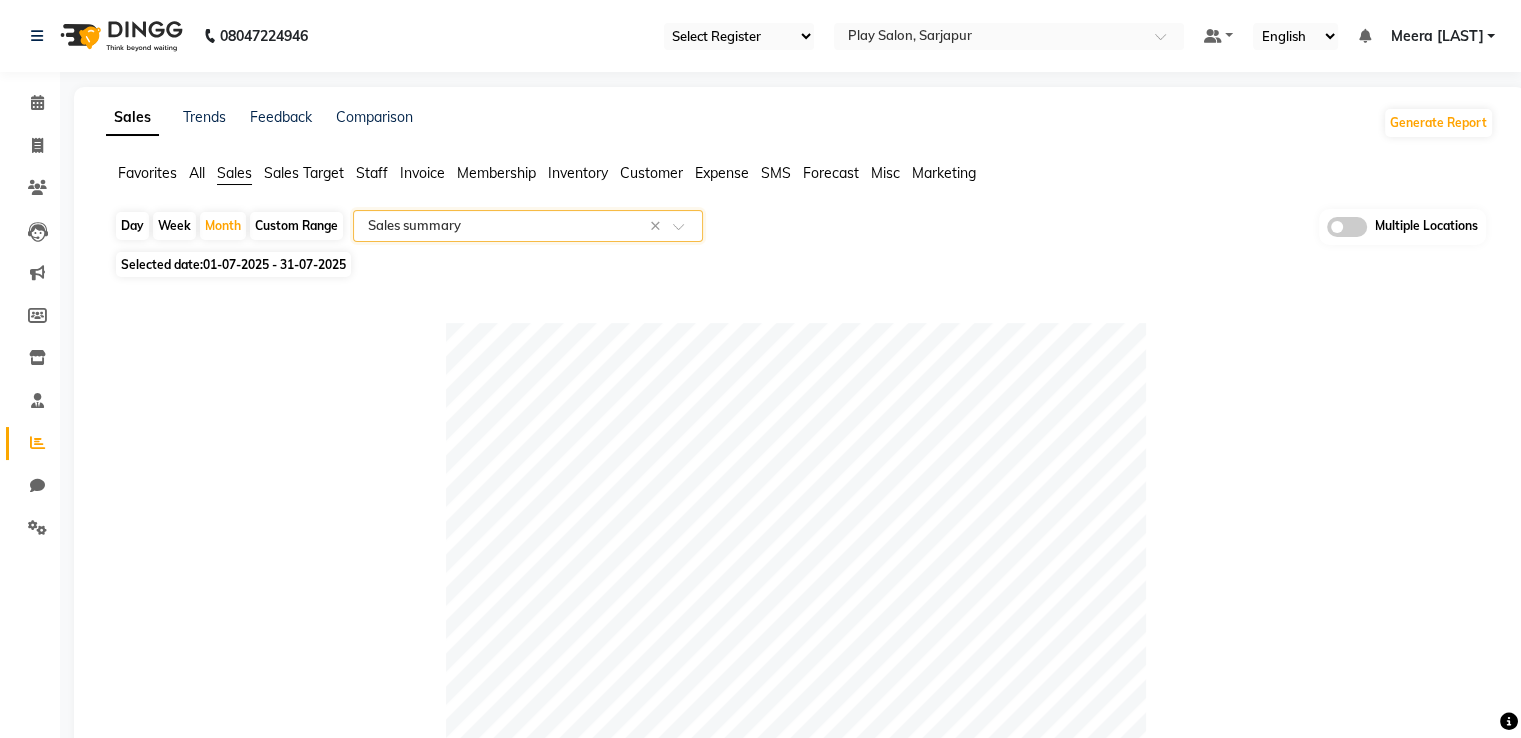click on "01-07-2025 - 31-07-2025" 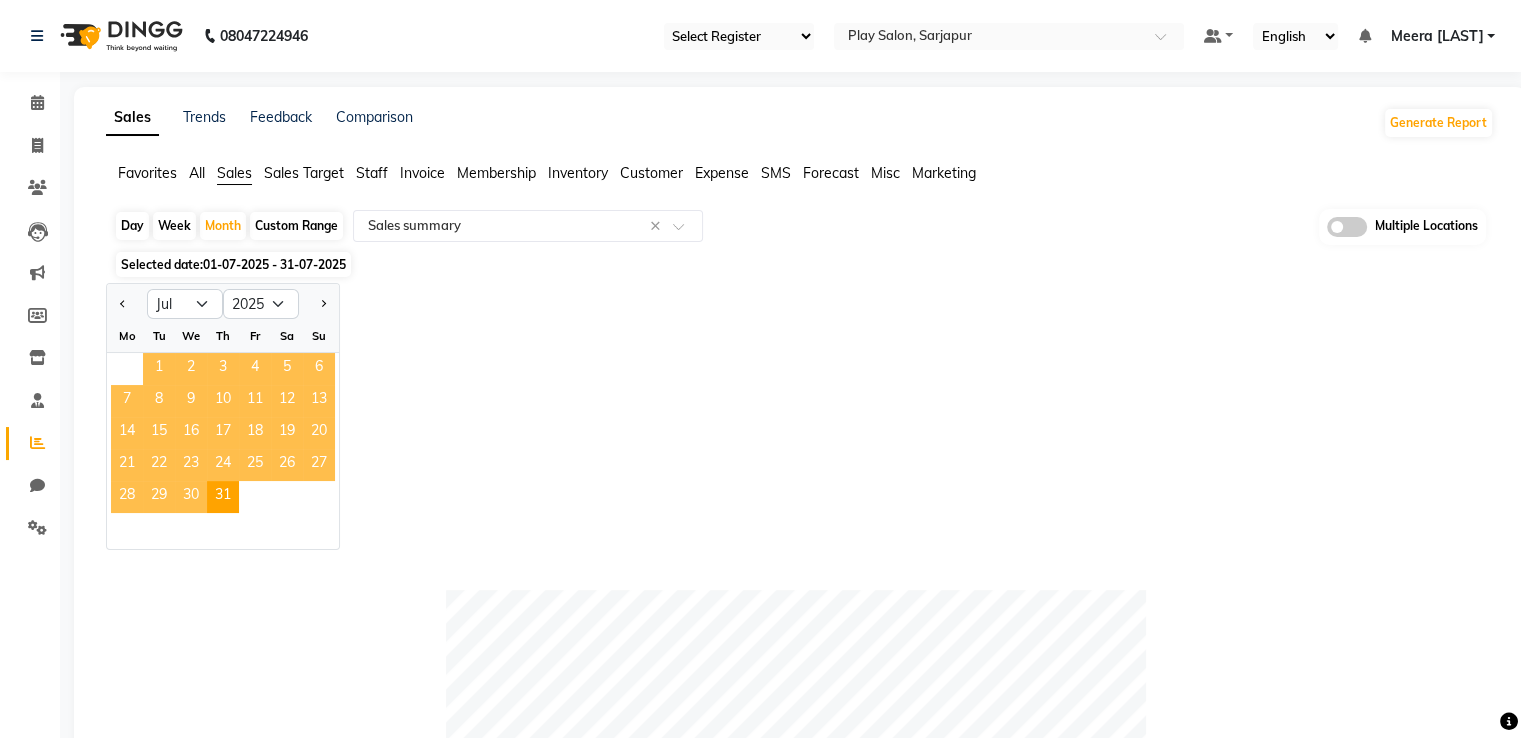 click on "1" 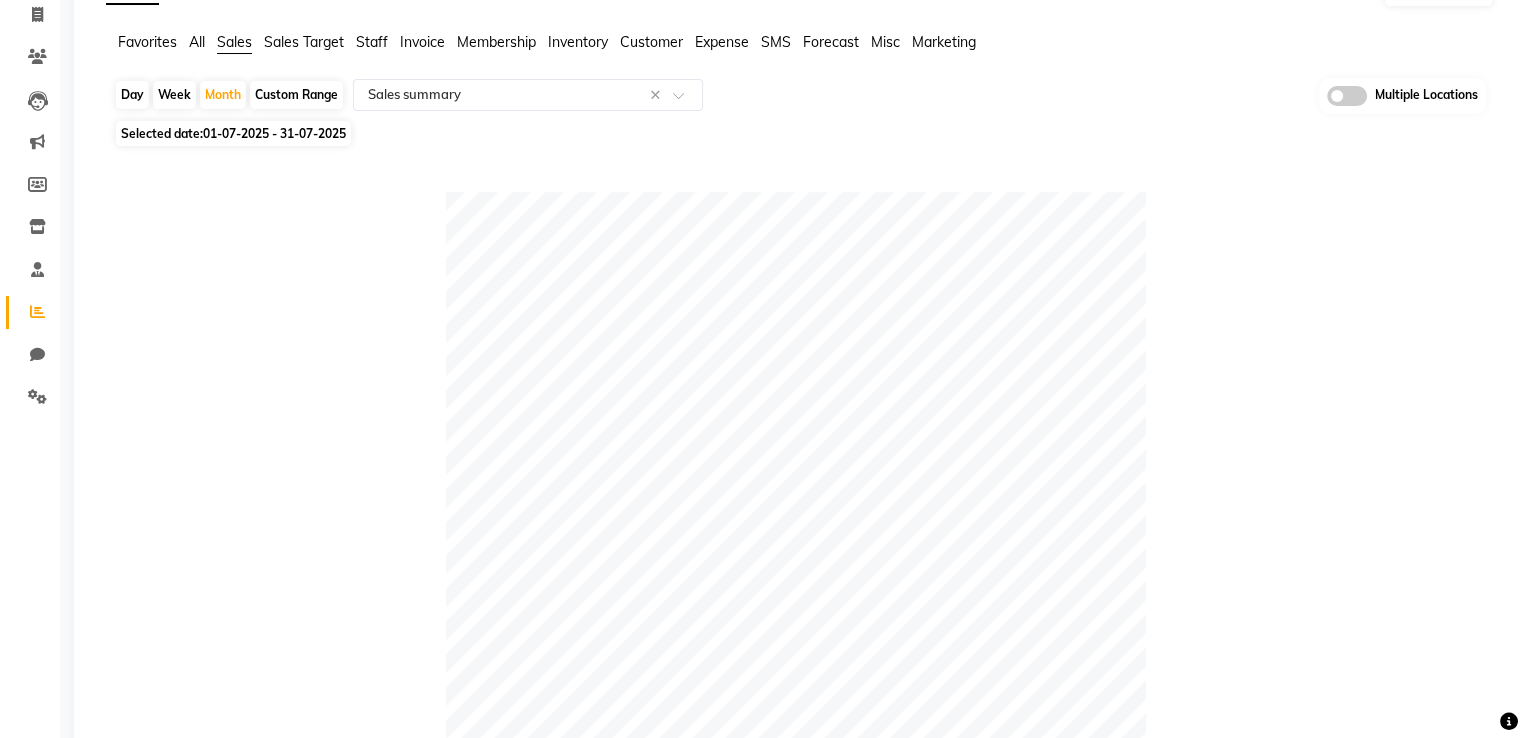 scroll, scrollTop: 0, scrollLeft: 0, axis: both 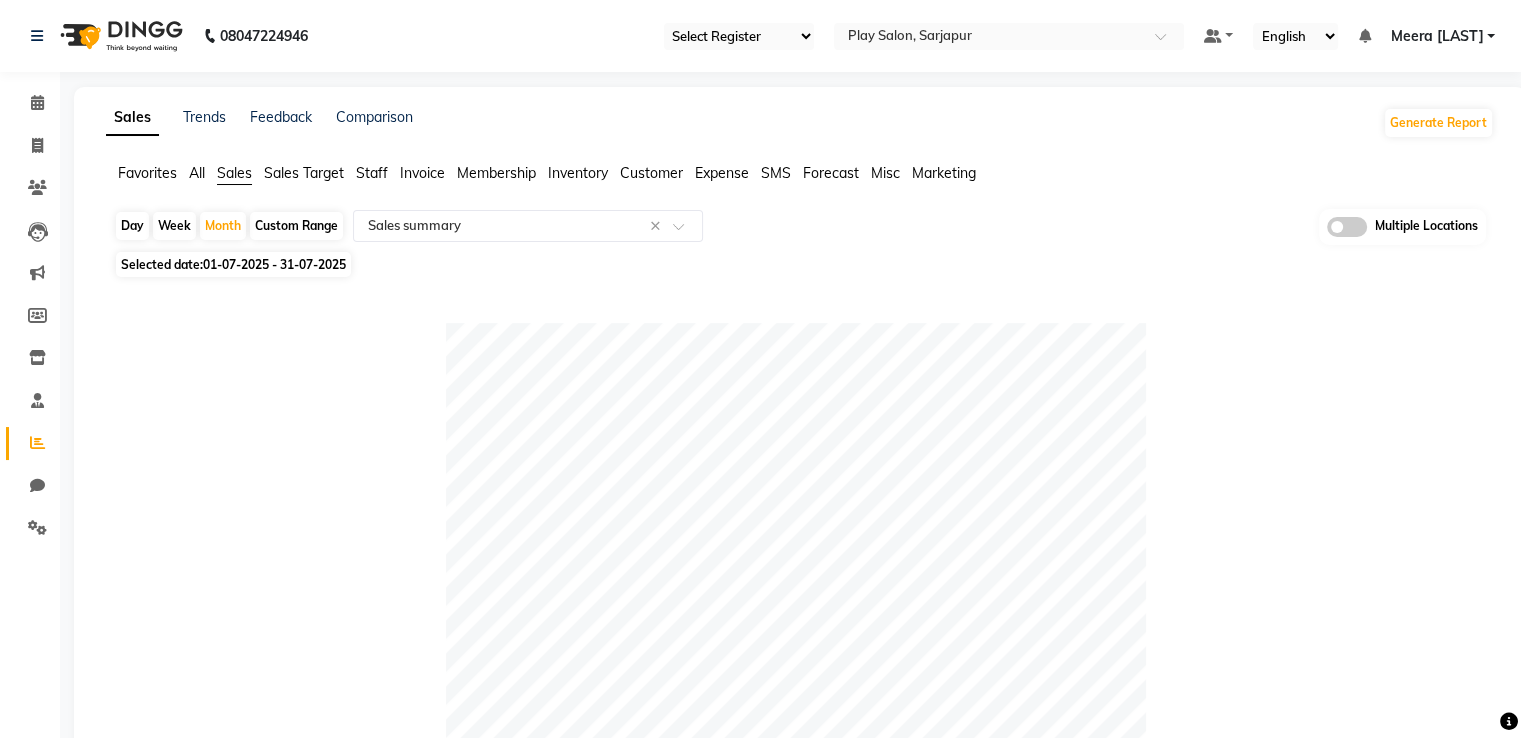 click on "Day" 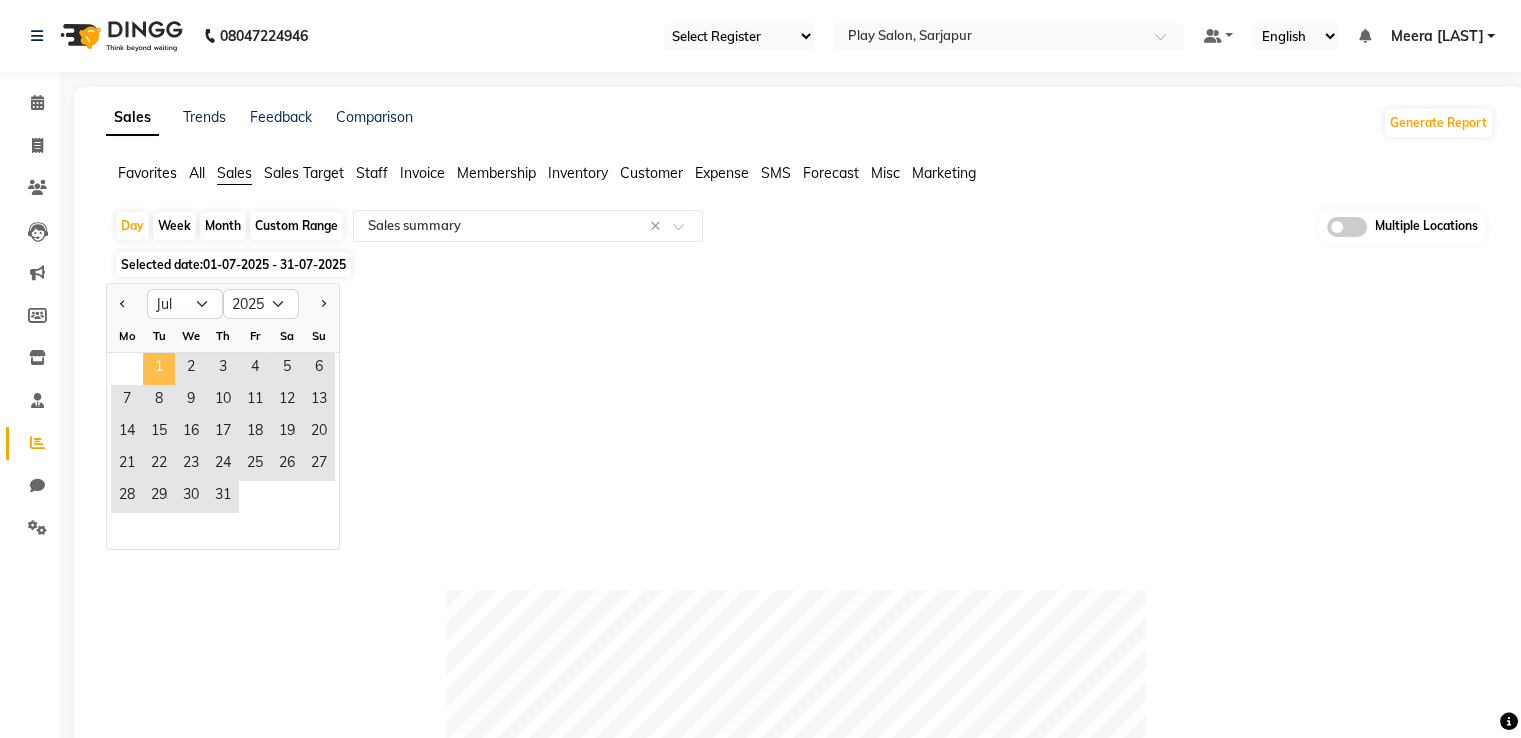 click on "1" 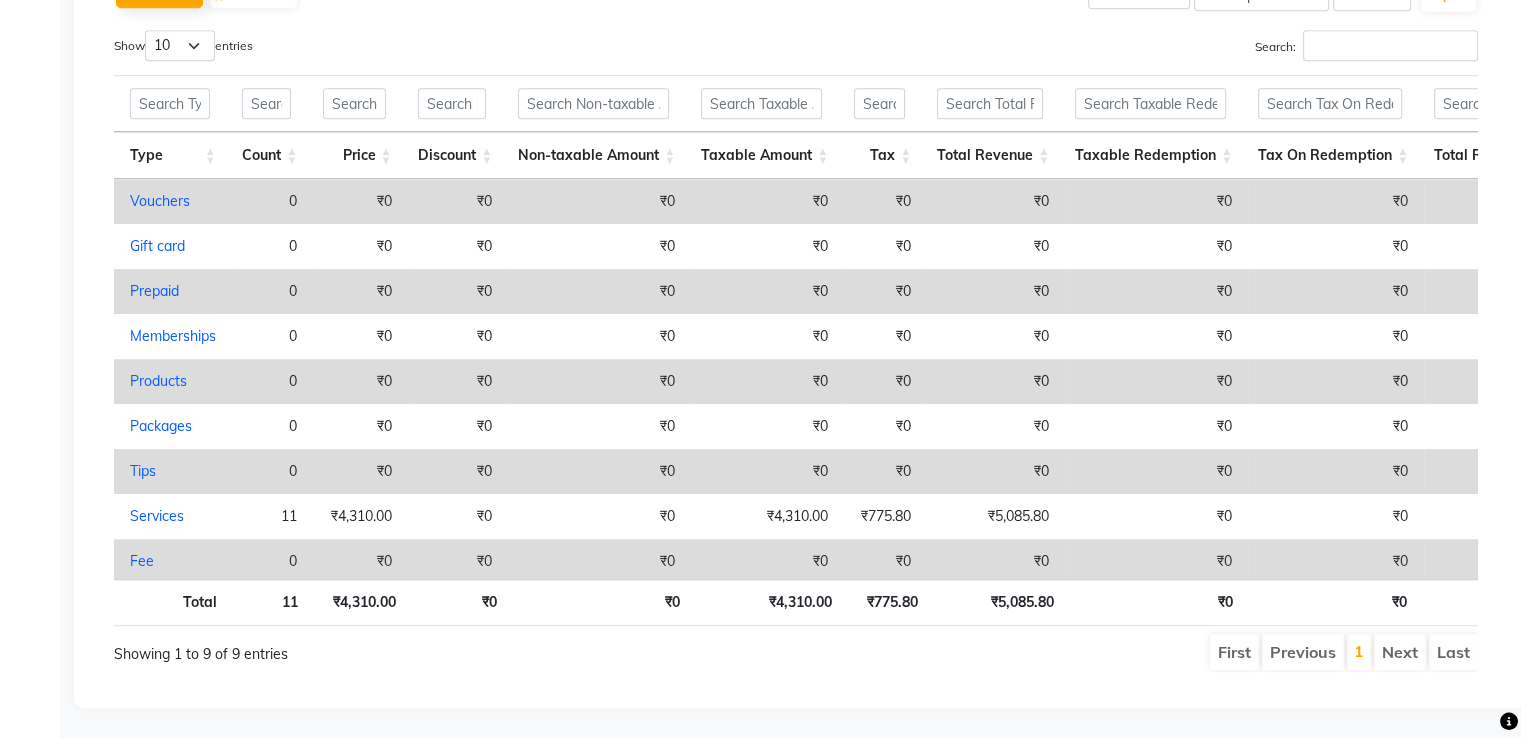 scroll, scrollTop: 1064, scrollLeft: 0, axis: vertical 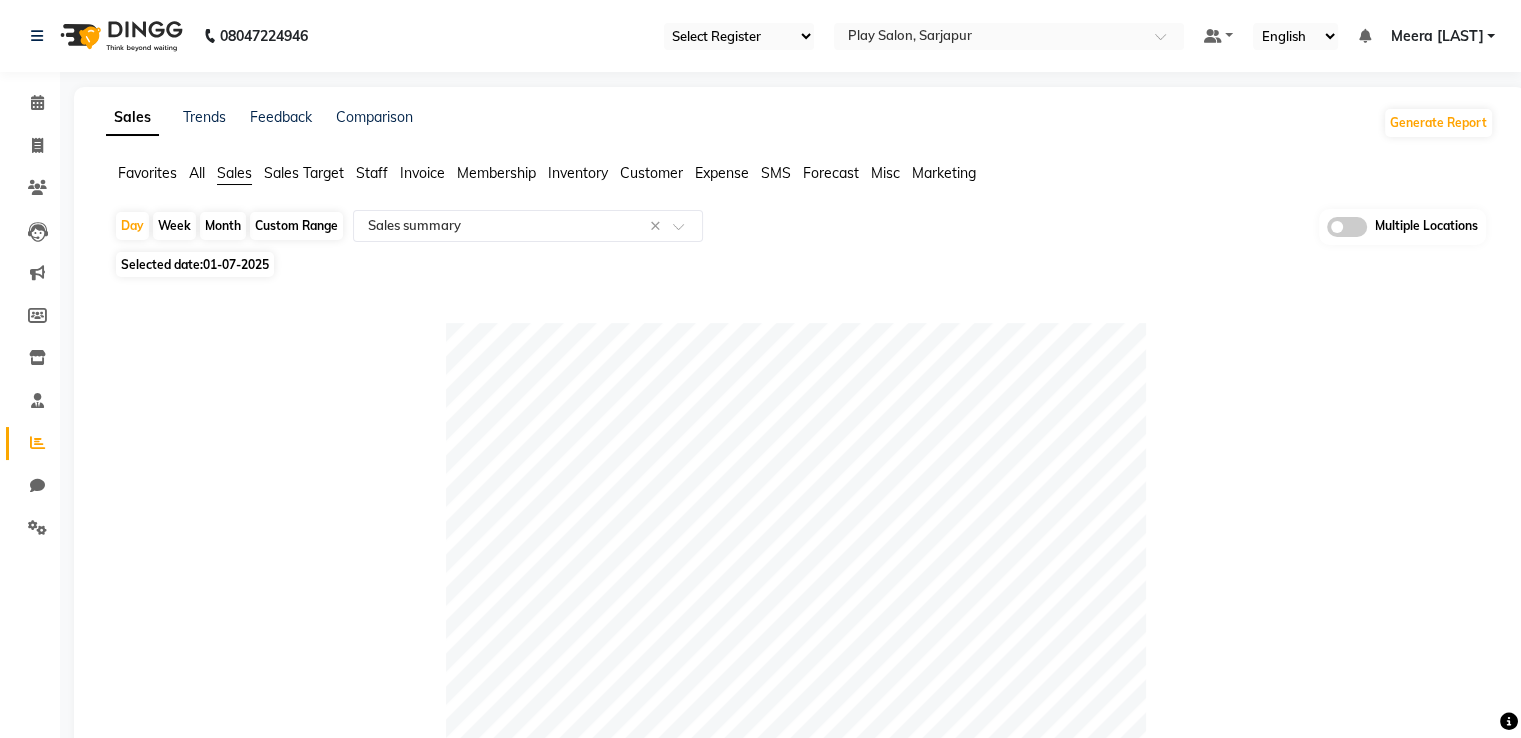 click on "Month" 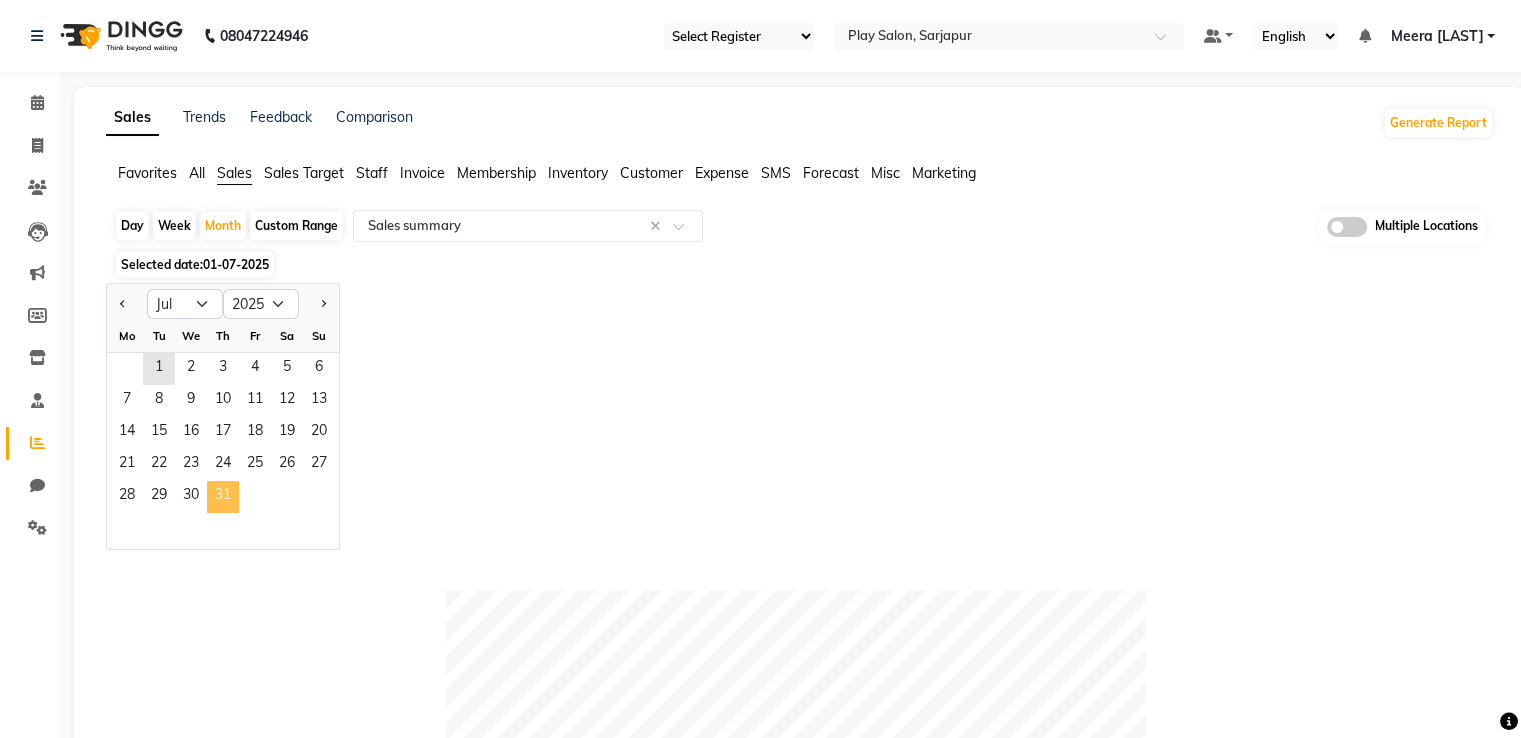 click on "31" 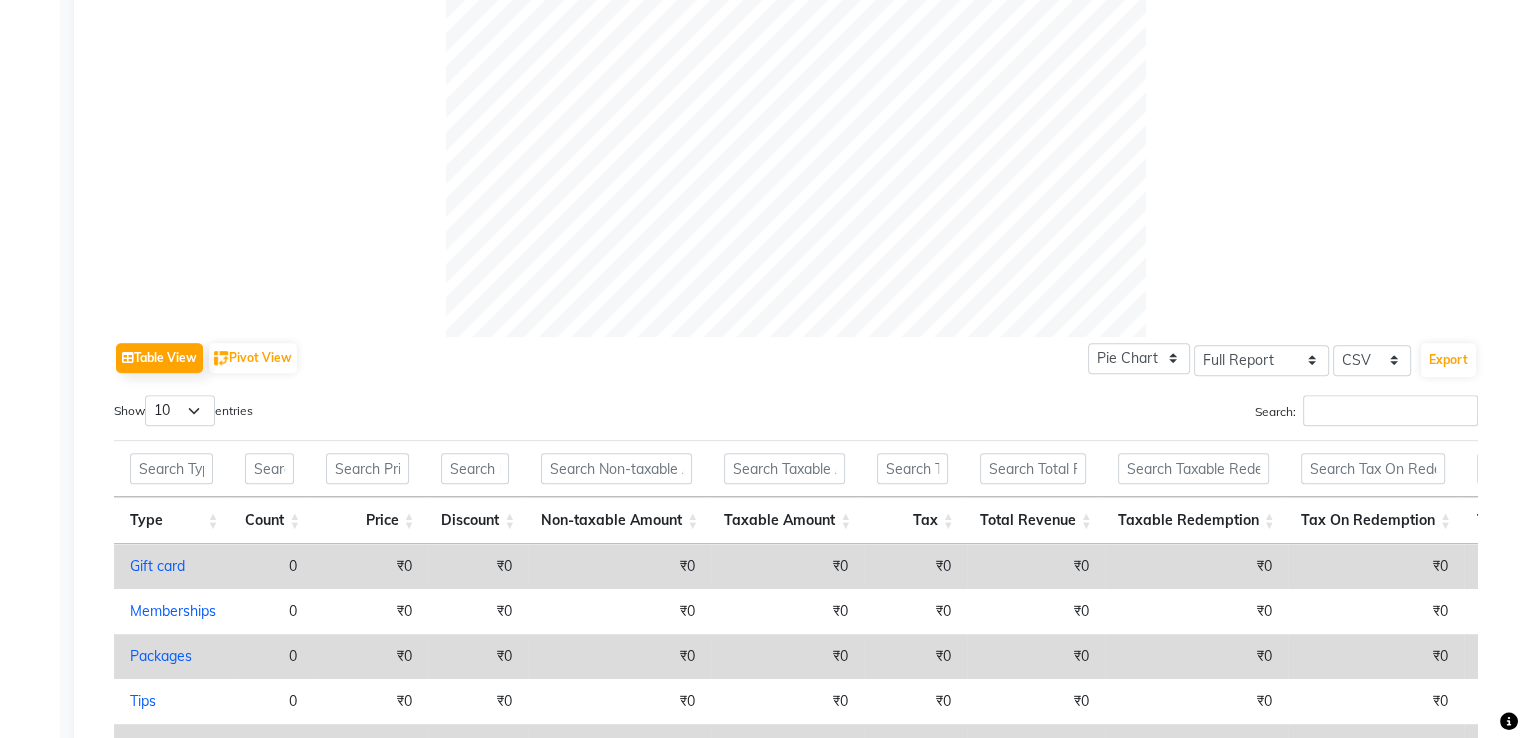 scroll, scrollTop: 0, scrollLeft: 0, axis: both 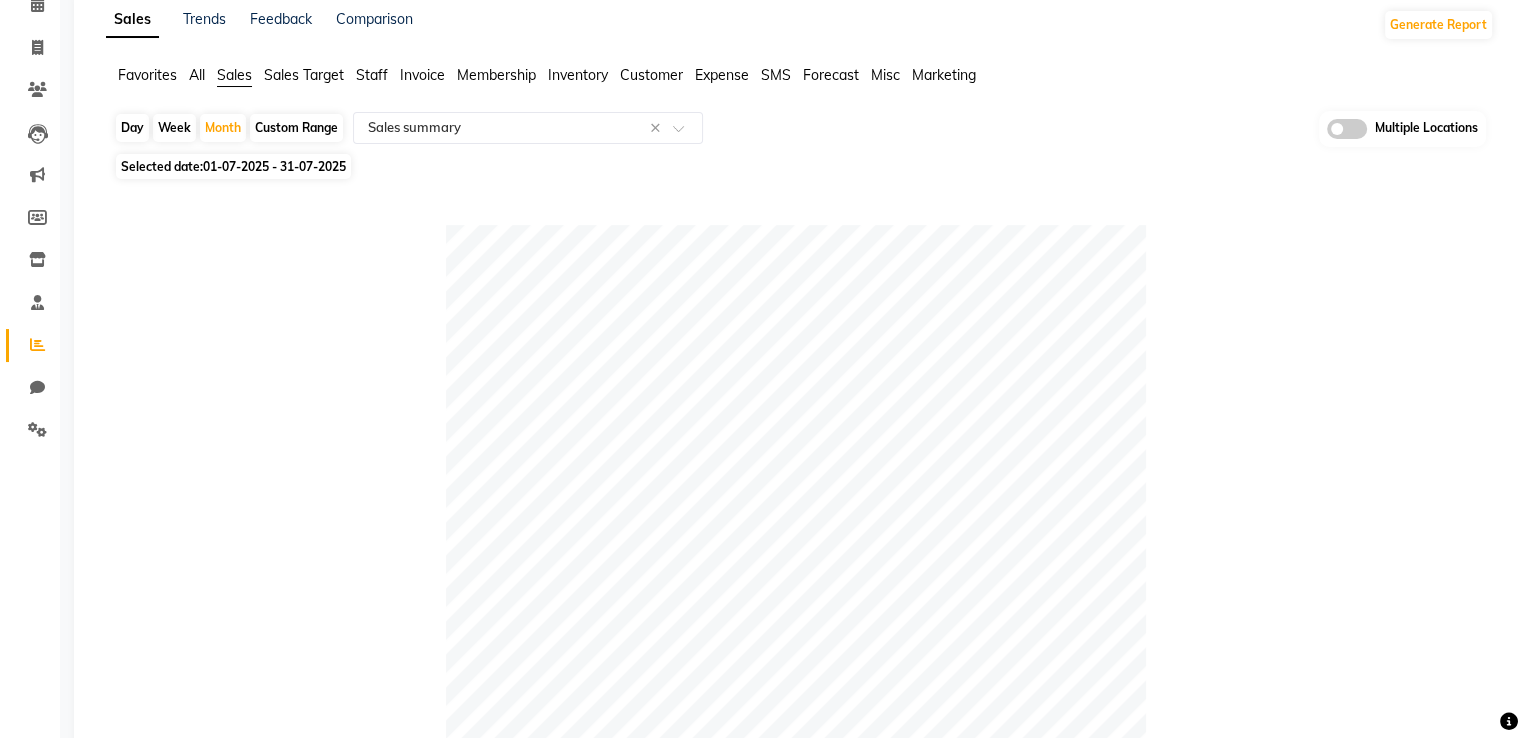 click on "01-07-2025 - 31-07-2025" 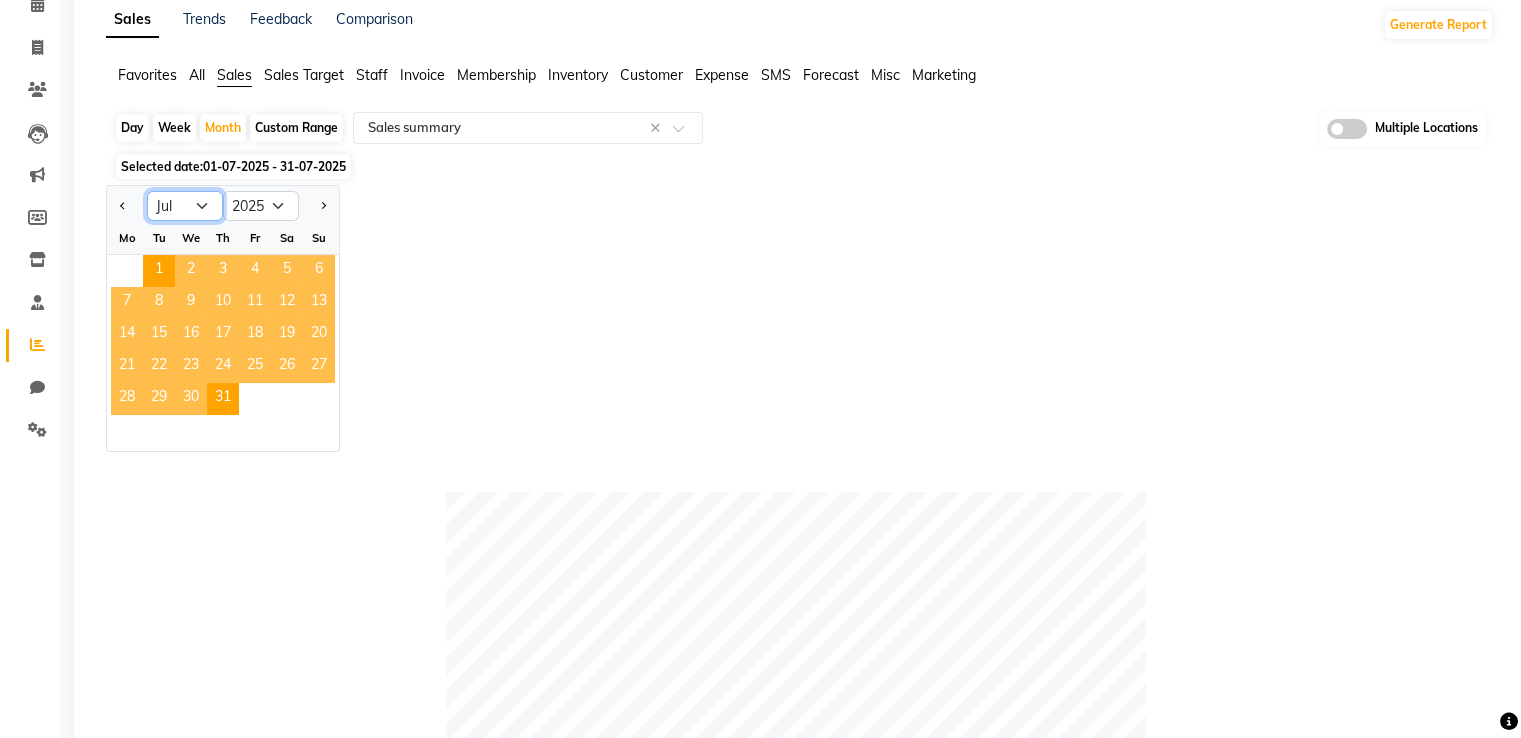 click on "Jan Feb Mar Apr May Jun Jul Aug Sep Oct Nov Dec" 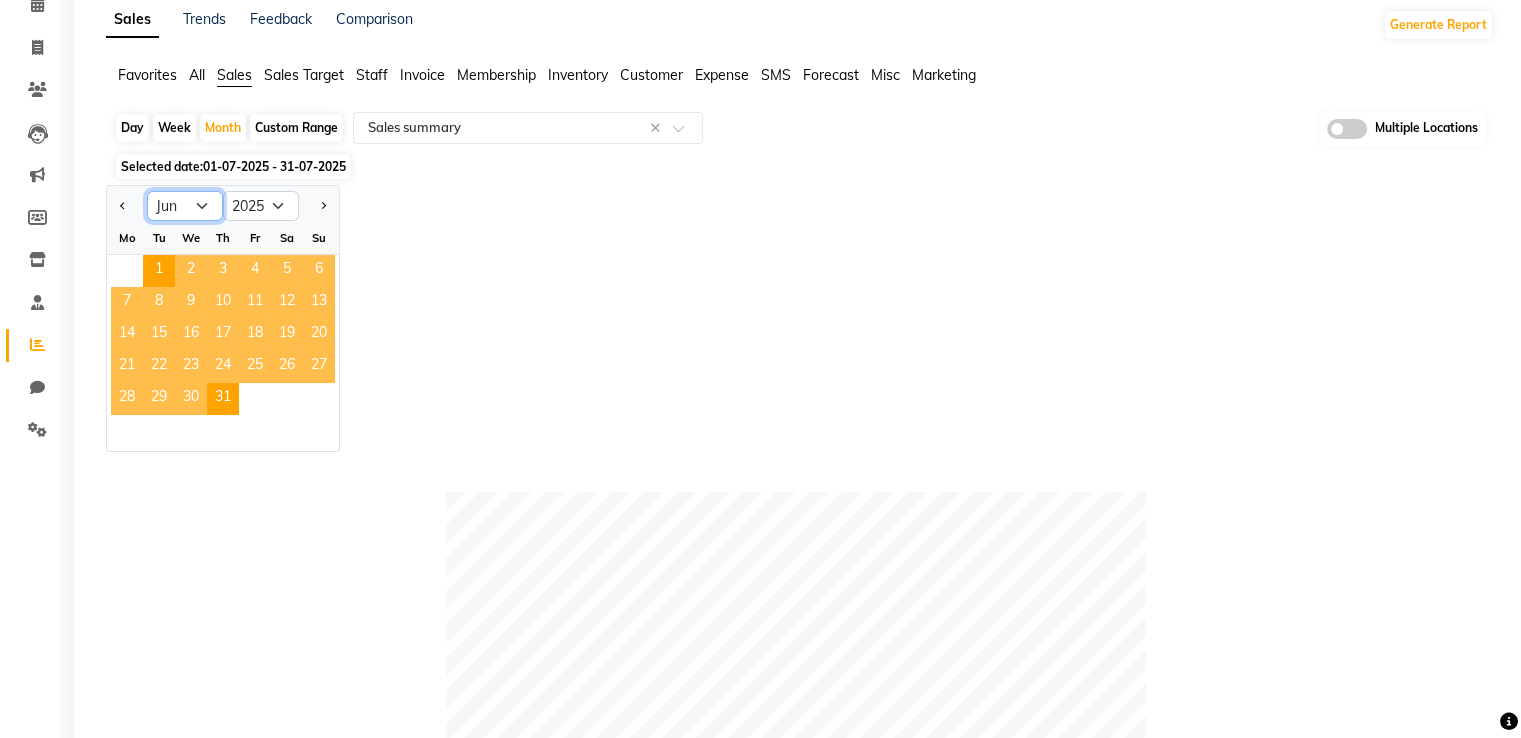 click on "Jan Feb Mar Apr May Jun Jul Aug Sep Oct Nov Dec" 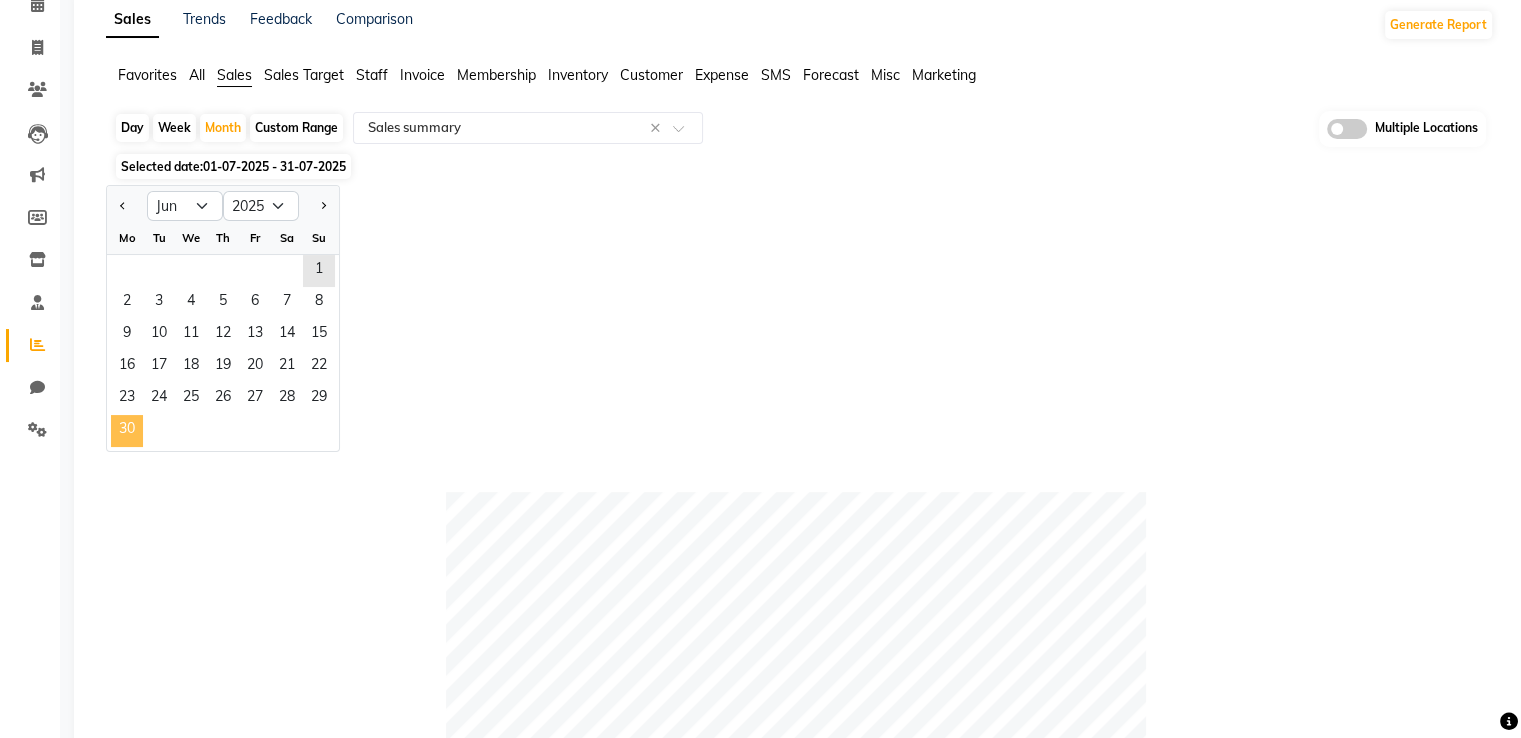 click on "30" 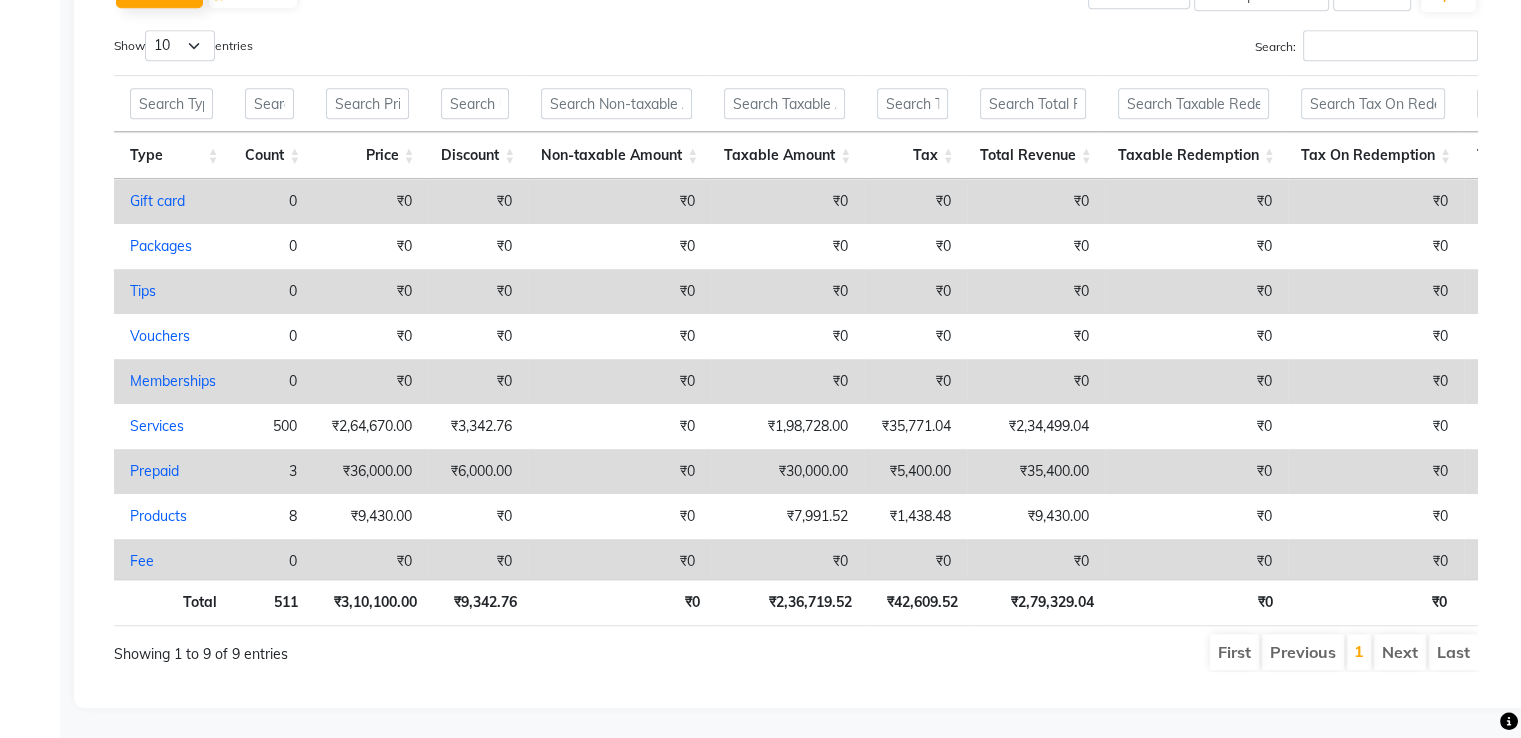 scroll, scrollTop: 1064, scrollLeft: 0, axis: vertical 